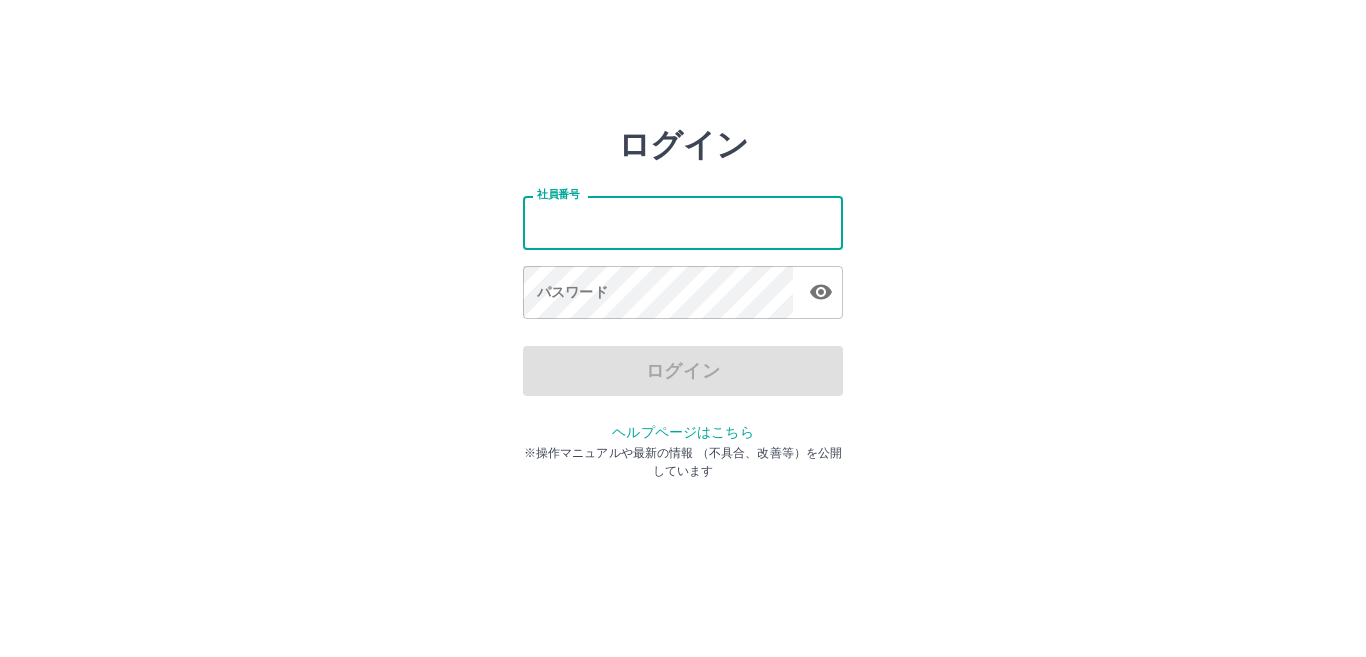scroll, scrollTop: 0, scrollLeft: 0, axis: both 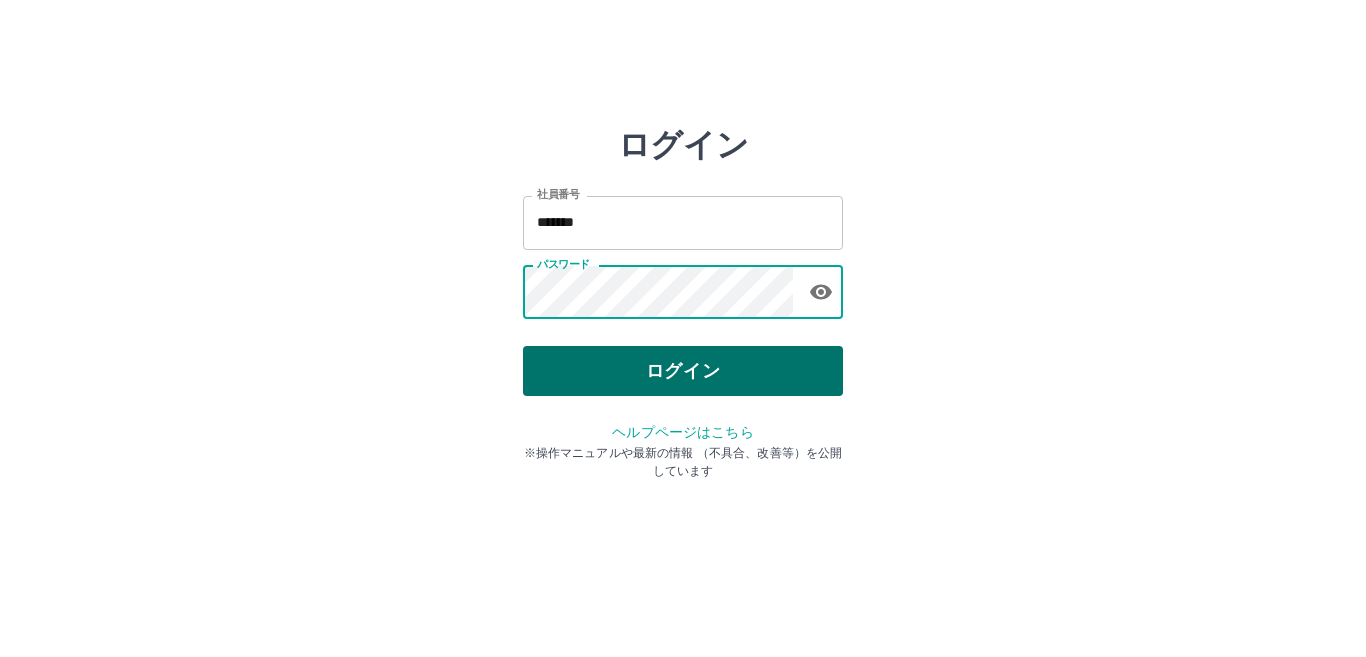 click on "ログイン" at bounding box center (683, 371) 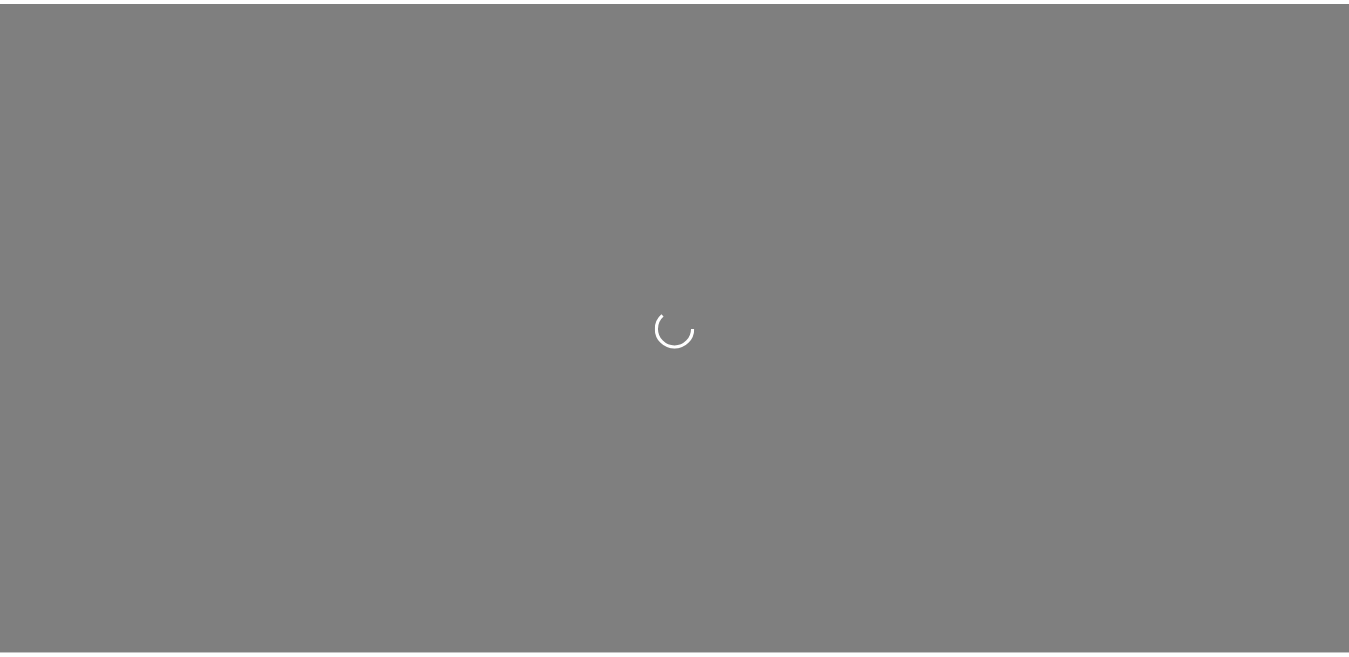 scroll, scrollTop: 0, scrollLeft: 0, axis: both 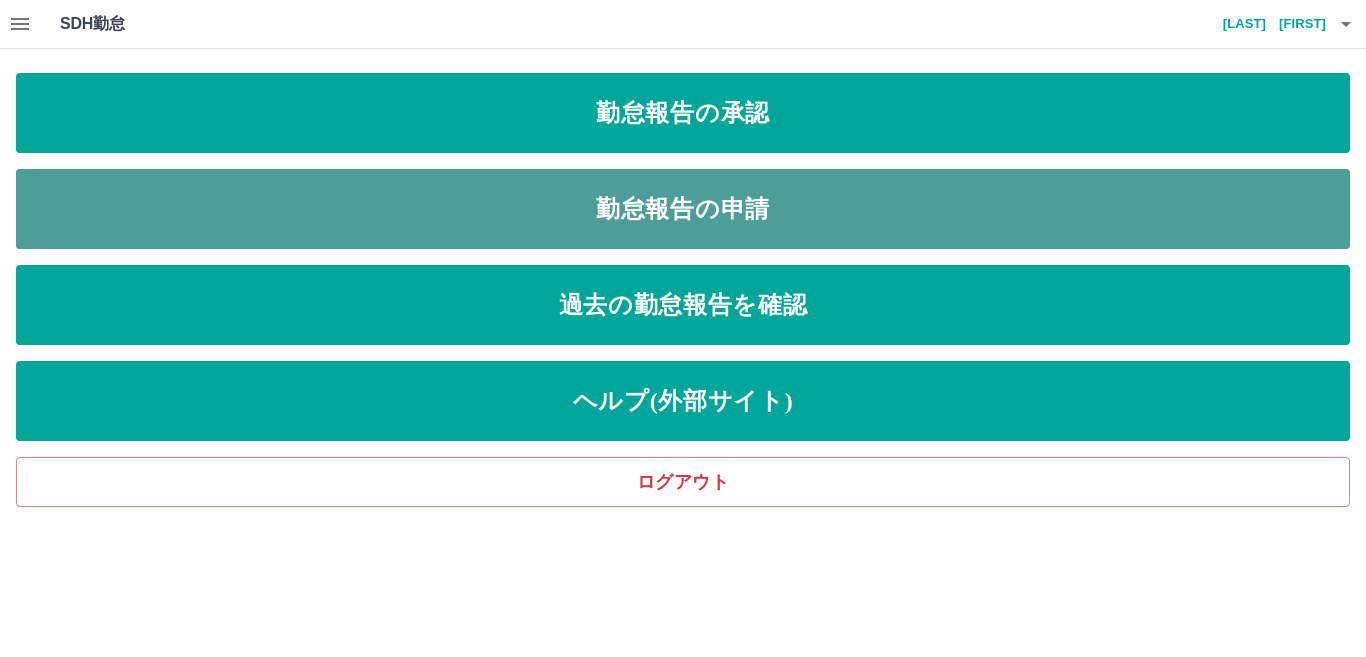 click on "勤怠報告の申請" at bounding box center [683, 209] 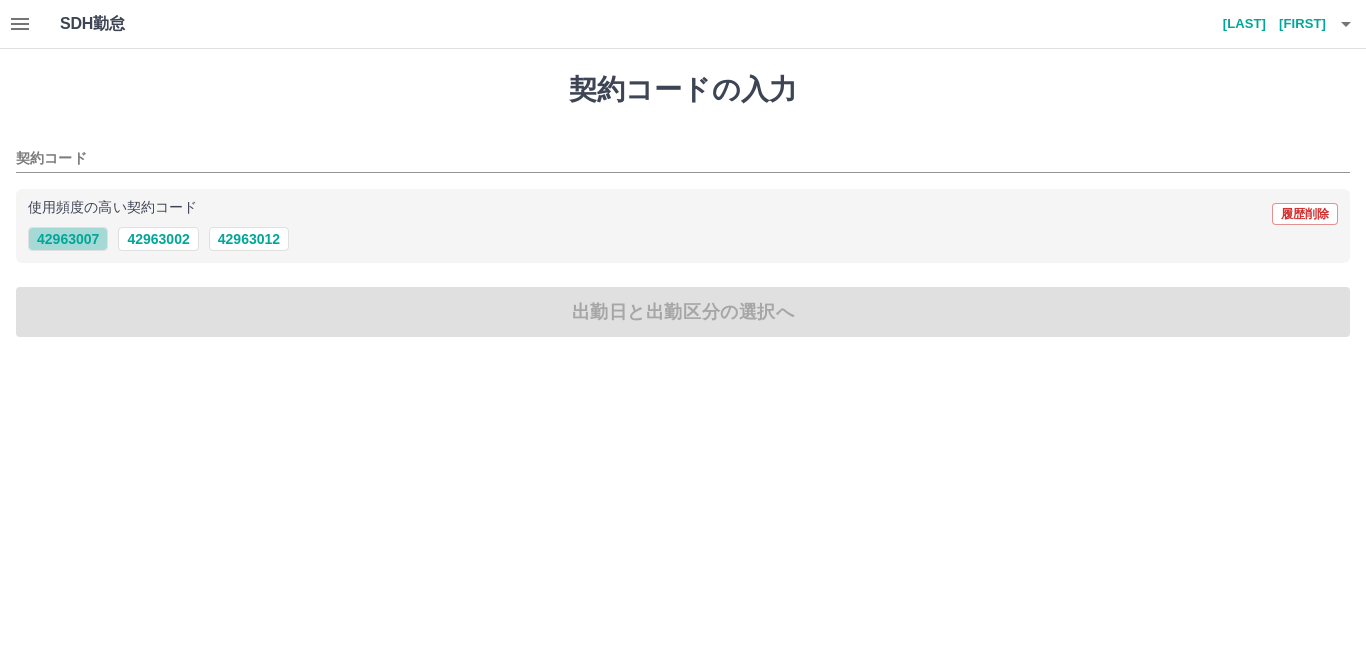 click on "42963007" at bounding box center [68, 239] 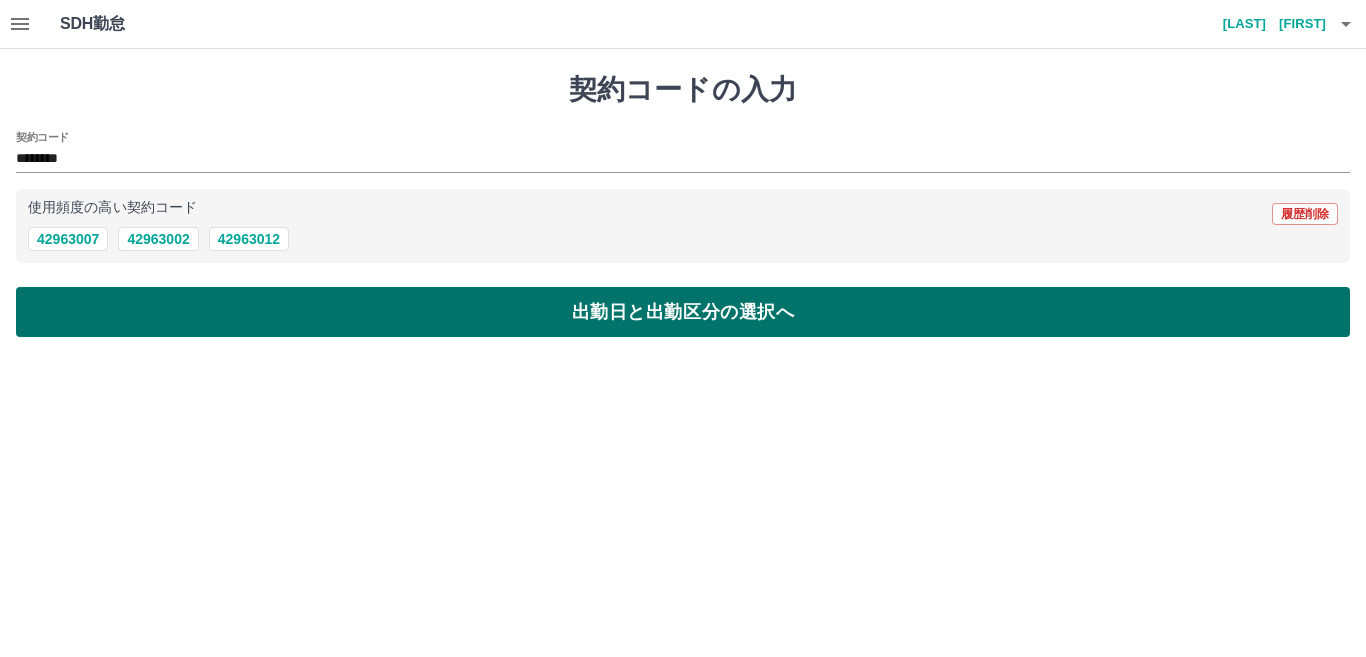 click on "出勤日と出勤区分の選択へ" at bounding box center (683, 312) 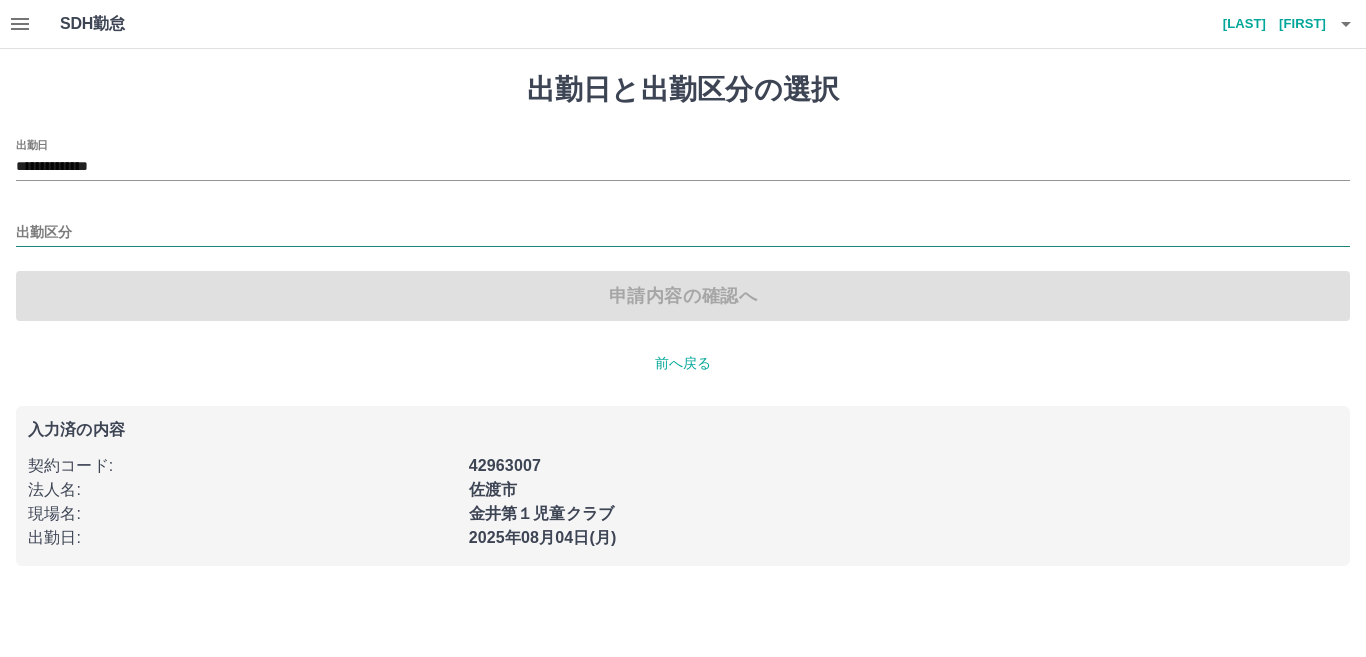 click on "出勤区分" at bounding box center (683, 233) 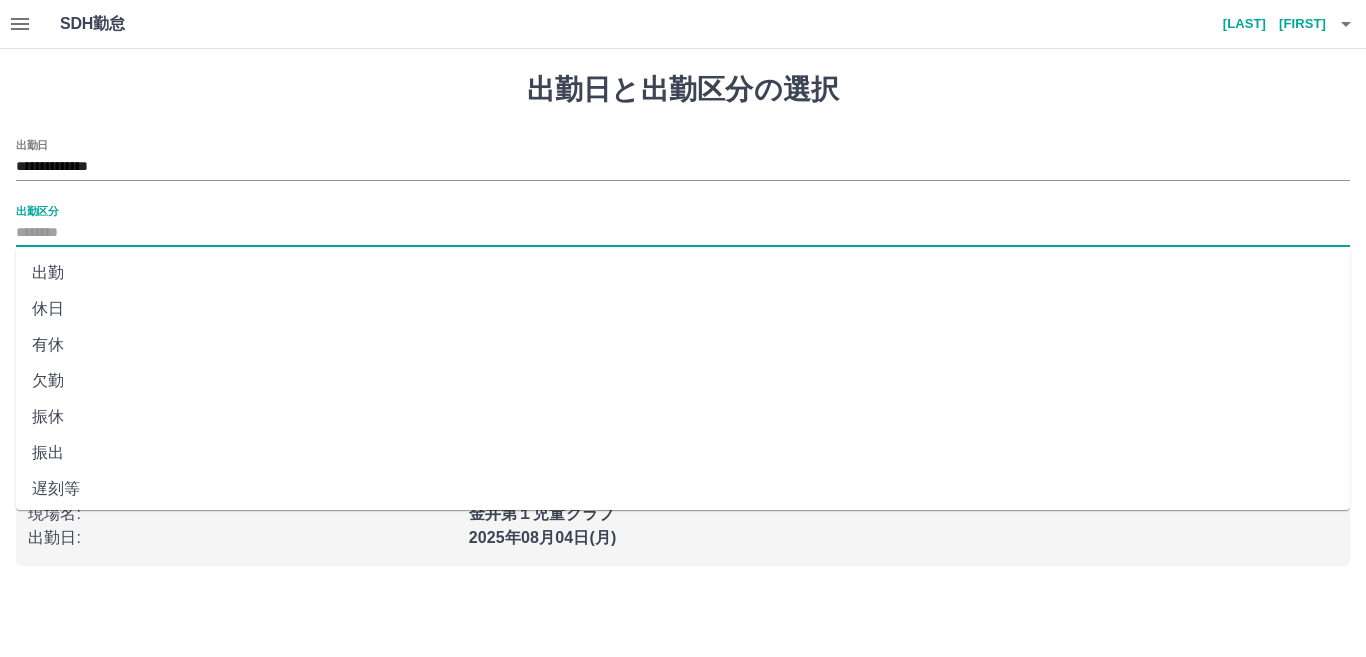 click on "出勤" at bounding box center (683, 273) 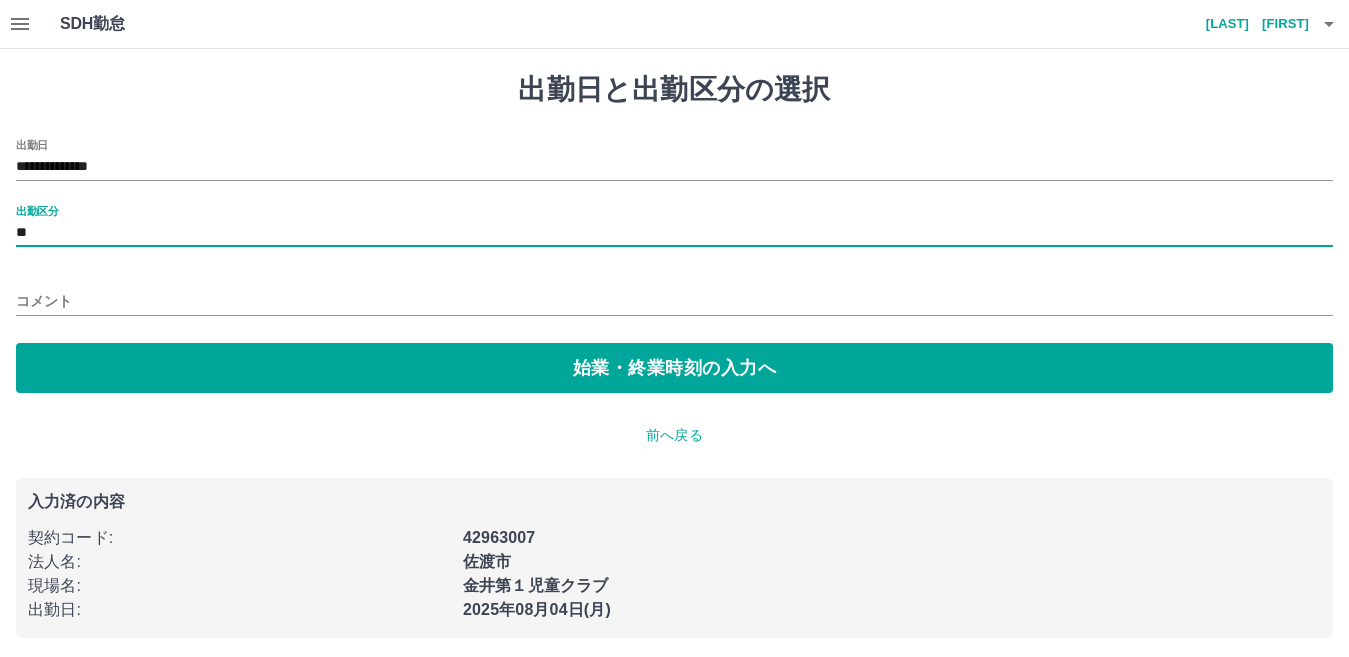 click on "コメント" at bounding box center [674, 301] 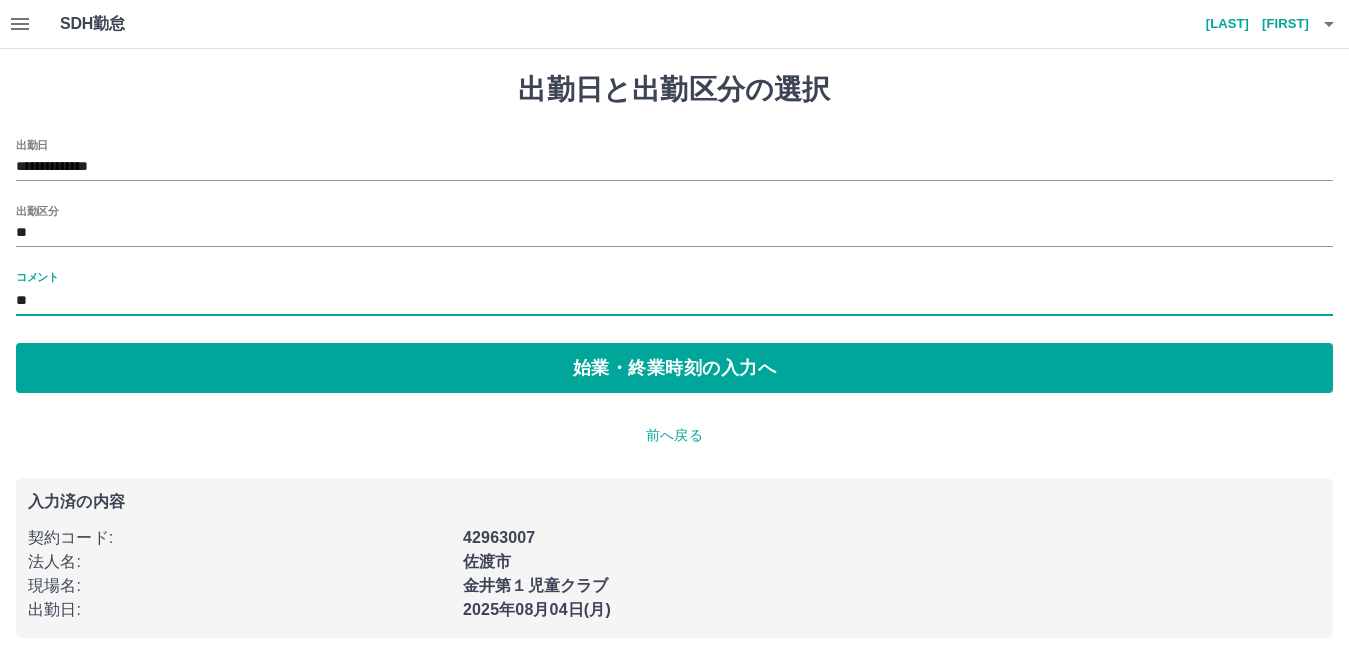type on "*" 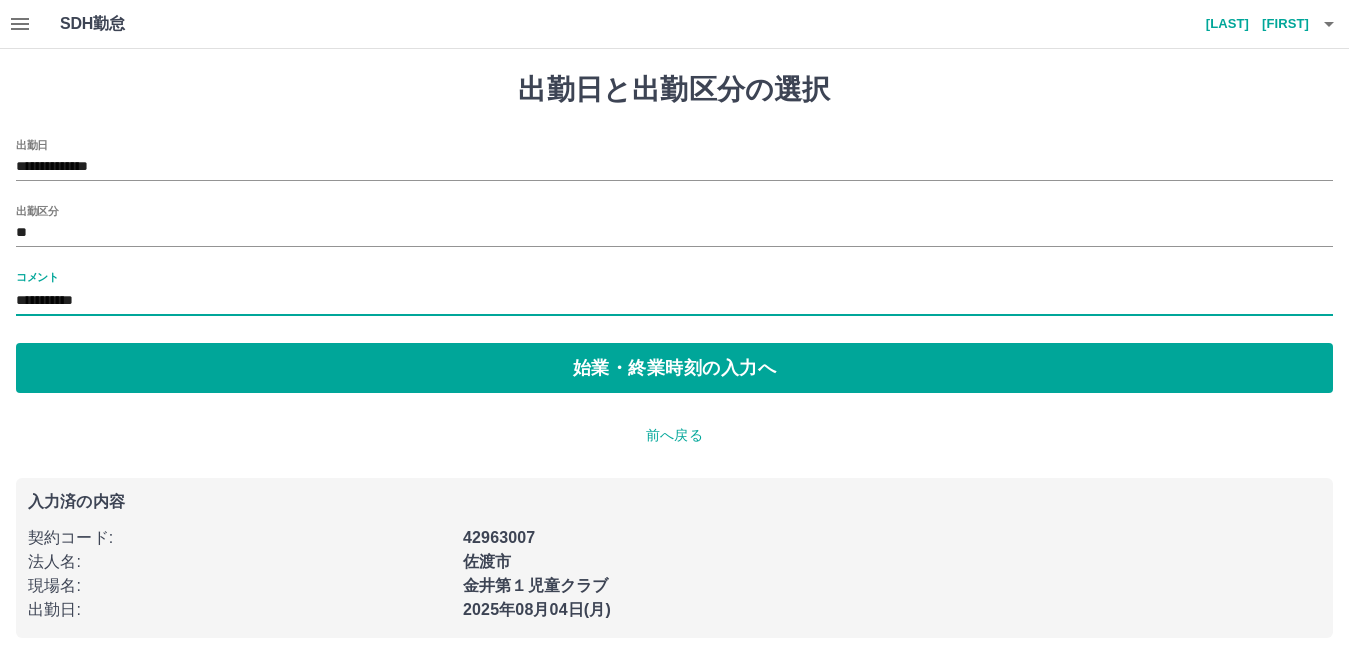 click on "**********" at bounding box center (674, 355) 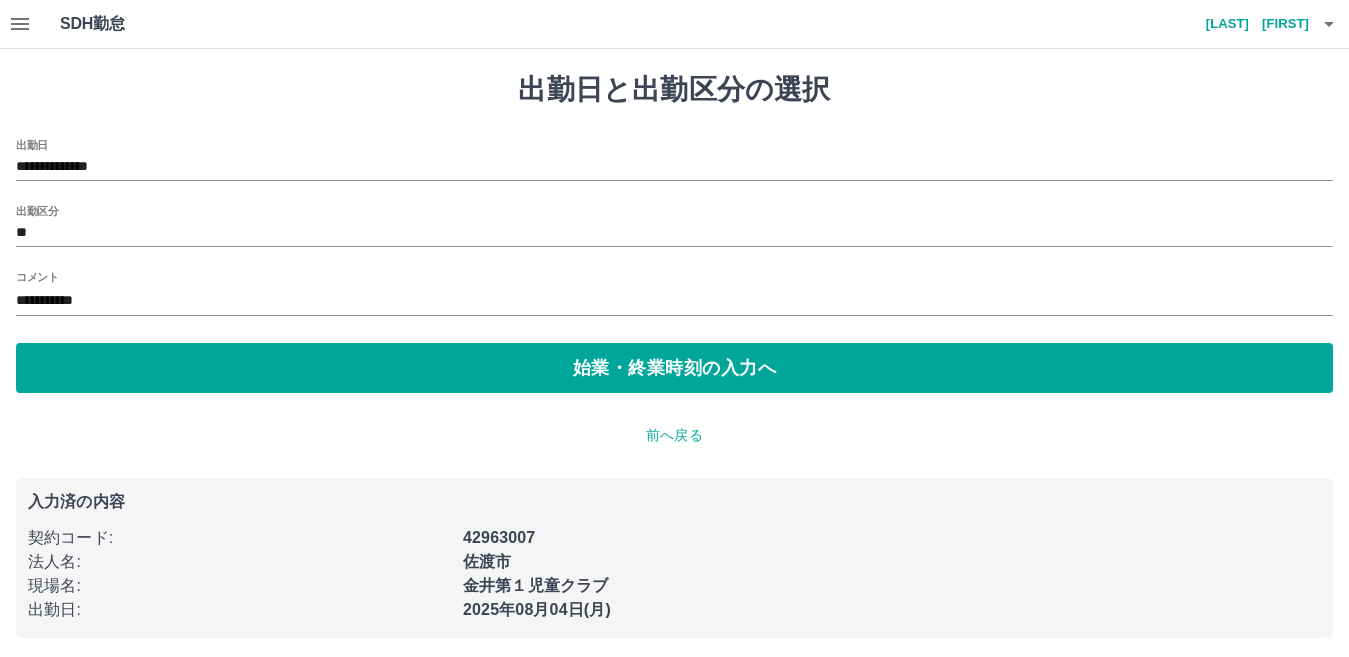 click on "**********" at bounding box center (674, 355) 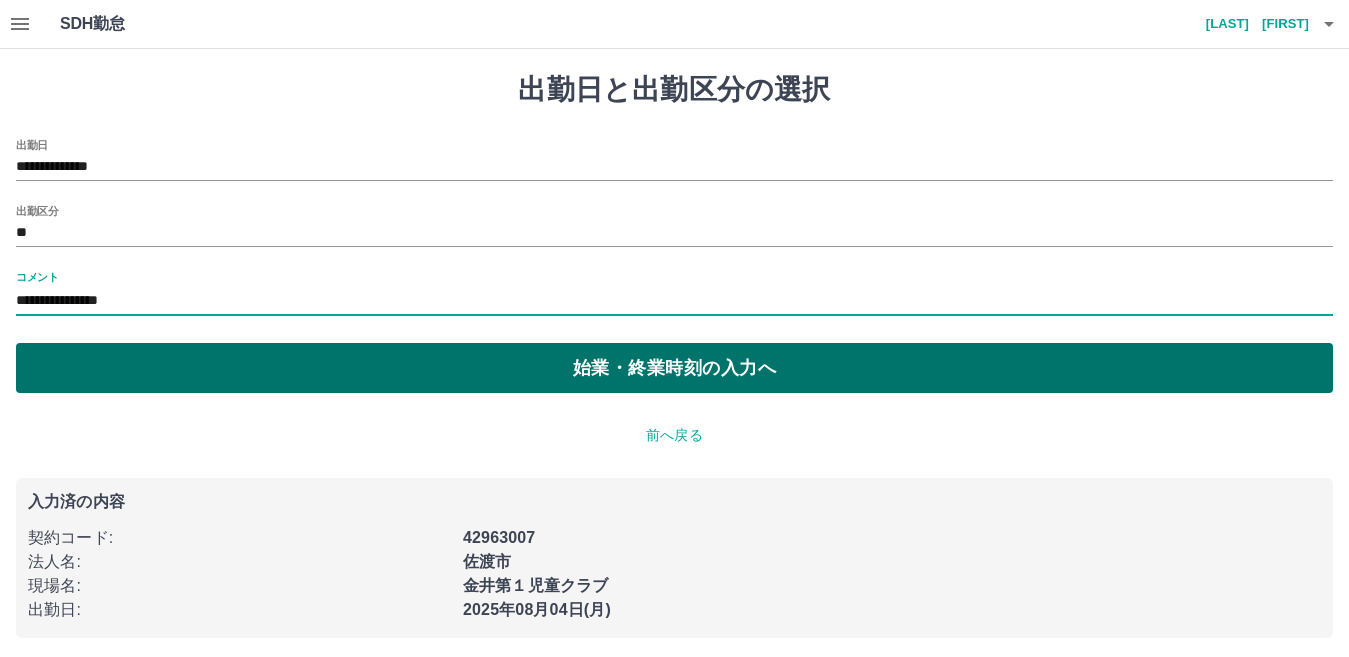 type on "**********" 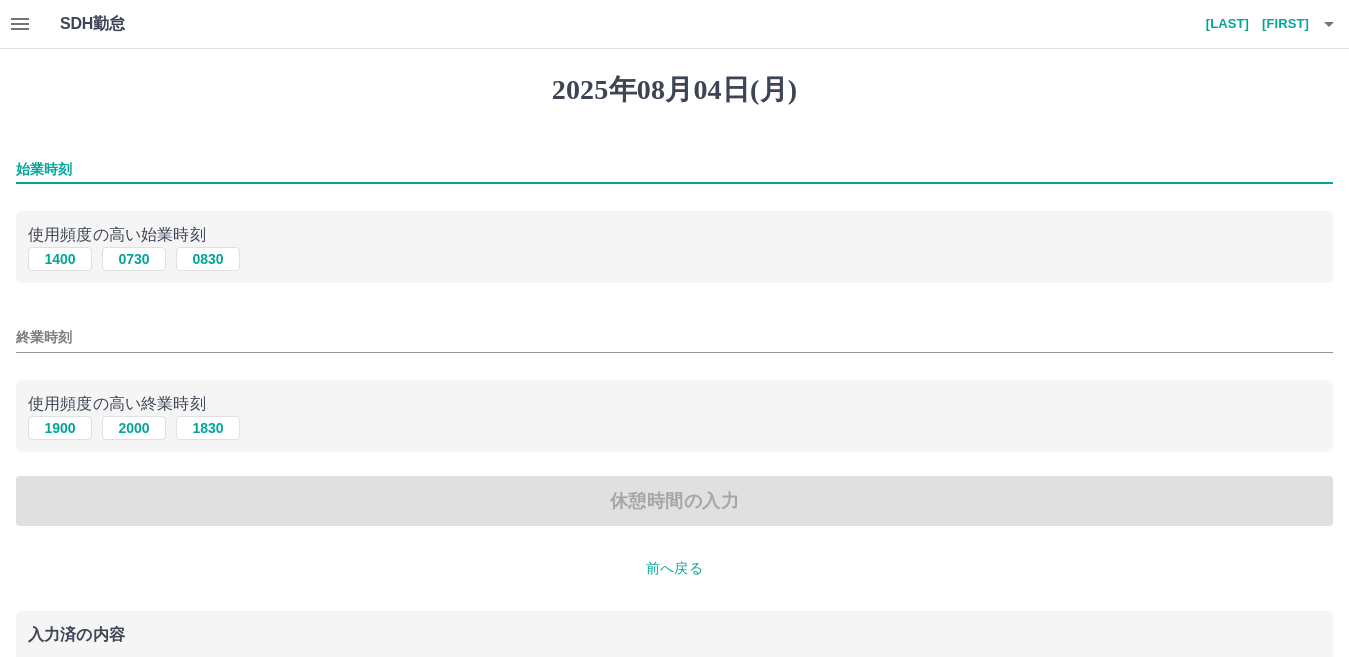 click on "始業時刻" at bounding box center (674, 169) 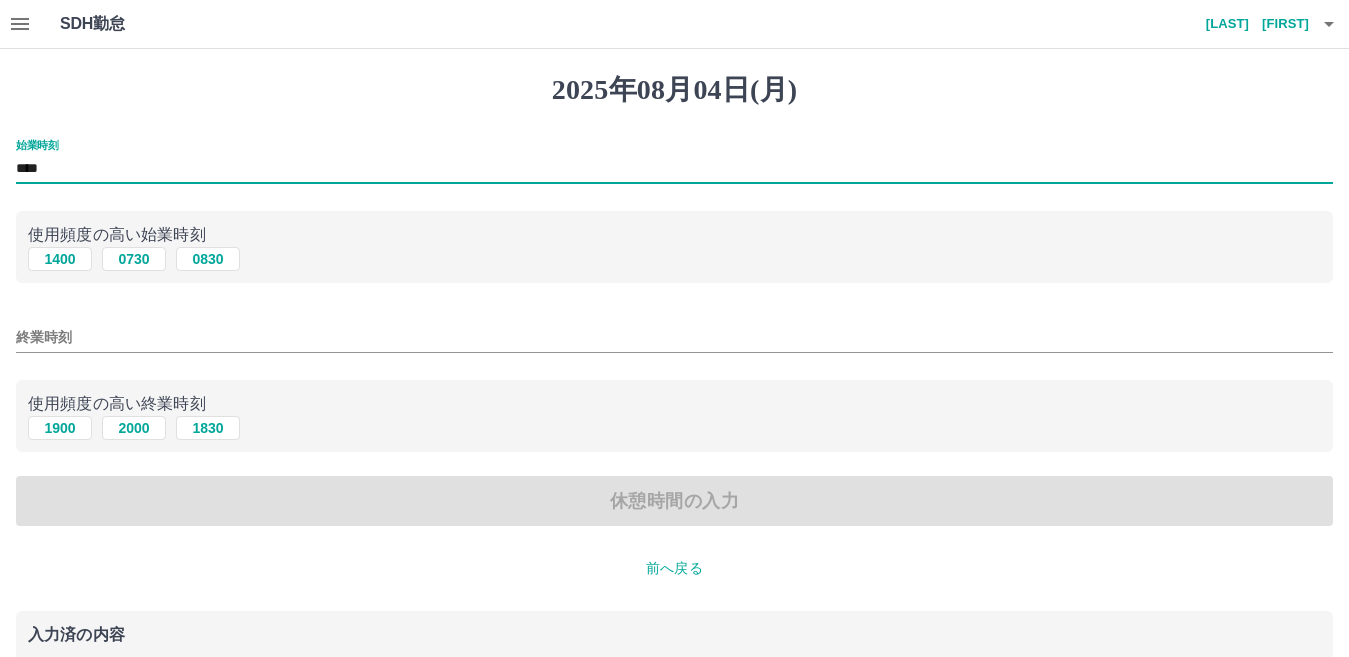 type on "****" 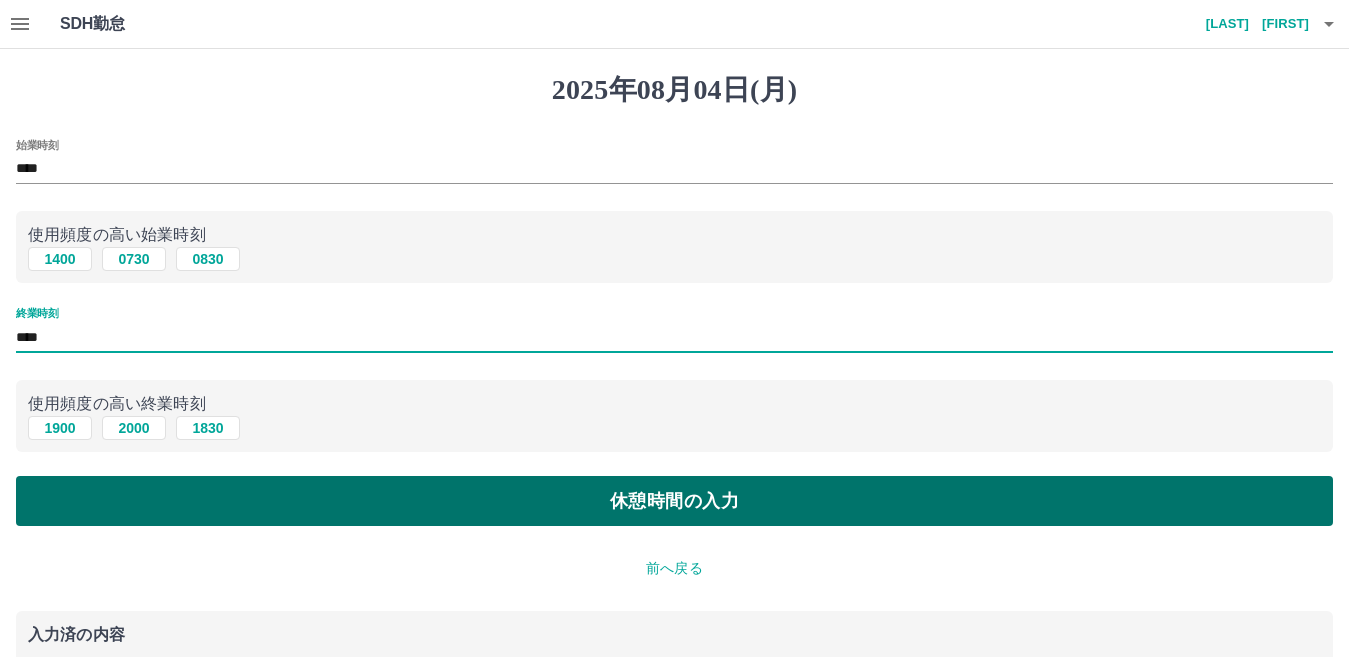 type on "****" 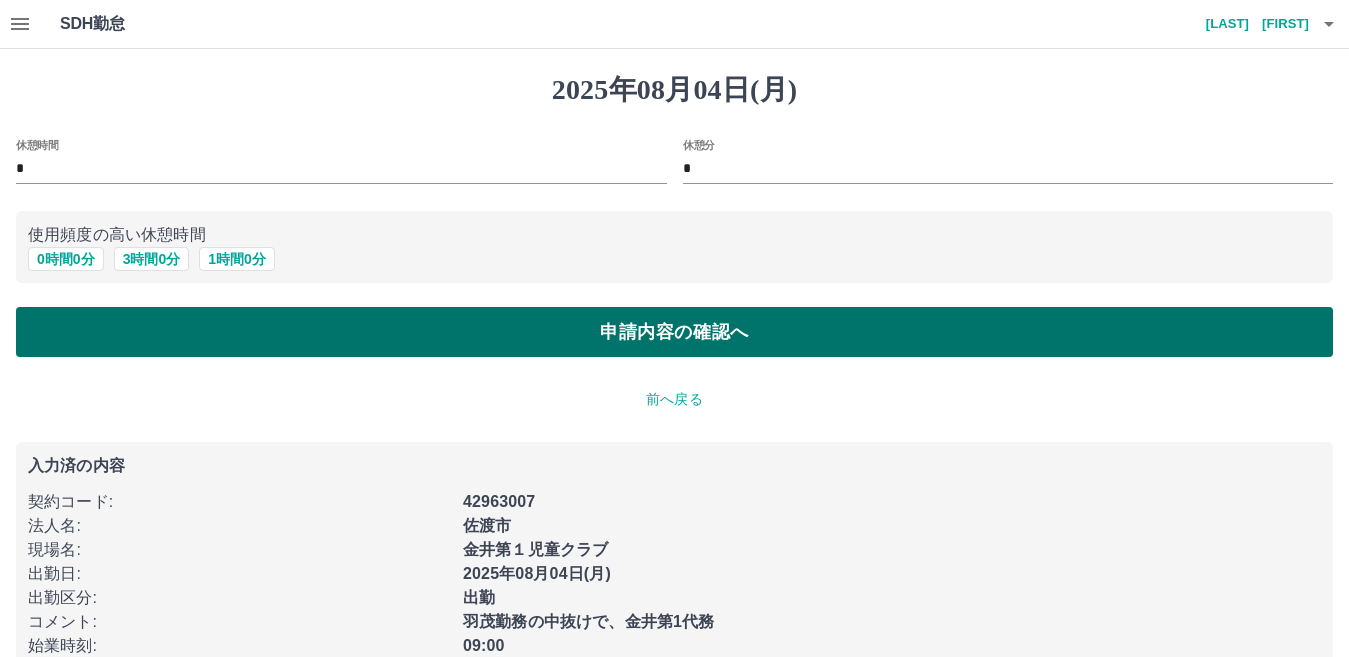 click on "申請内容の確認へ" at bounding box center (674, 332) 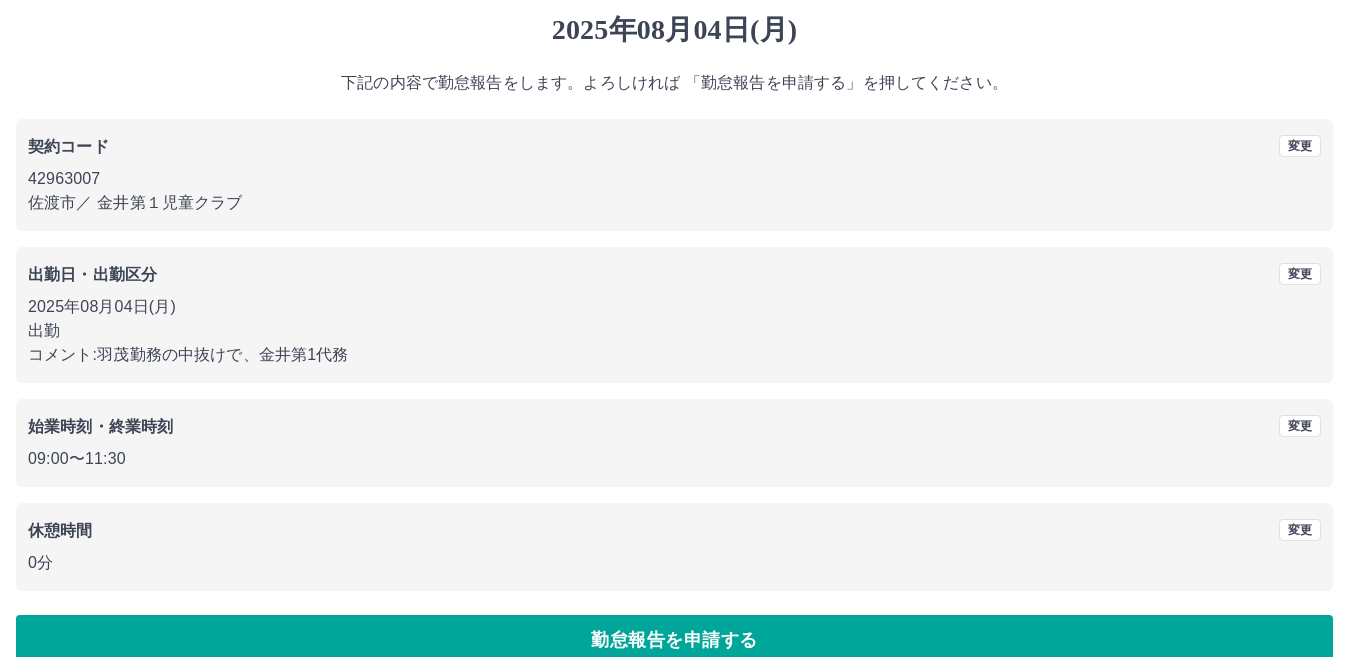 scroll, scrollTop: 92, scrollLeft: 0, axis: vertical 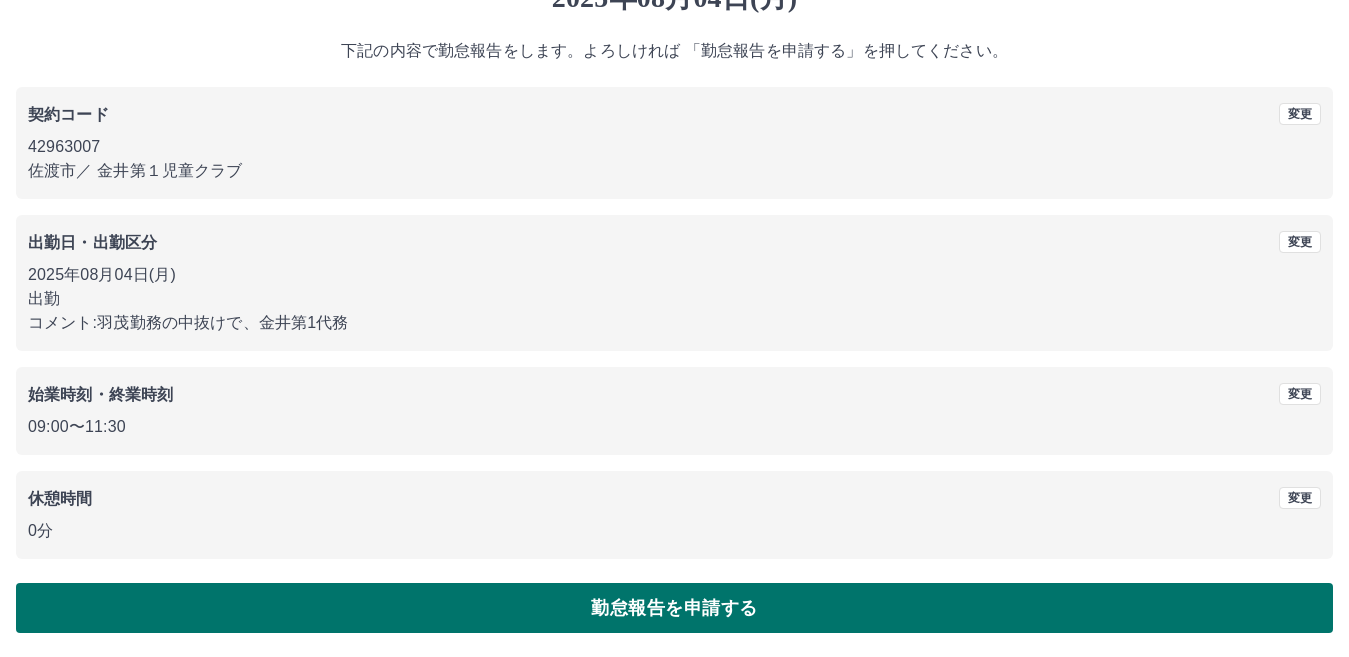 click on "勤怠報告を申請する" at bounding box center [674, 608] 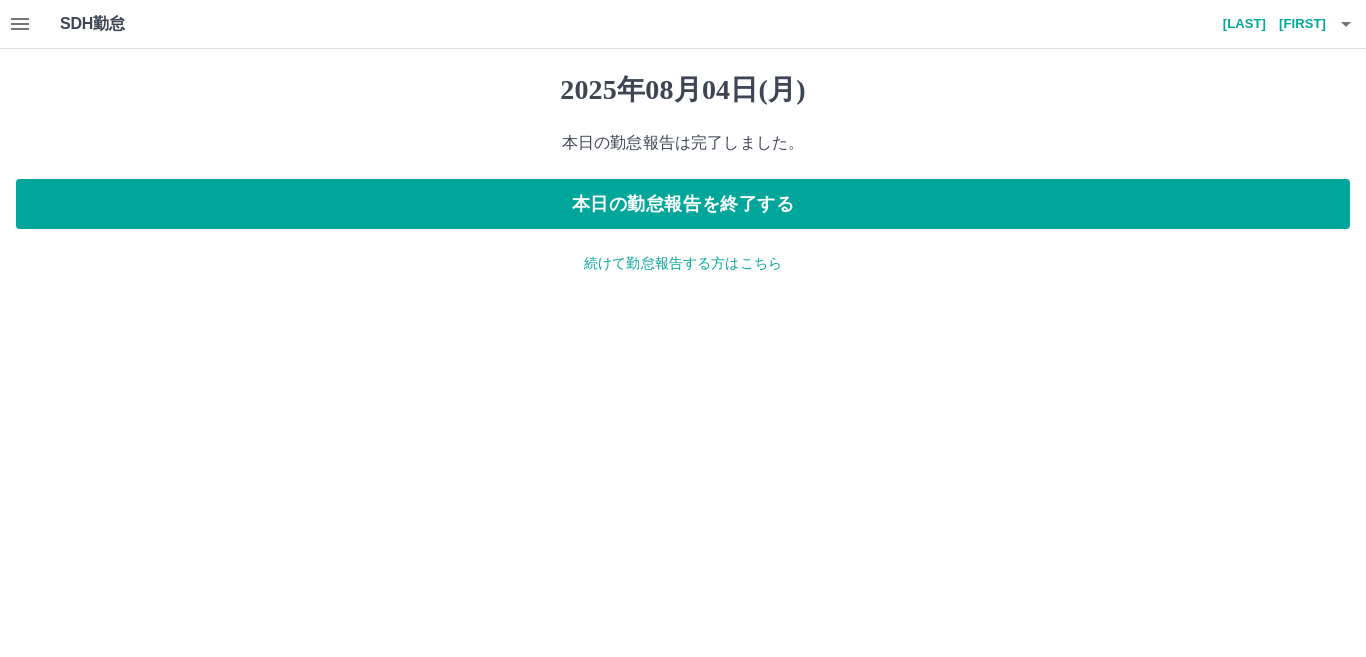 click on "続けて勤怠報告する方はこちら" at bounding box center [683, 263] 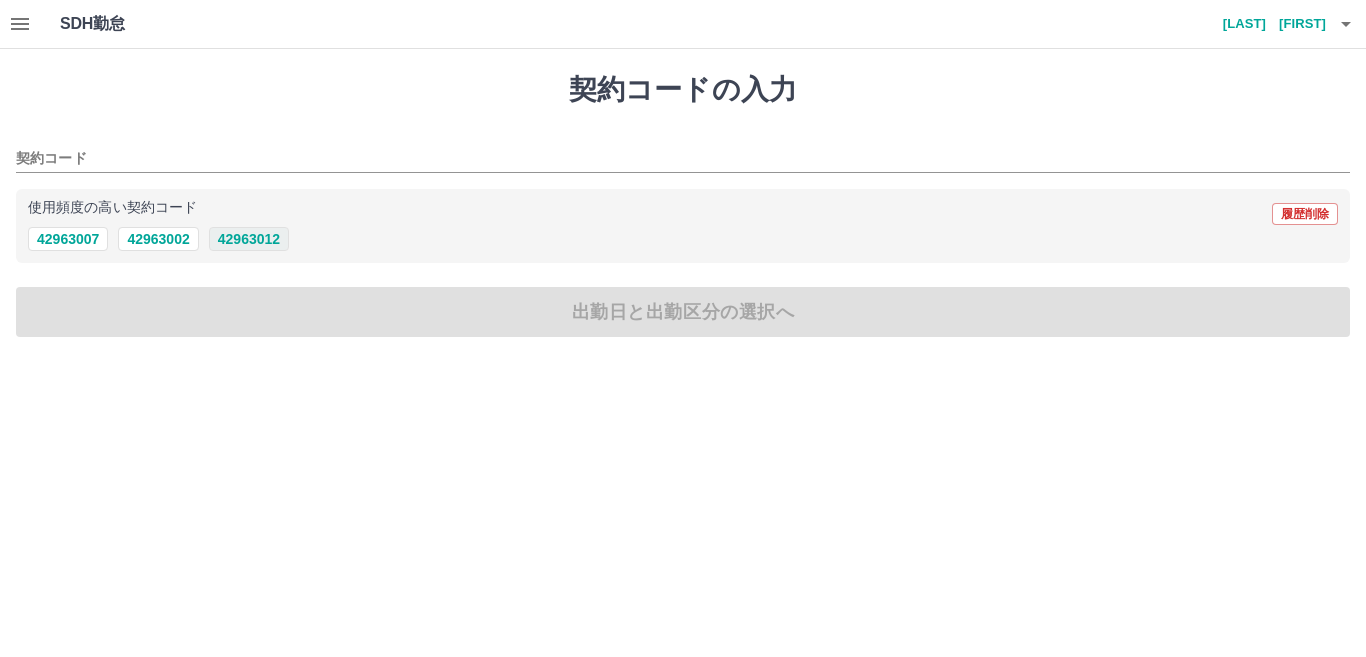 click on "42963012" at bounding box center (249, 239) 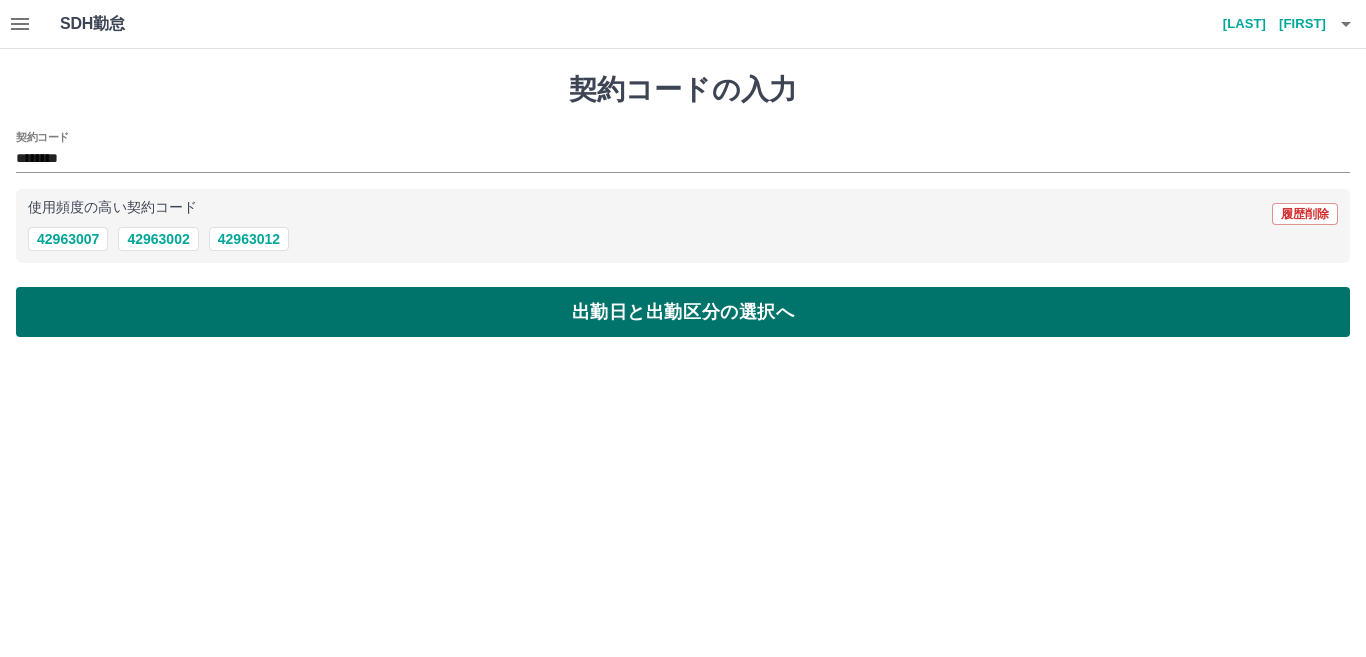 click on "出勤日と出勤区分の選択へ" at bounding box center (683, 312) 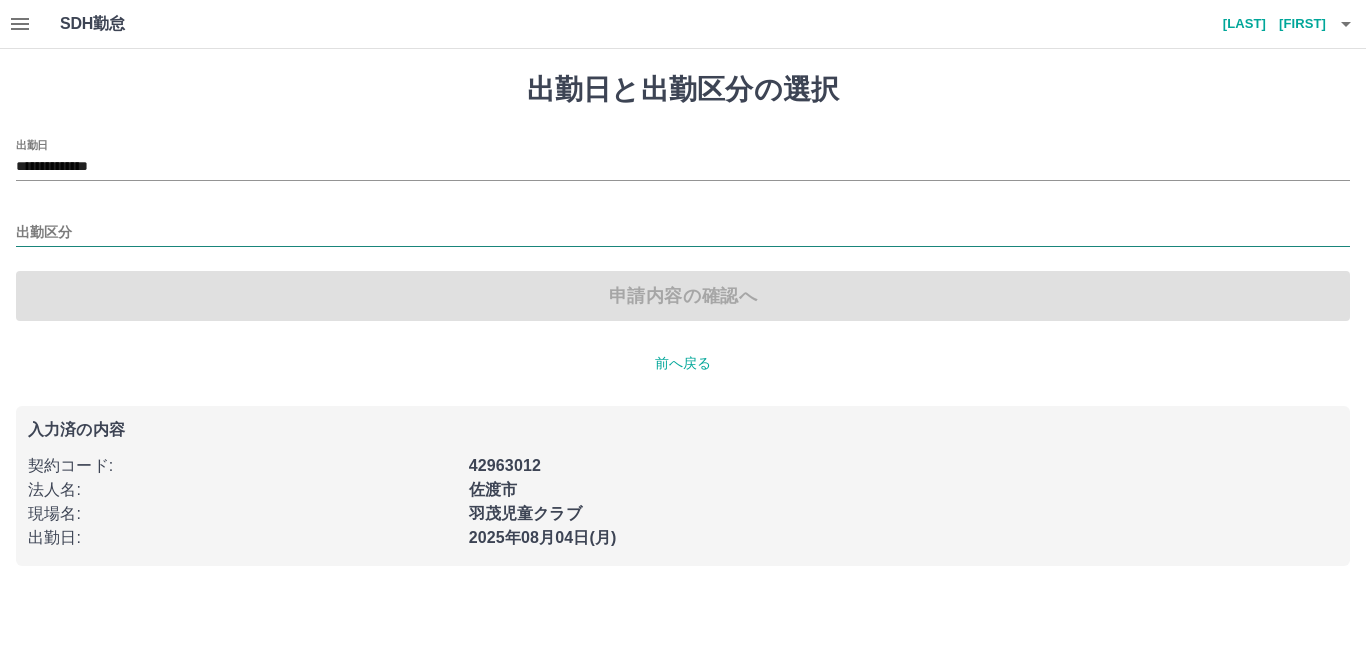 click on "出勤区分" at bounding box center (683, 233) 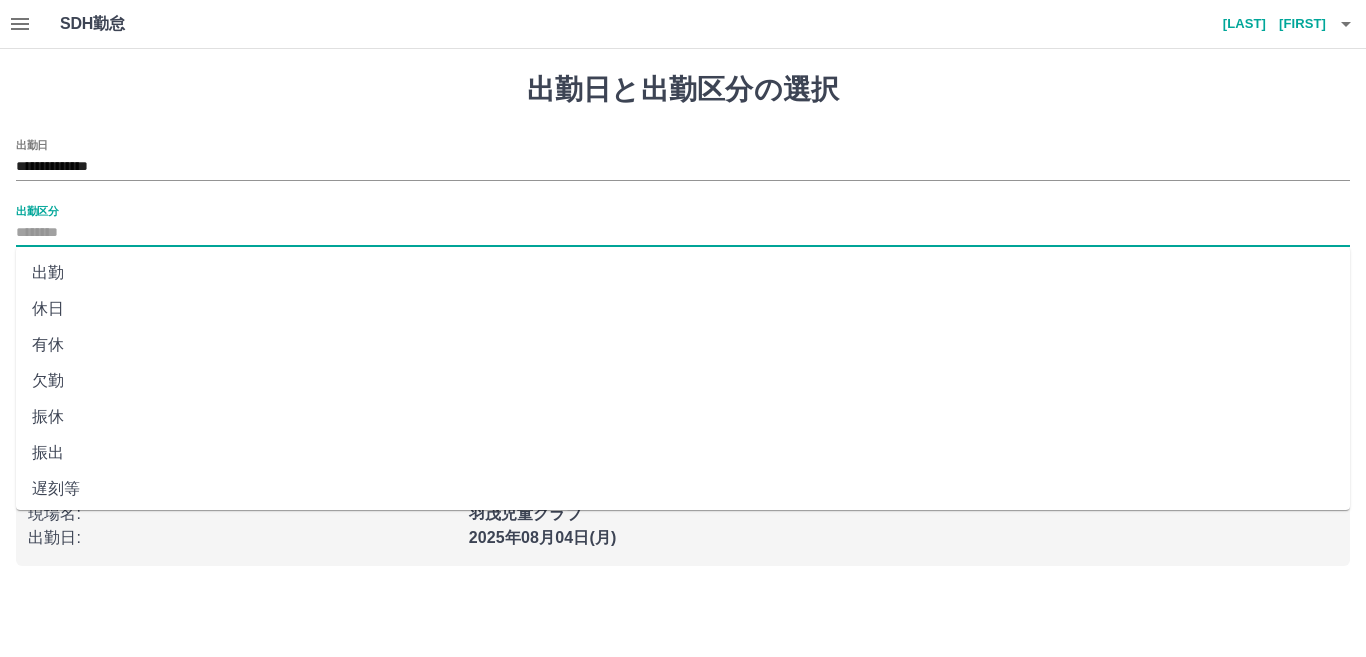 click on "出勤" at bounding box center [683, 273] 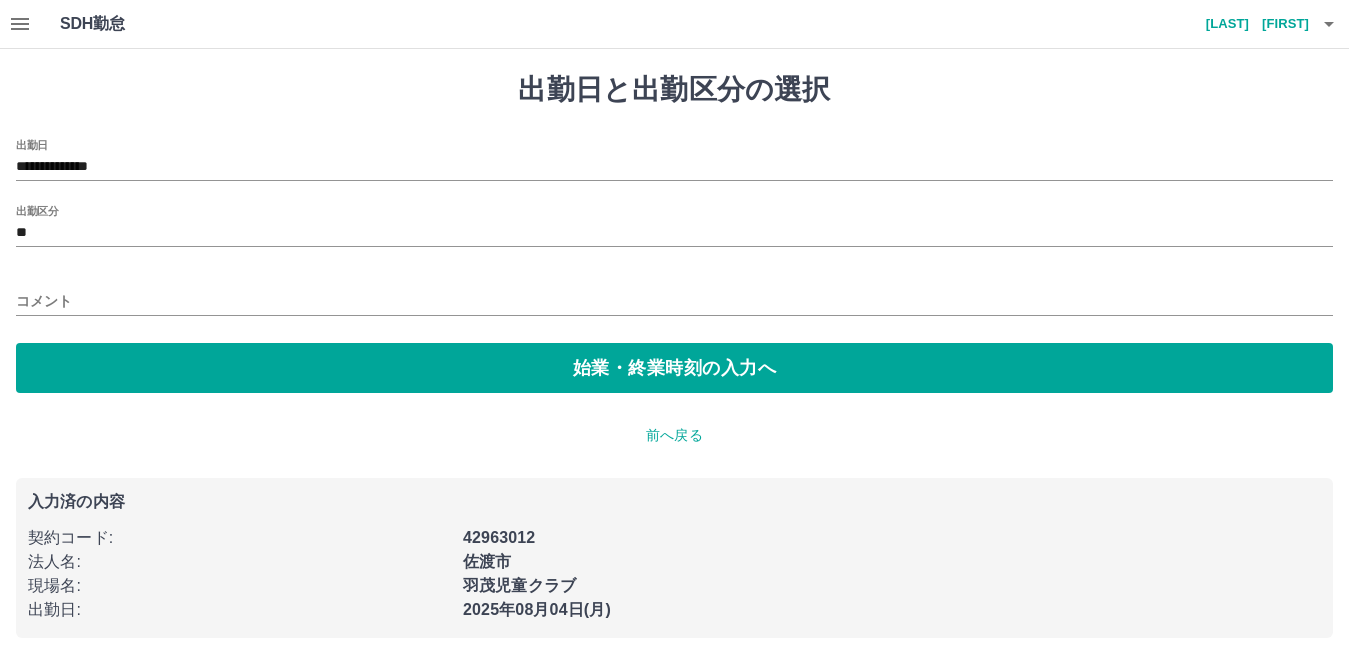 click on "コメント" at bounding box center [674, 295] 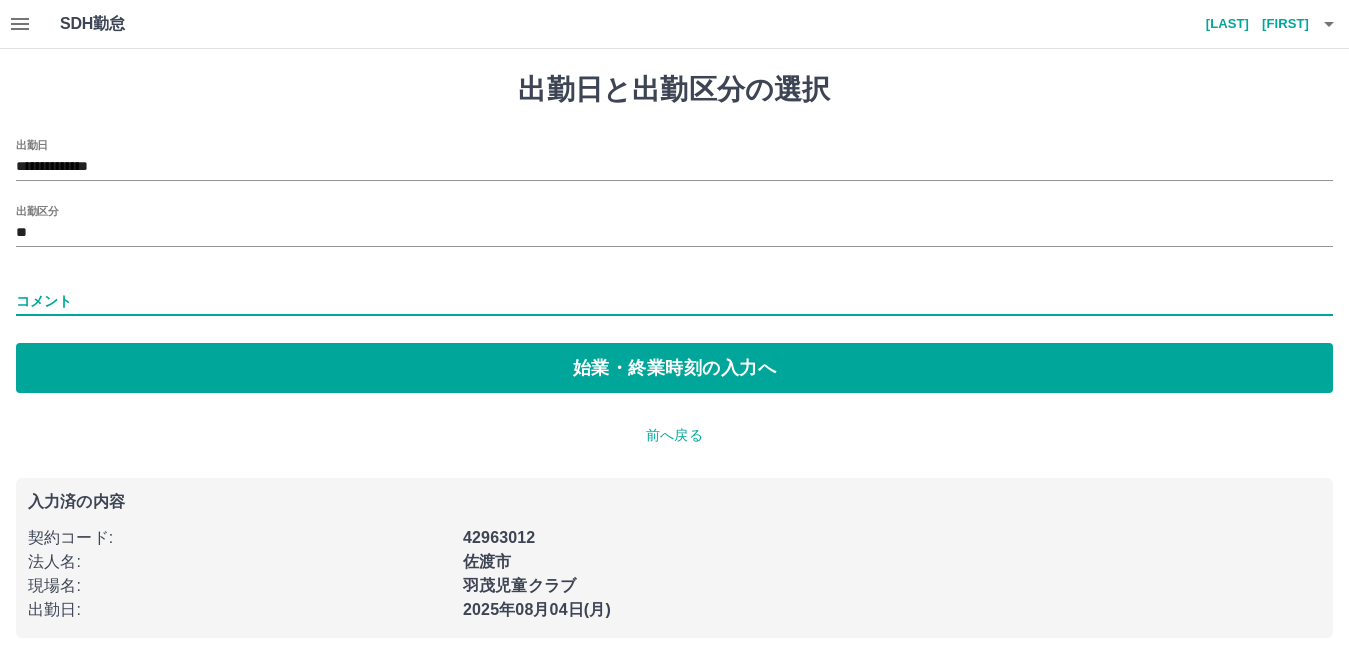click on "コメント" at bounding box center (674, 301) 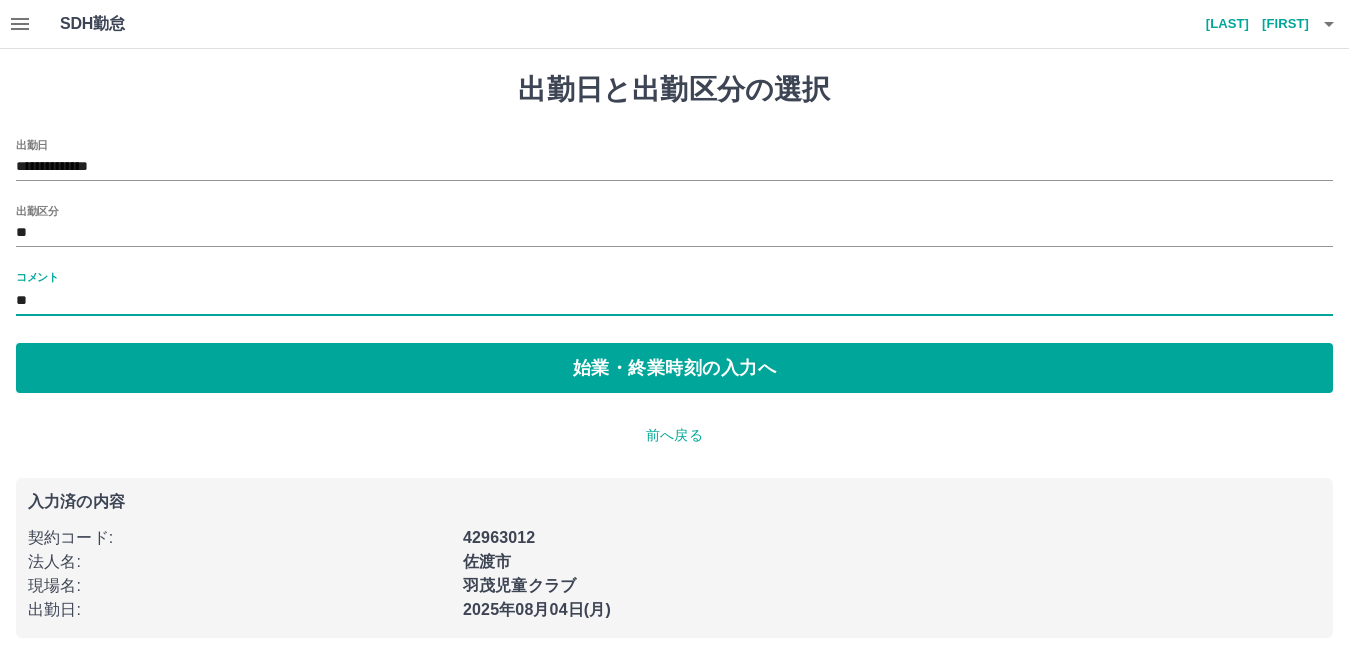 type on "*" 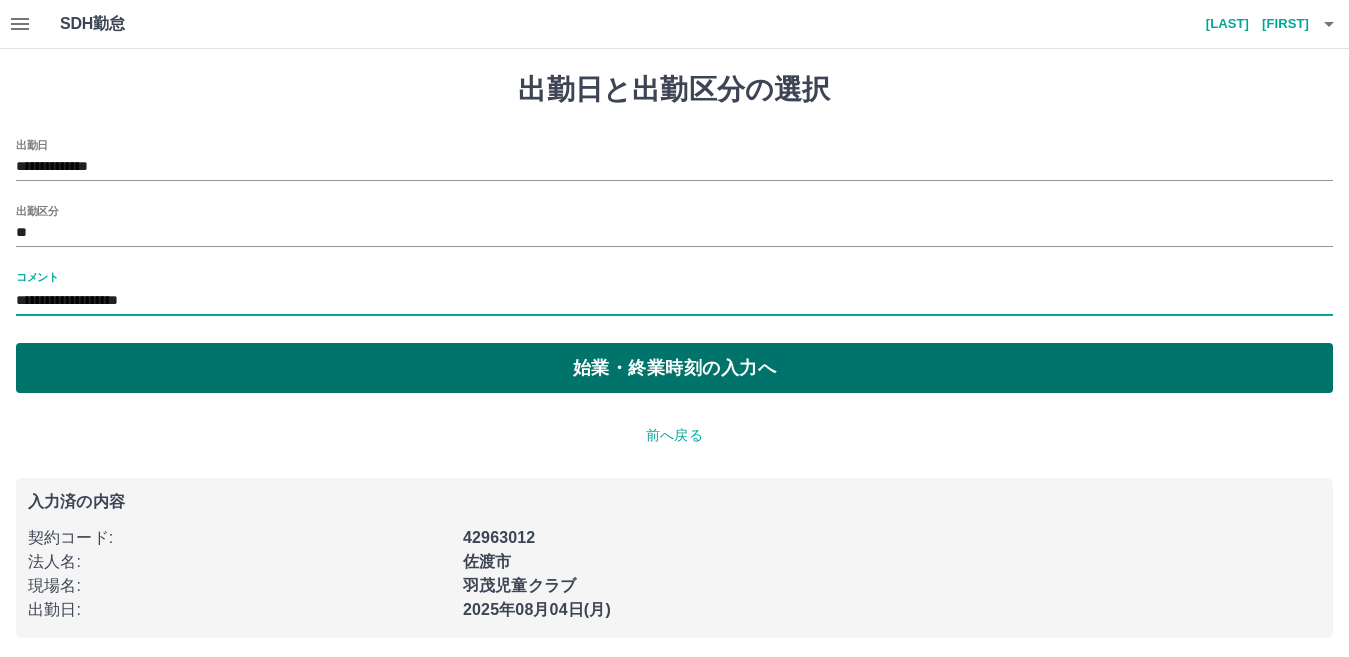 type on "**********" 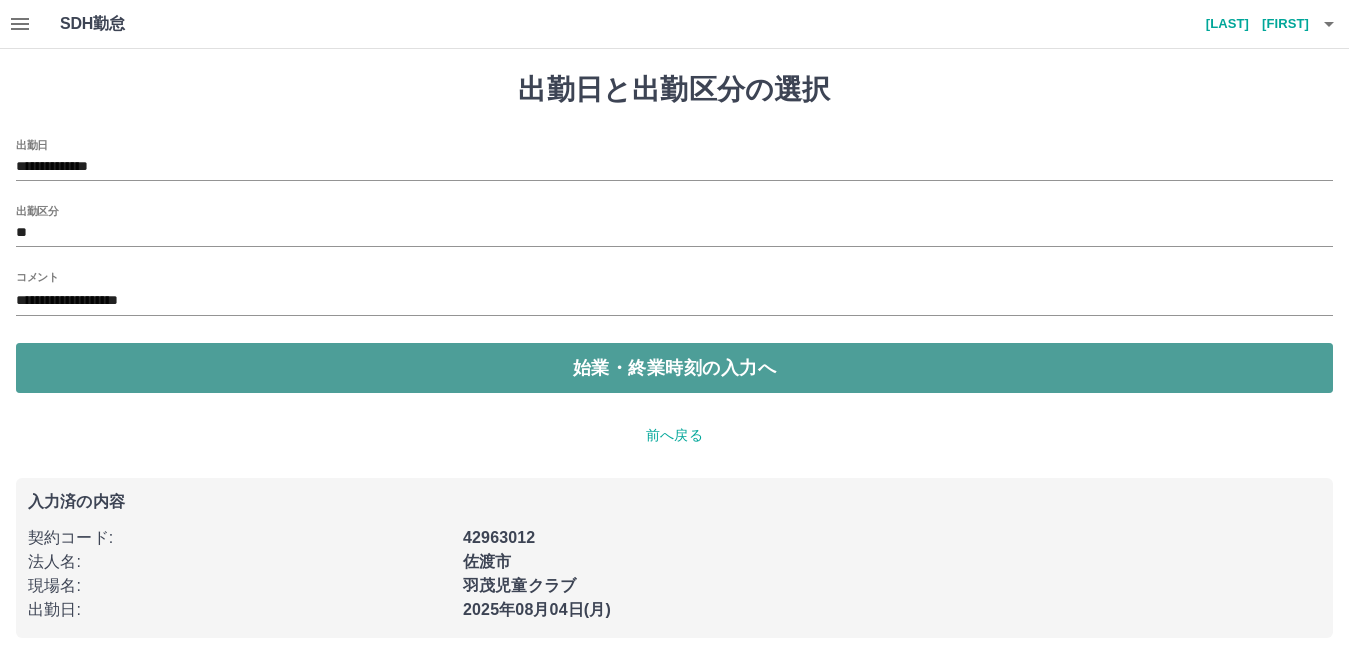 click on "始業・終業時刻の入力へ" at bounding box center [674, 368] 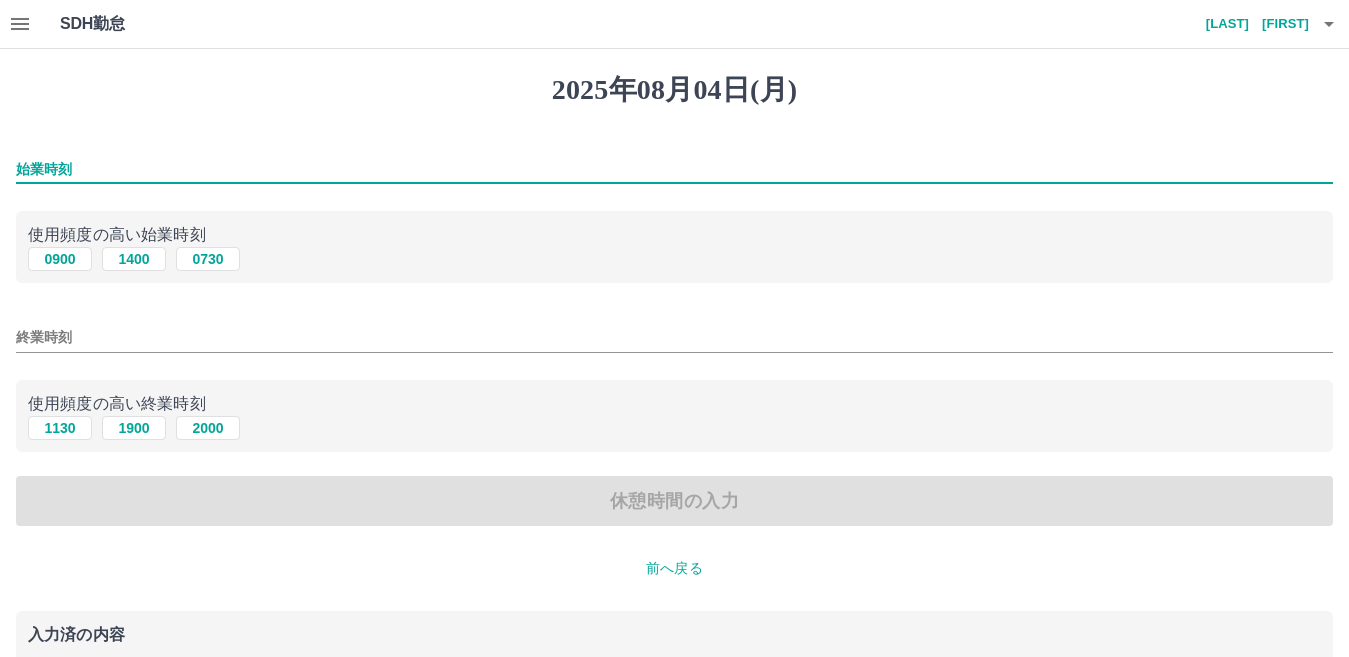 click on "始業時刻" at bounding box center (674, 169) 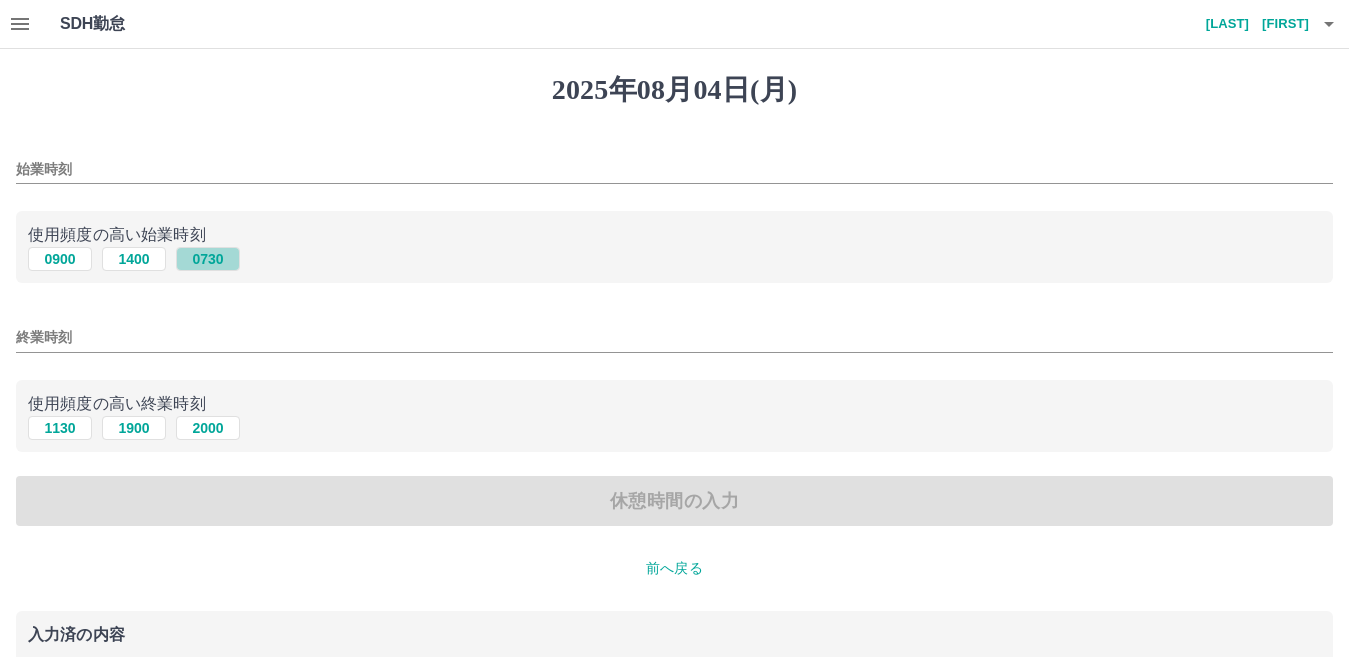 click on "0730" at bounding box center (208, 259) 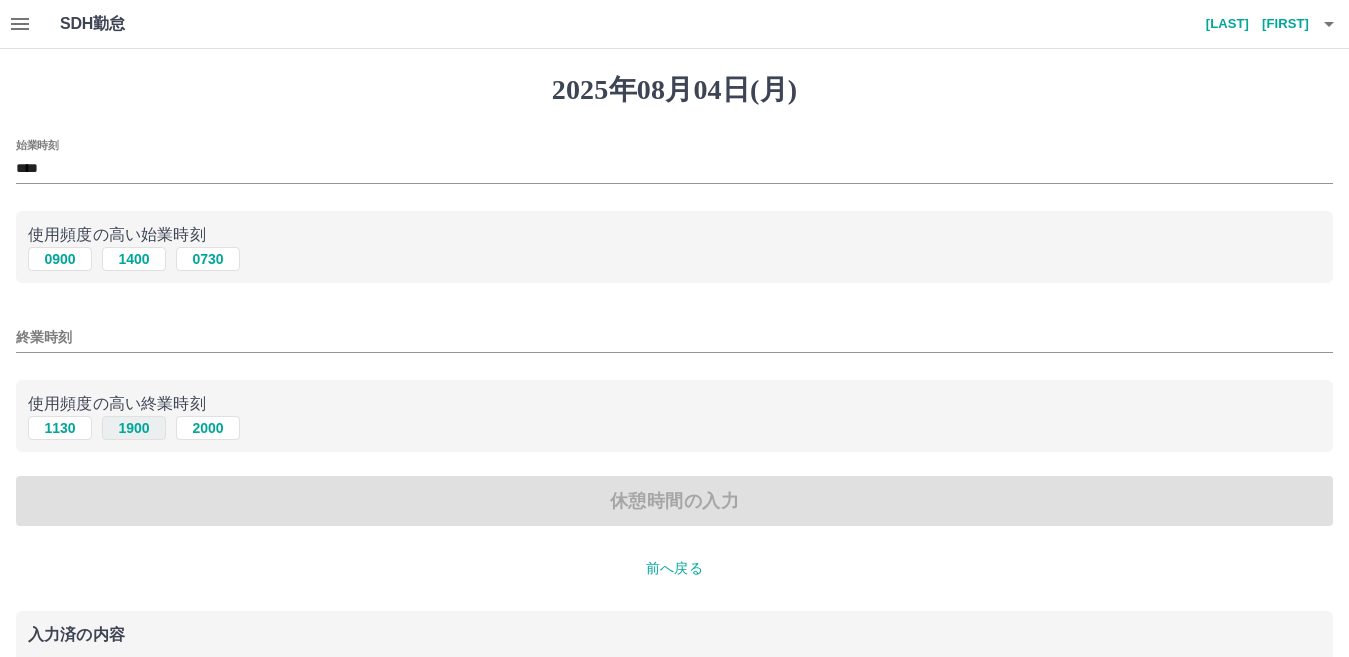 click on "1900" at bounding box center [134, 428] 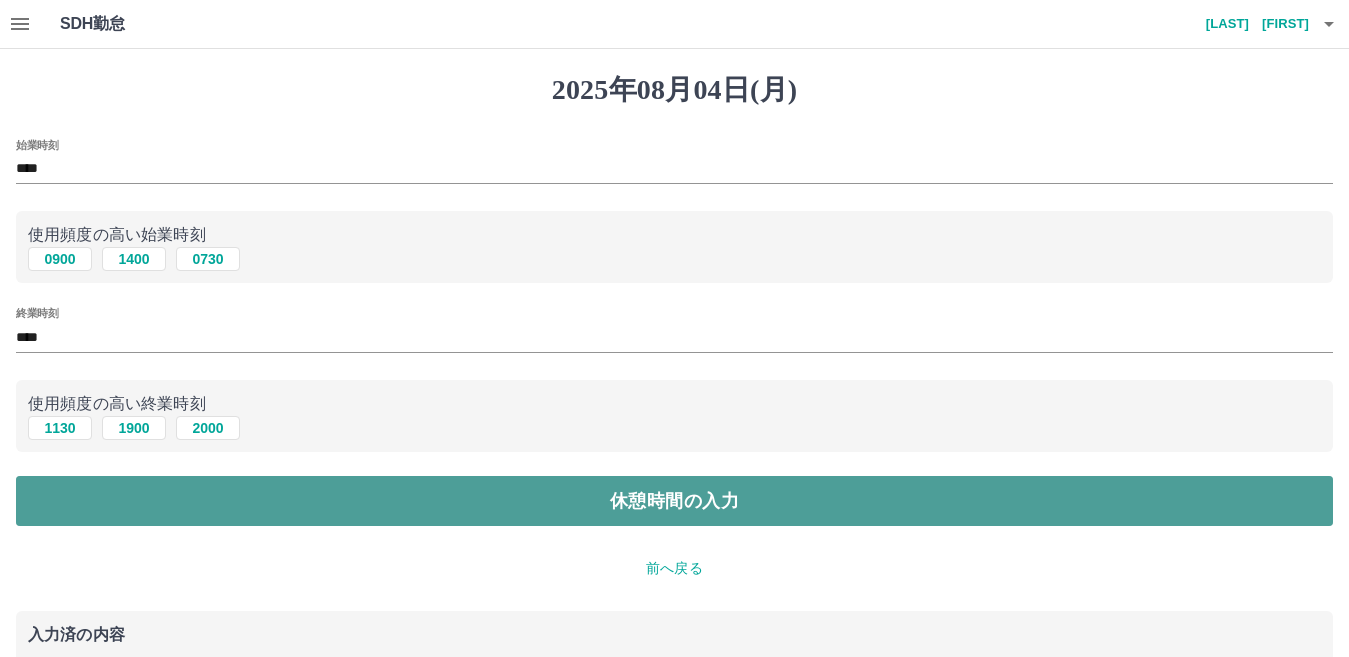 click on "休憩時間の入力" at bounding box center [674, 501] 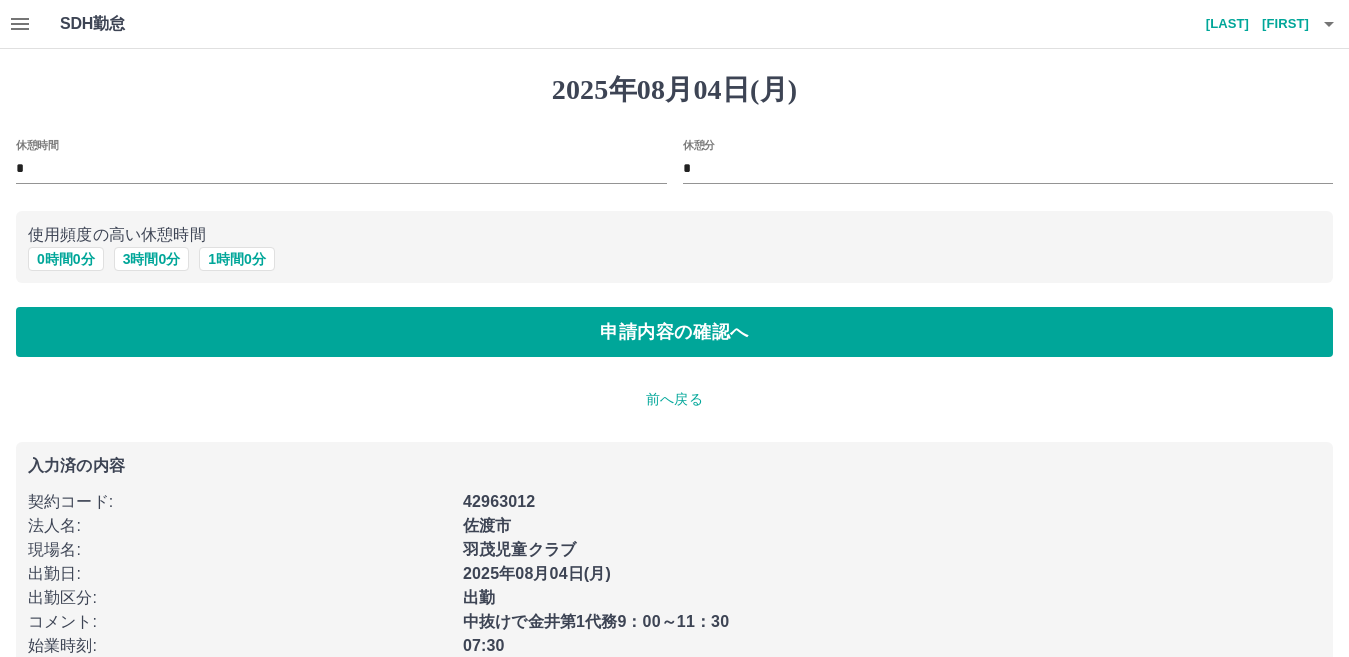 click on "*" at bounding box center [341, 169] 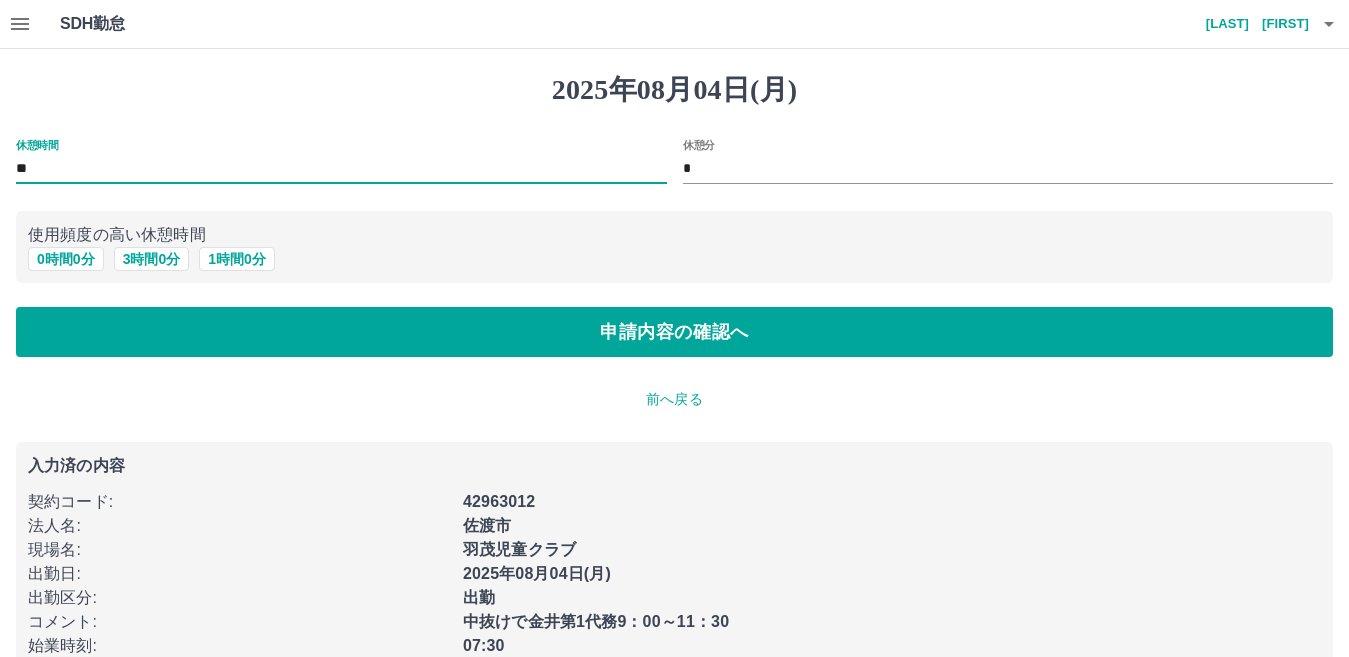 type on "**" 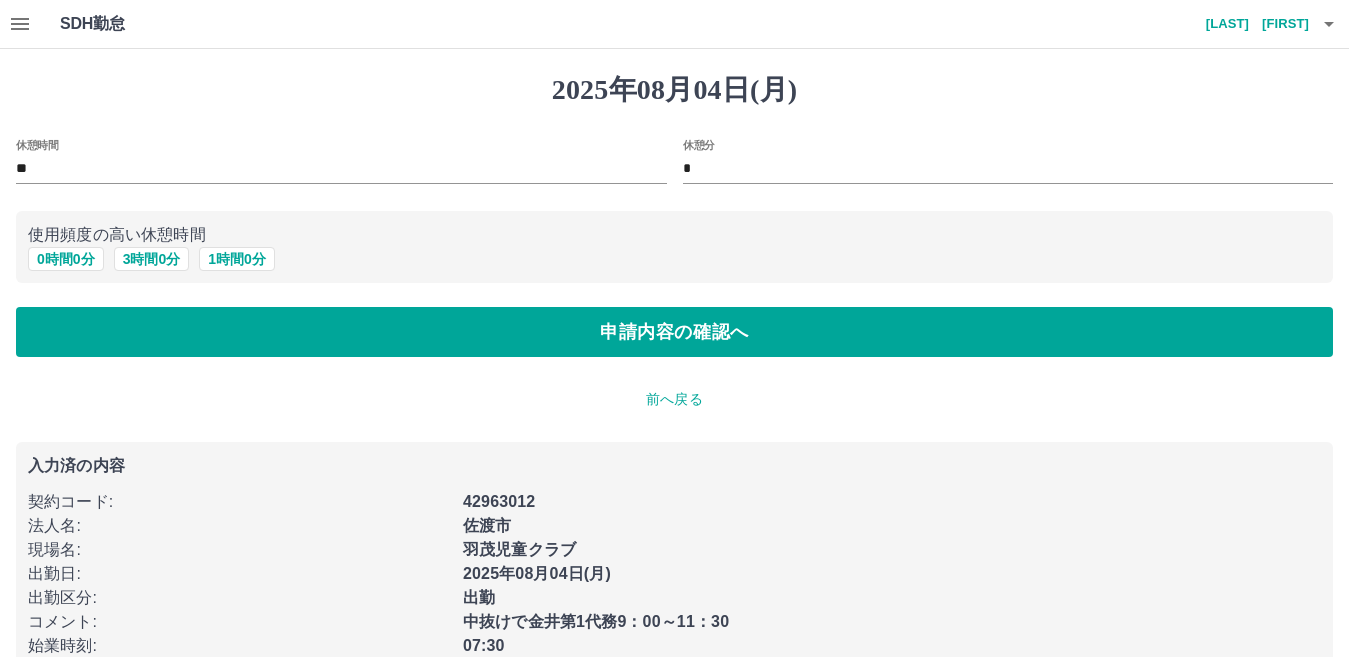 click on "休憩分 *" at bounding box center (1000, 155) 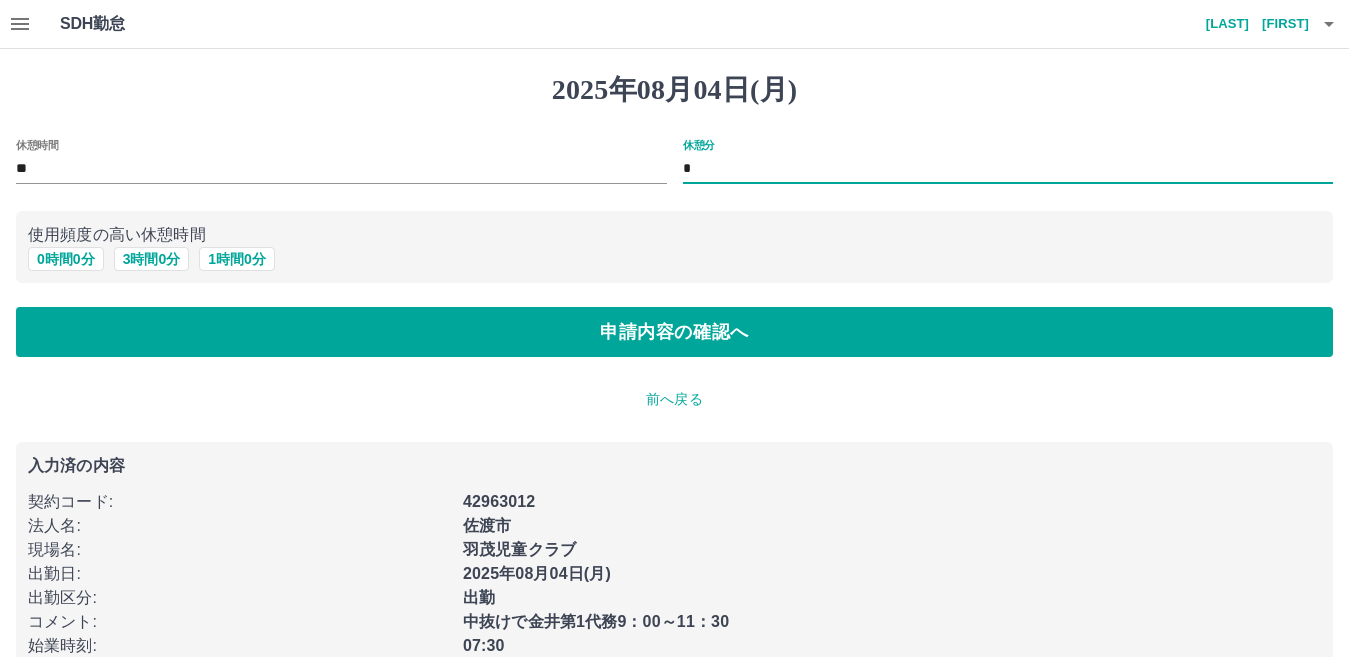 click on "*" at bounding box center [1008, 169] 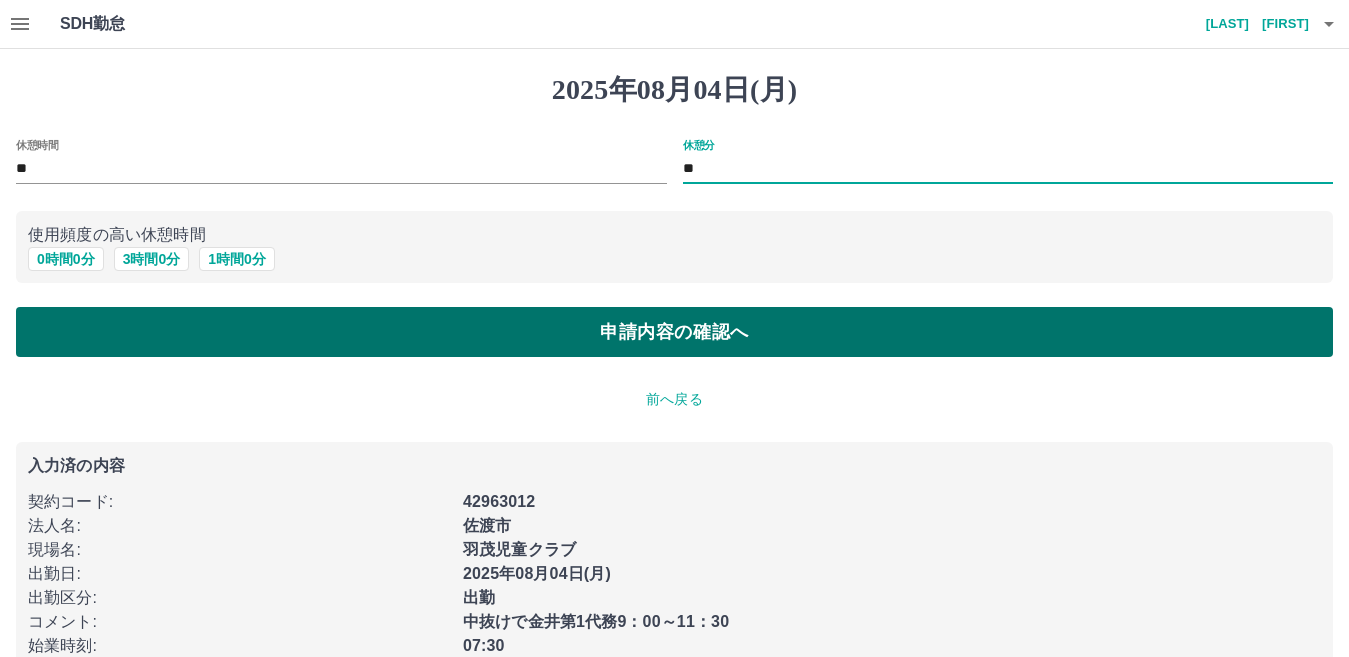 type on "**" 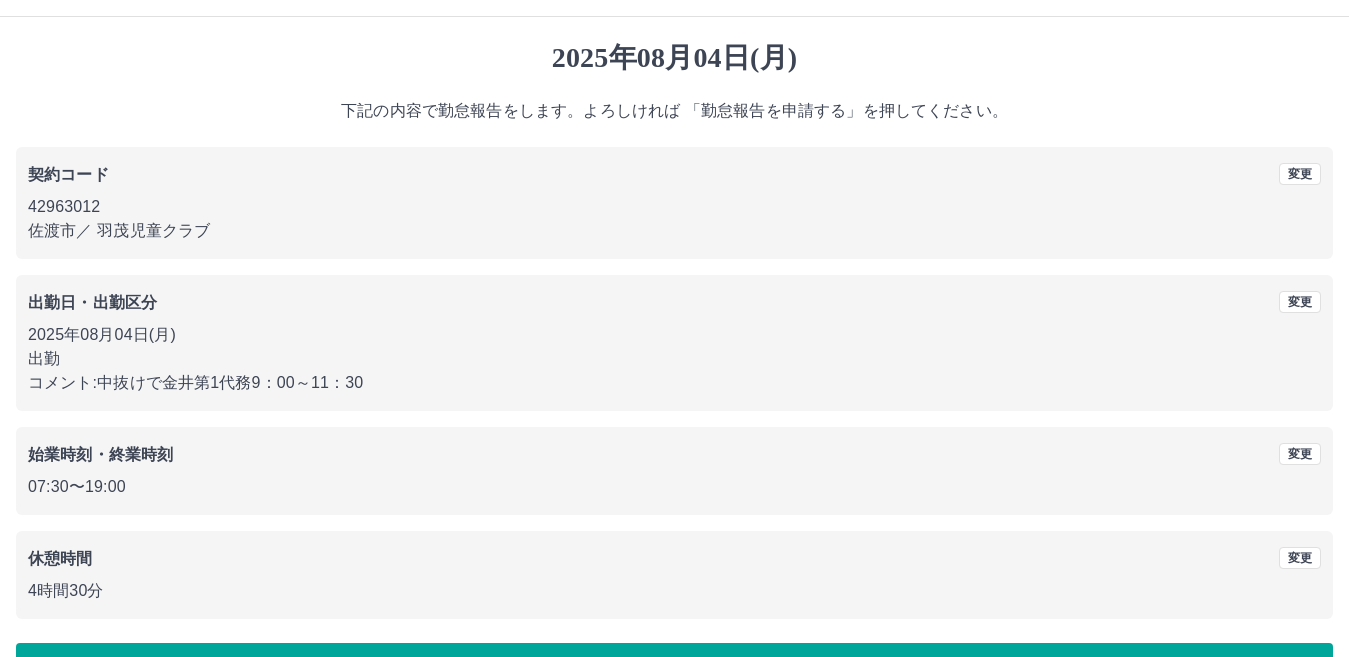 scroll, scrollTop: 0, scrollLeft: 0, axis: both 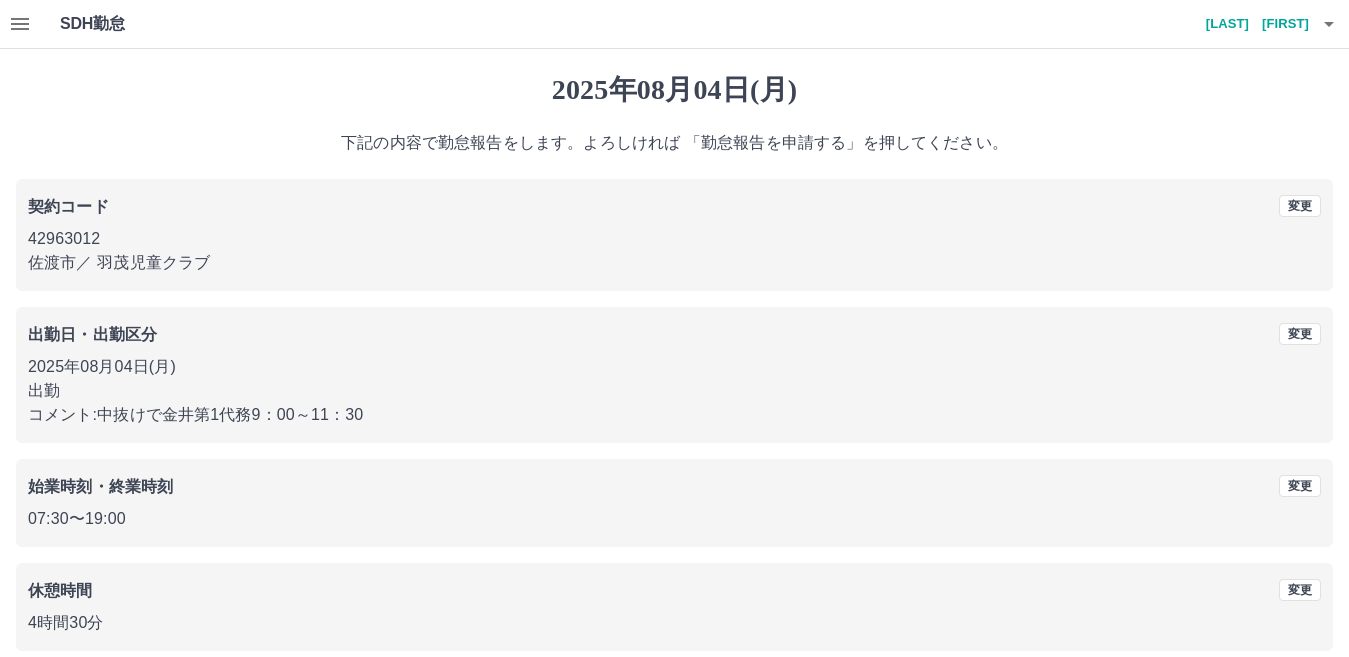 click 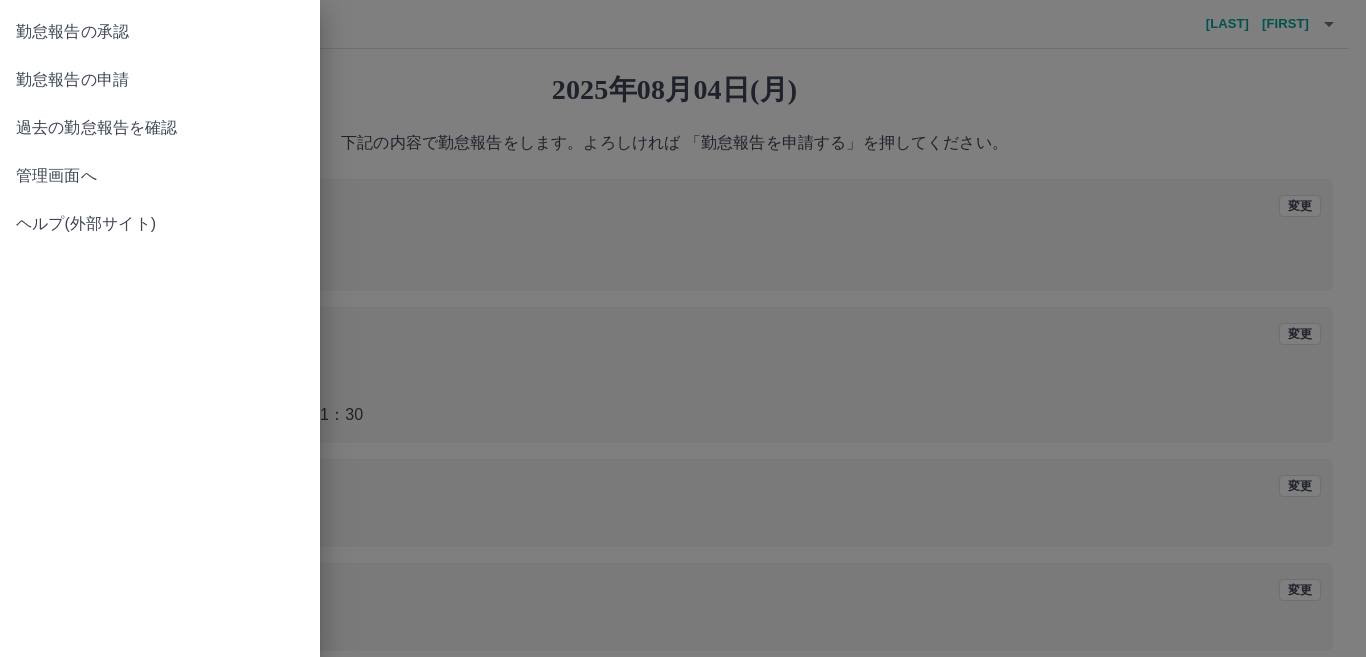 click on "管理画面へ" at bounding box center (160, 176) 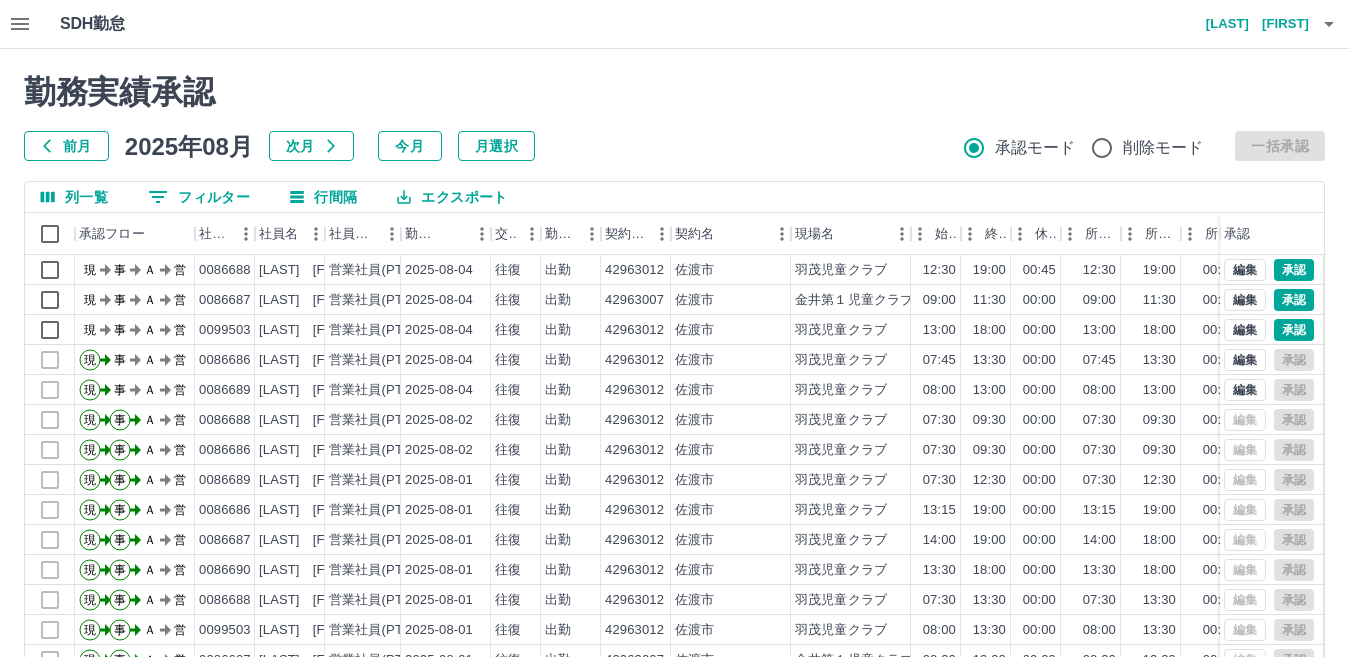 click 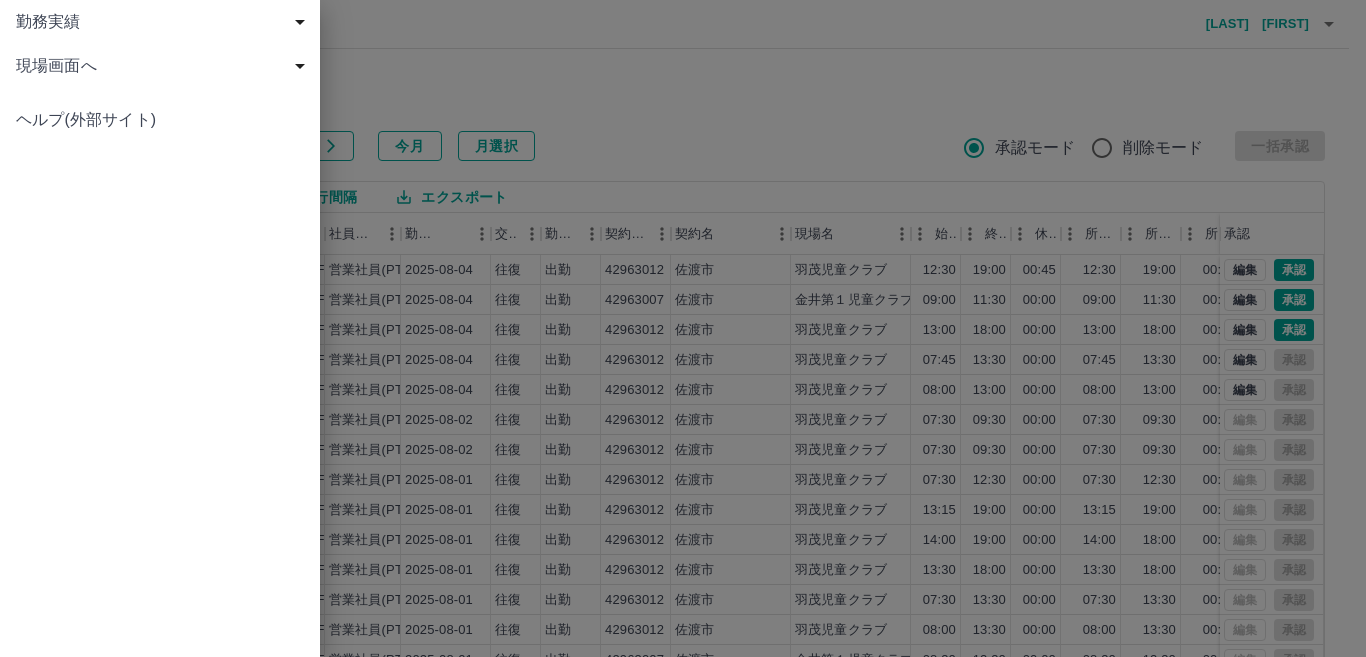 click on "現場画面へ" at bounding box center (164, 66) 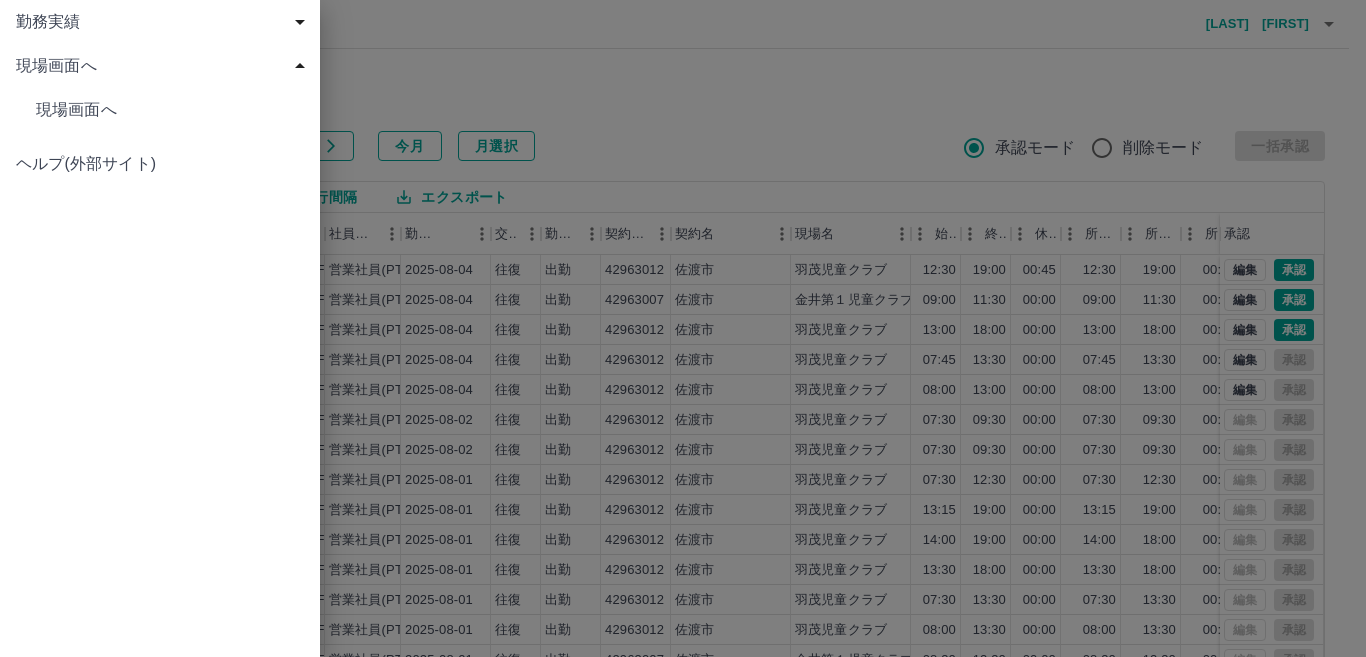 click on "現場画面へ" at bounding box center [170, 110] 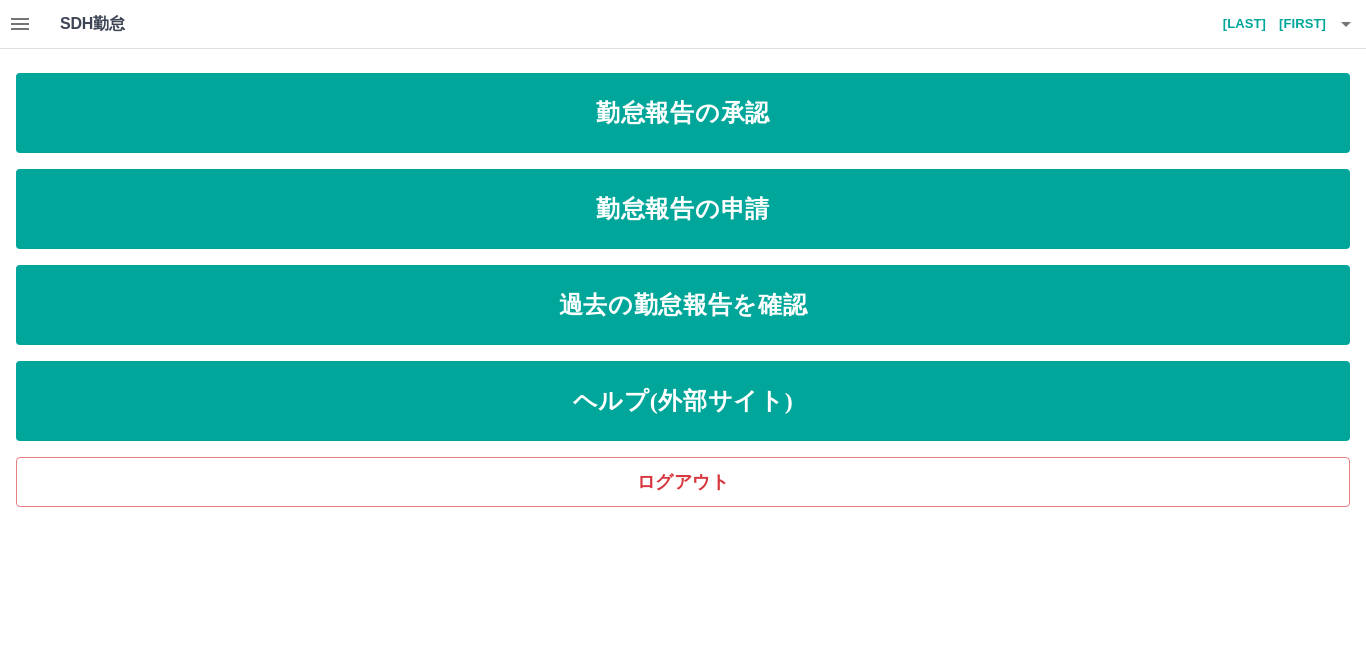 click 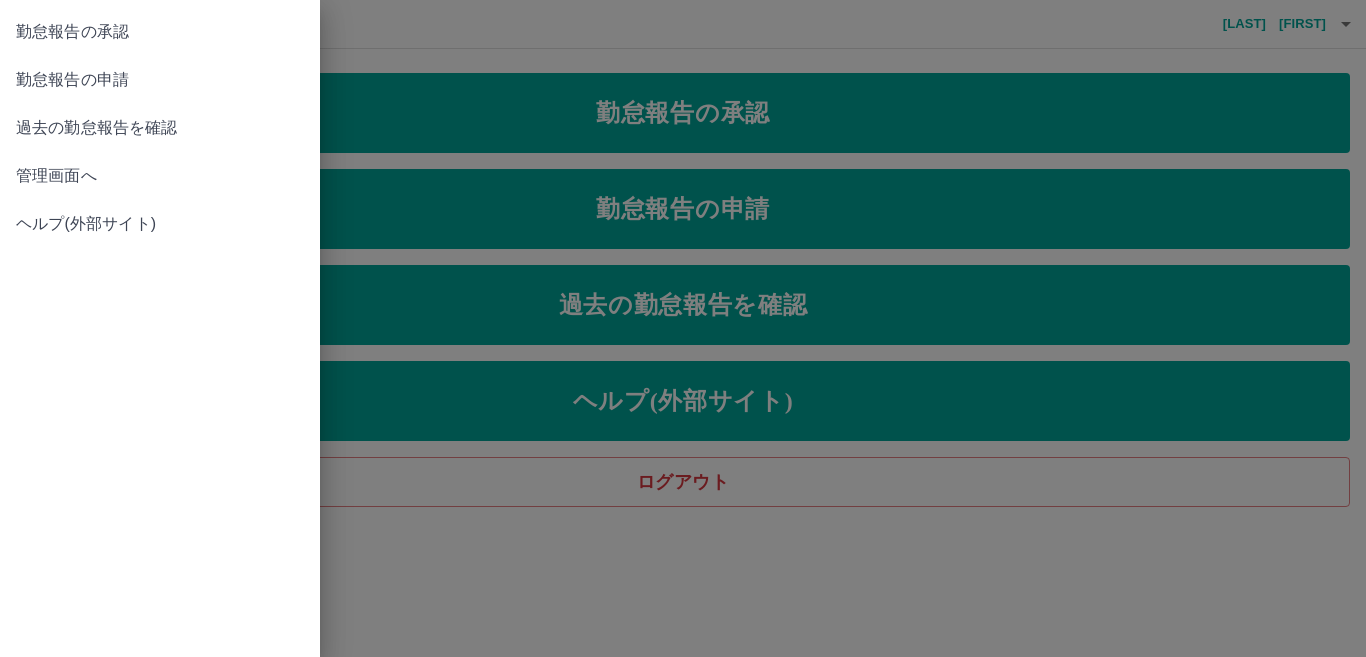 click at bounding box center [683, 328] 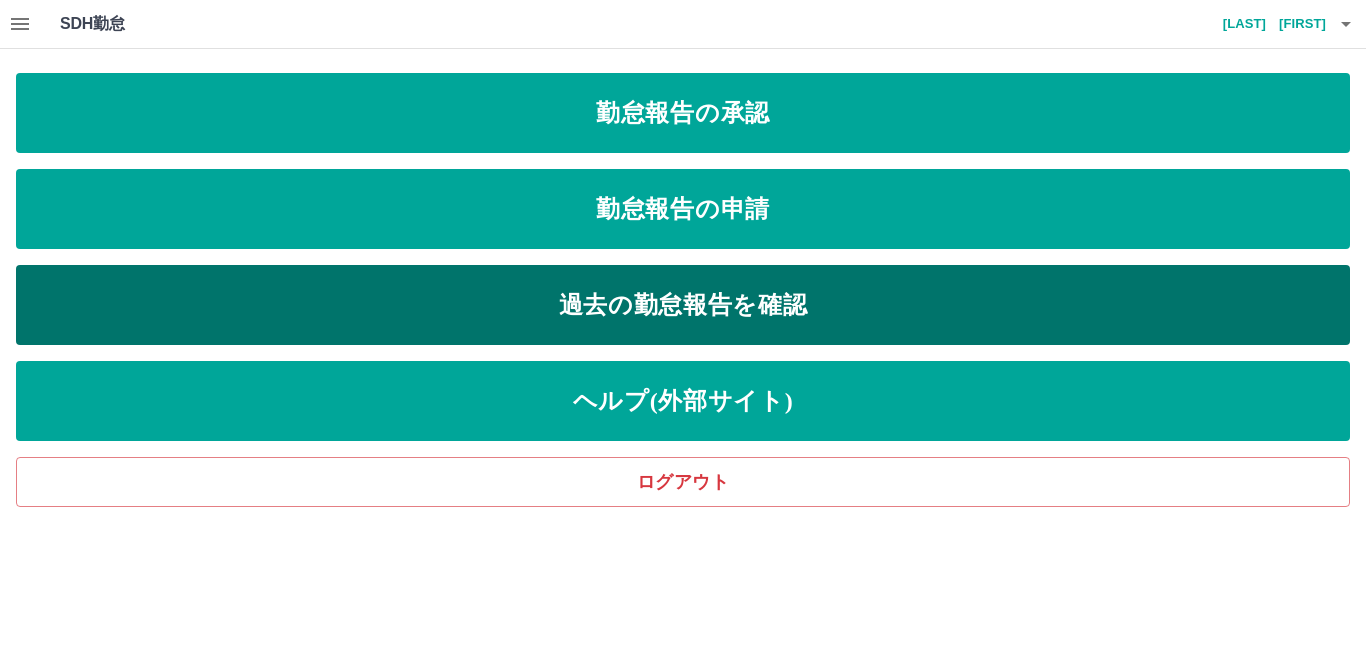 click on "過去の勤怠報告を確認" at bounding box center [683, 305] 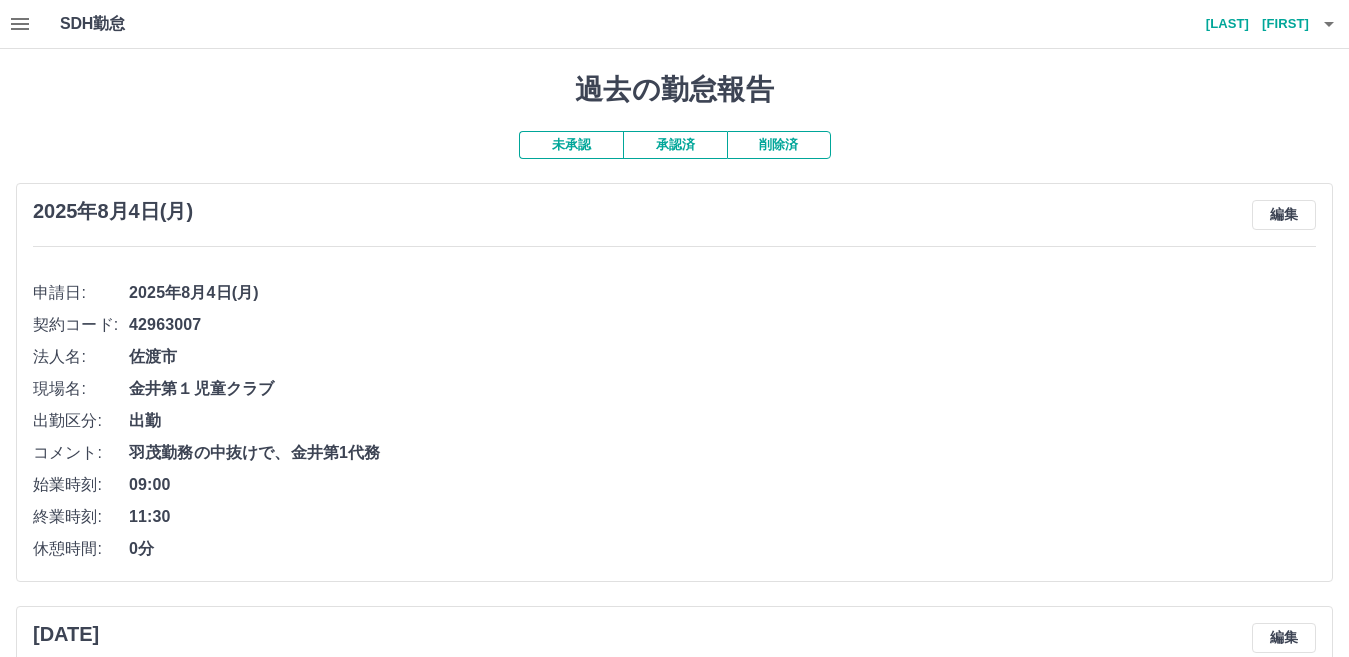 scroll, scrollTop: 100, scrollLeft: 0, axis: vertical 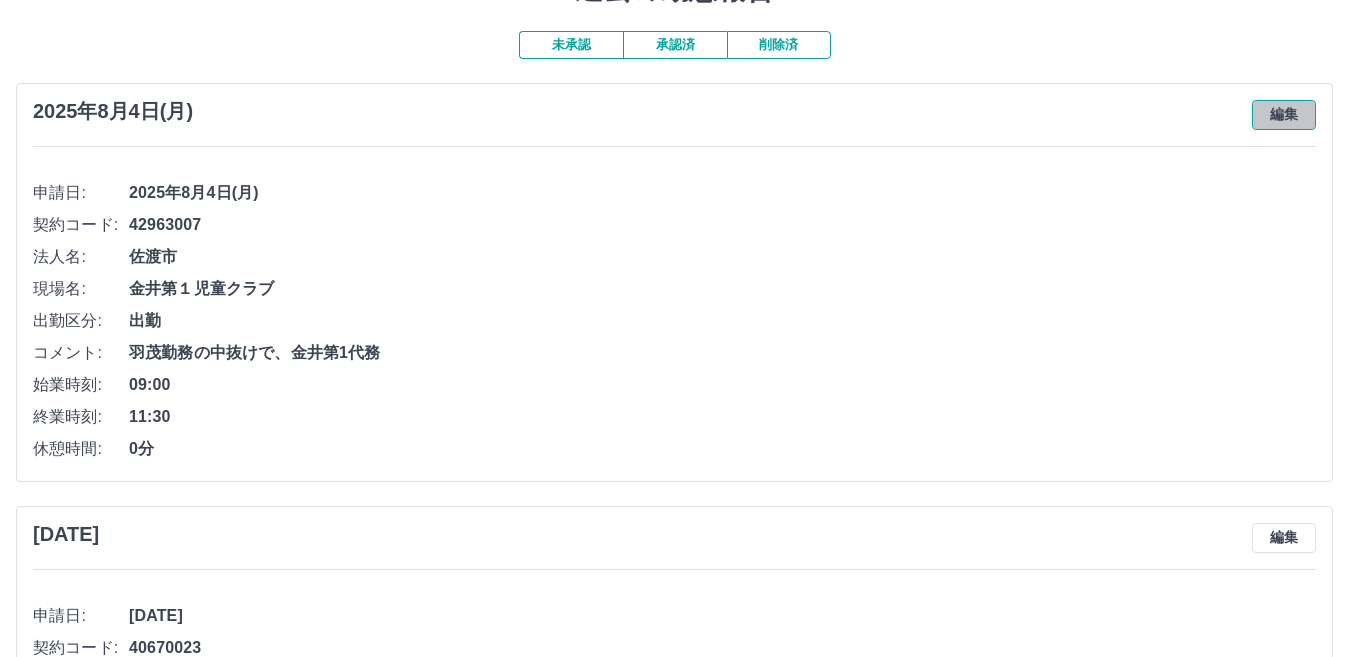 click on "編集" at bounding box center (1284, 115) 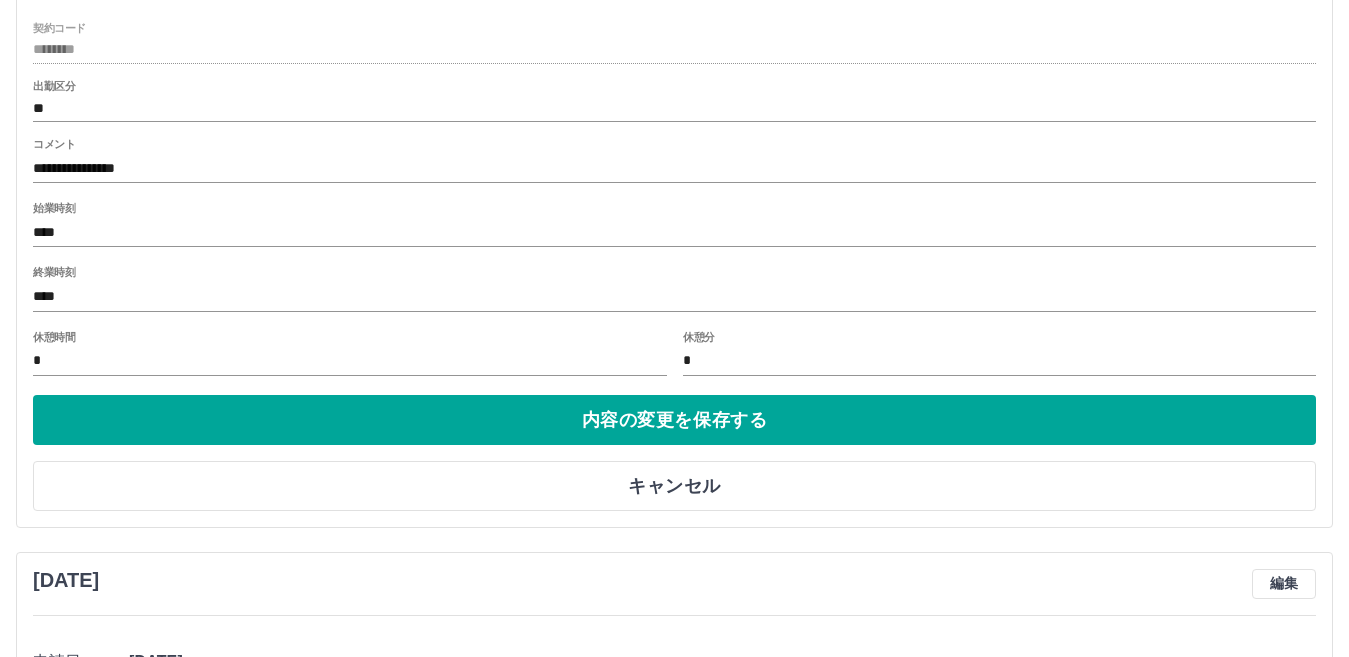 scroll, scrollTop: 0, scrollLeft: 0, axis: both 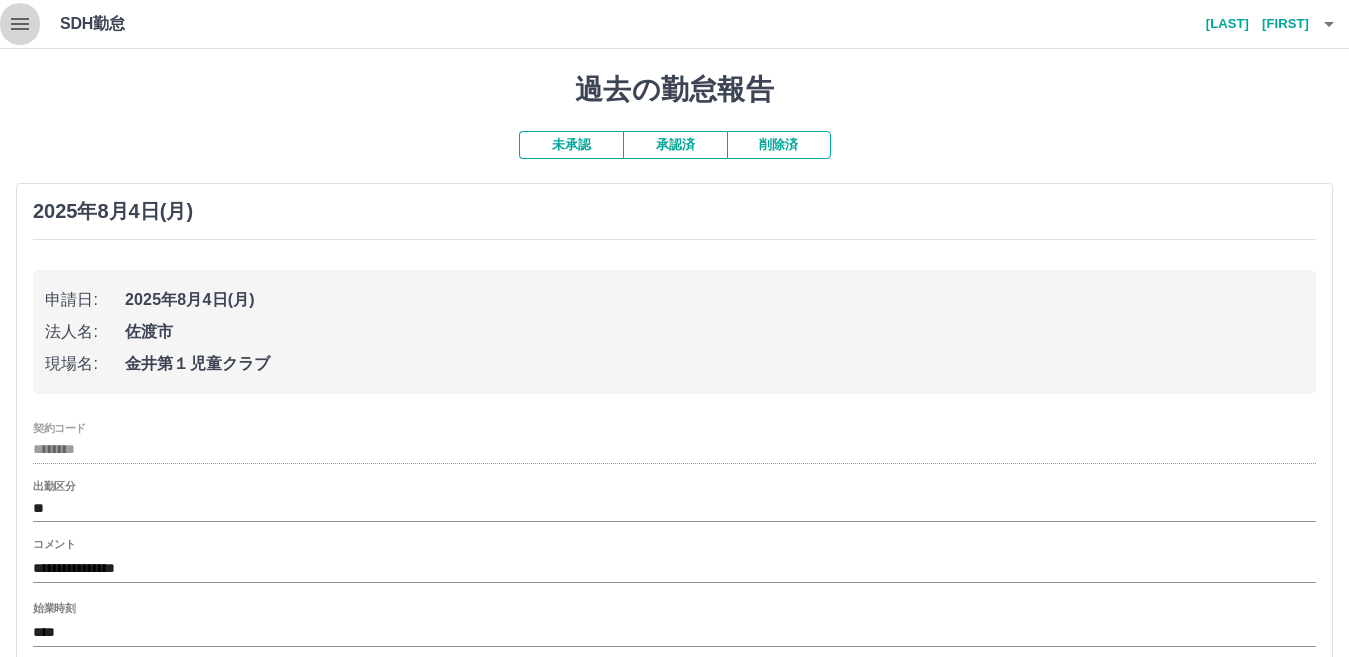 click 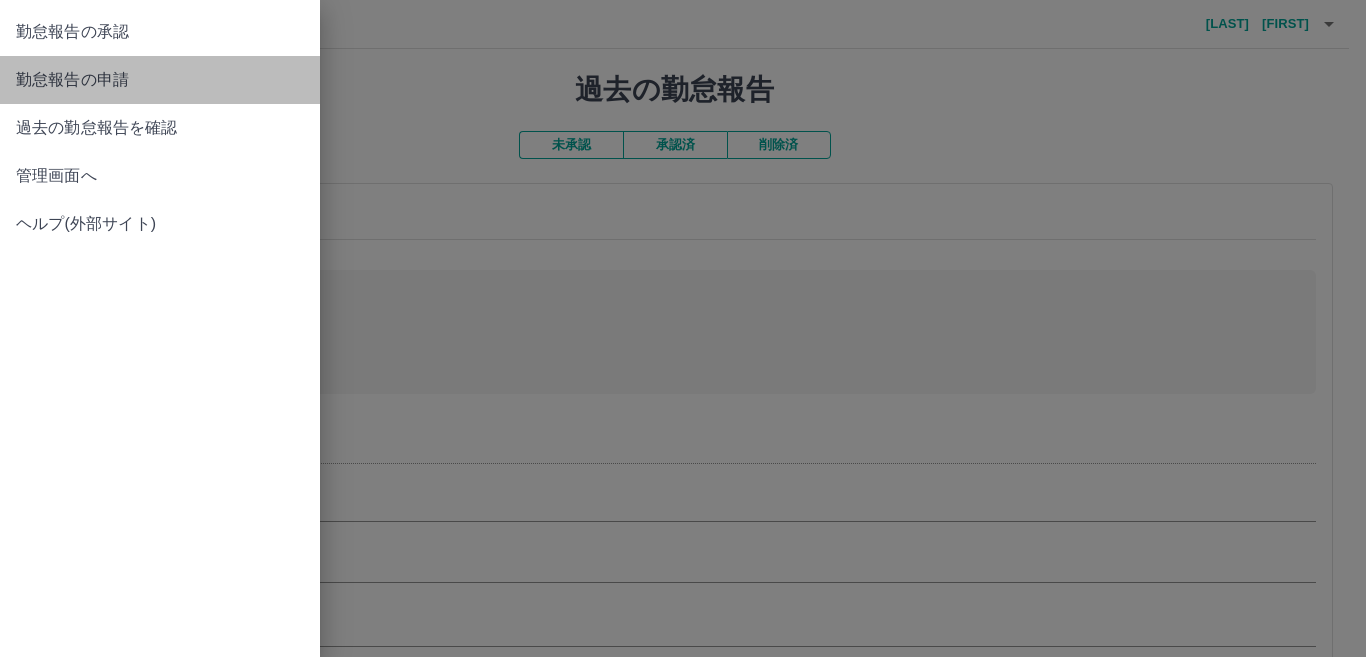 click on "勤怠報告の申請" at bounding box center (160, 80) 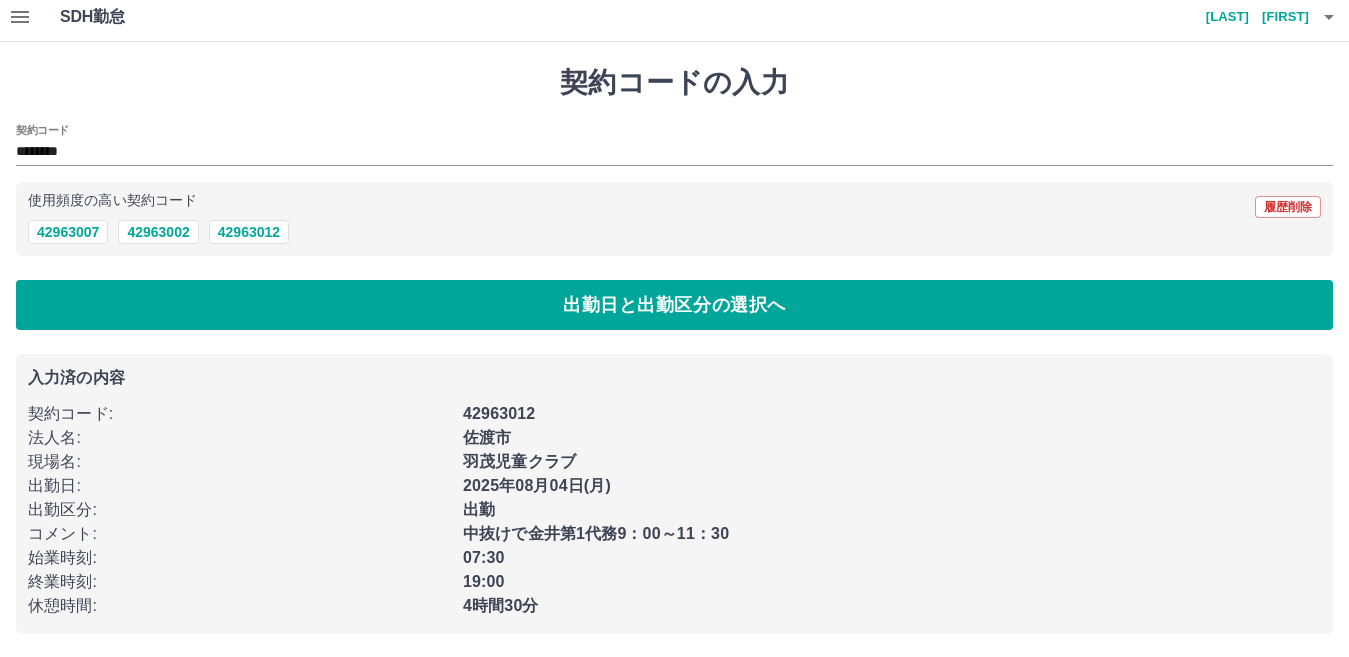 scroll, scrollTop: 9, scrollLeft: 0, axis: vertical 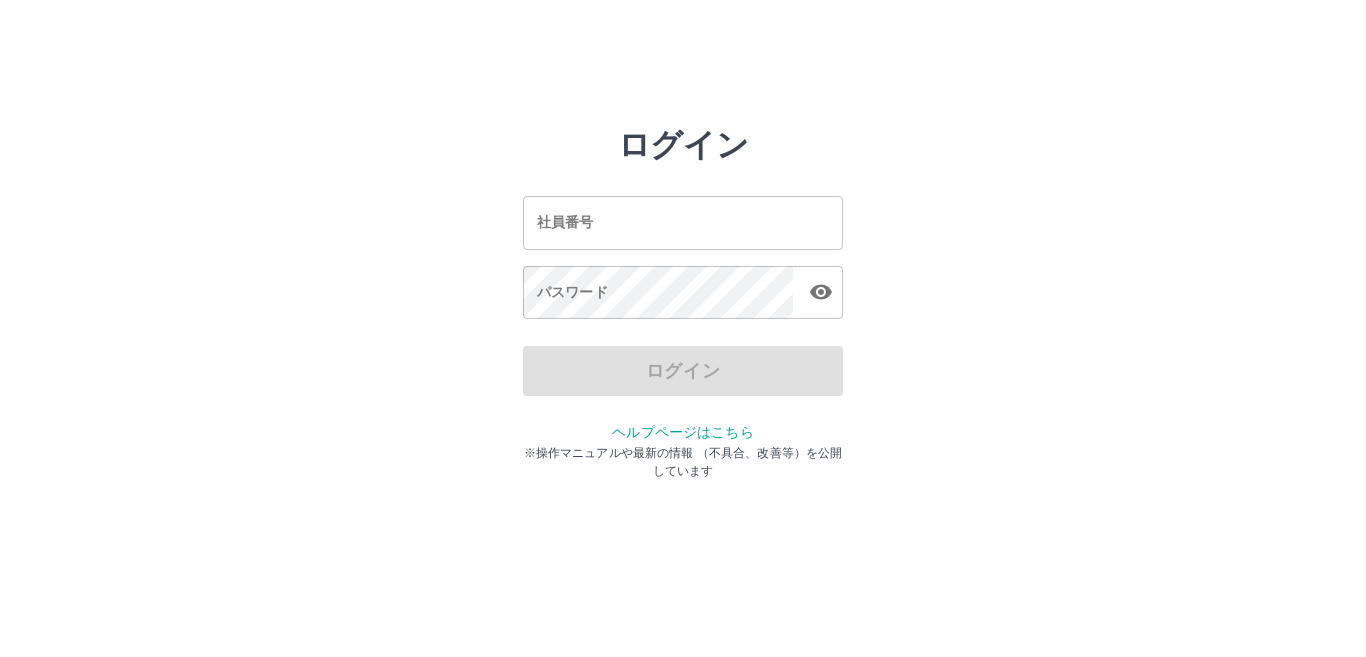 click on "社員番号" at bounding box center (683, 222) 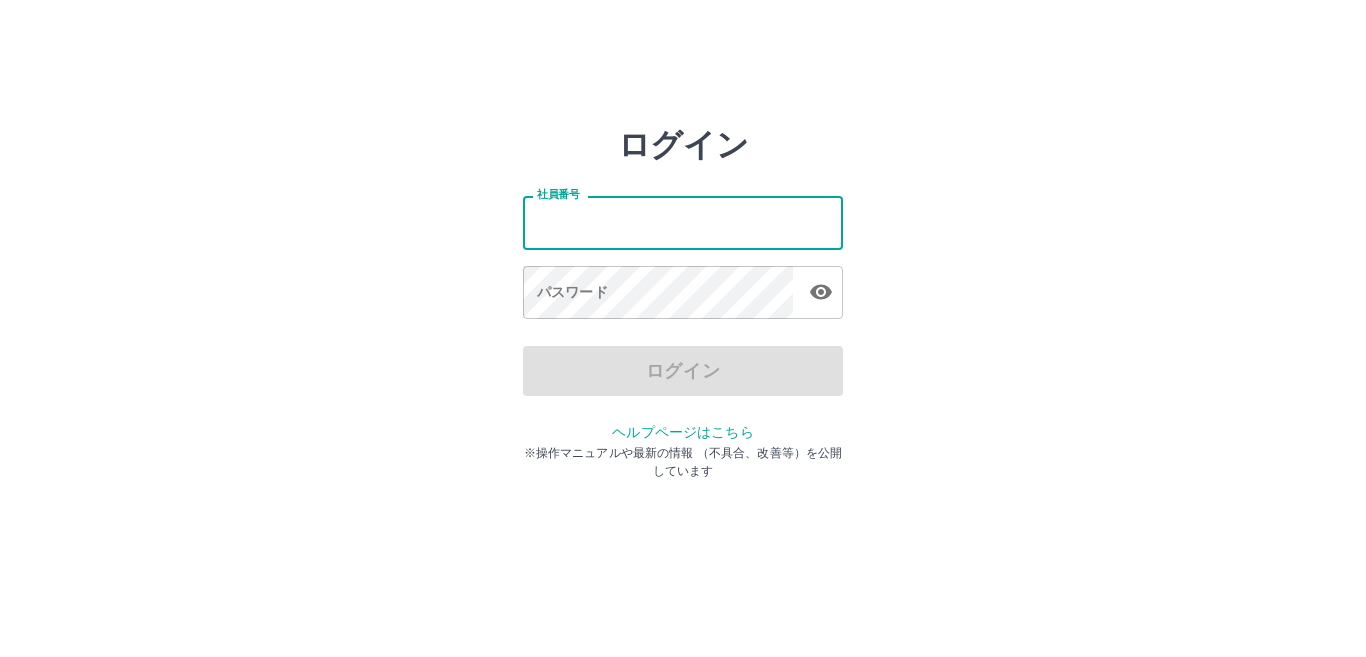 type on "*******" 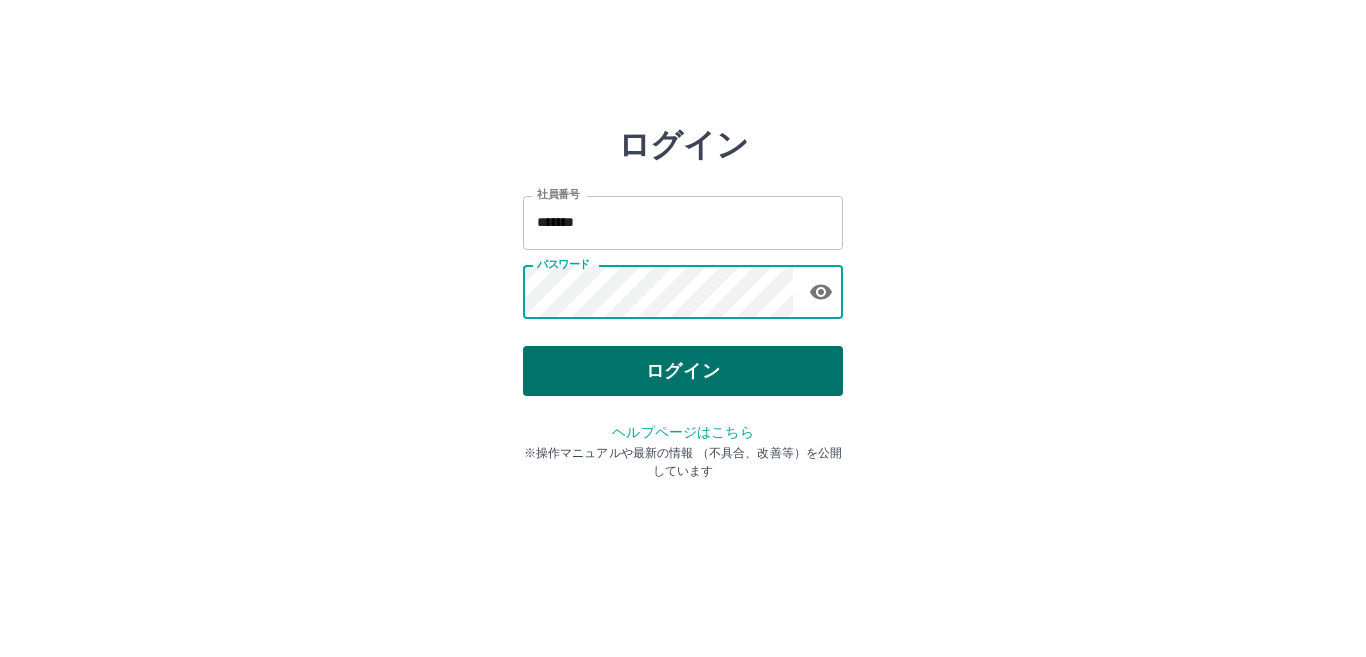 click on "ログイン" at bounding box center (683, 371) 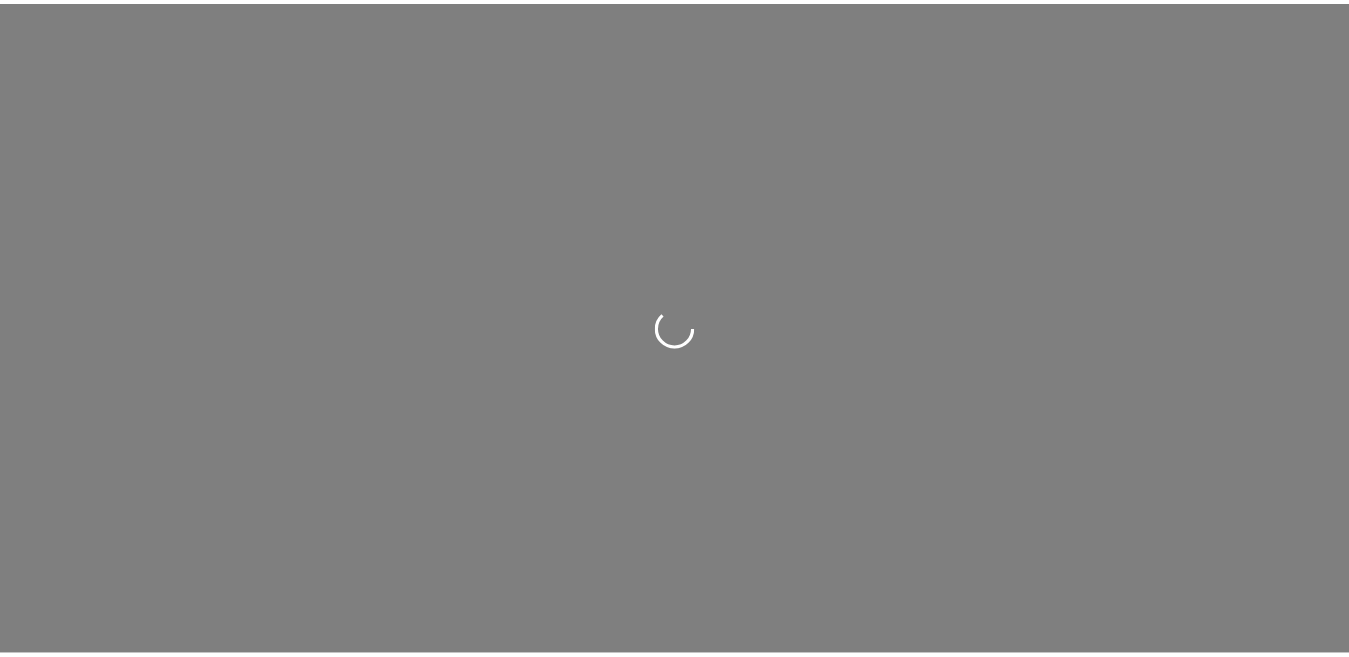 scroll, scrollTop: 0, scrollLeft: 0, axis: both 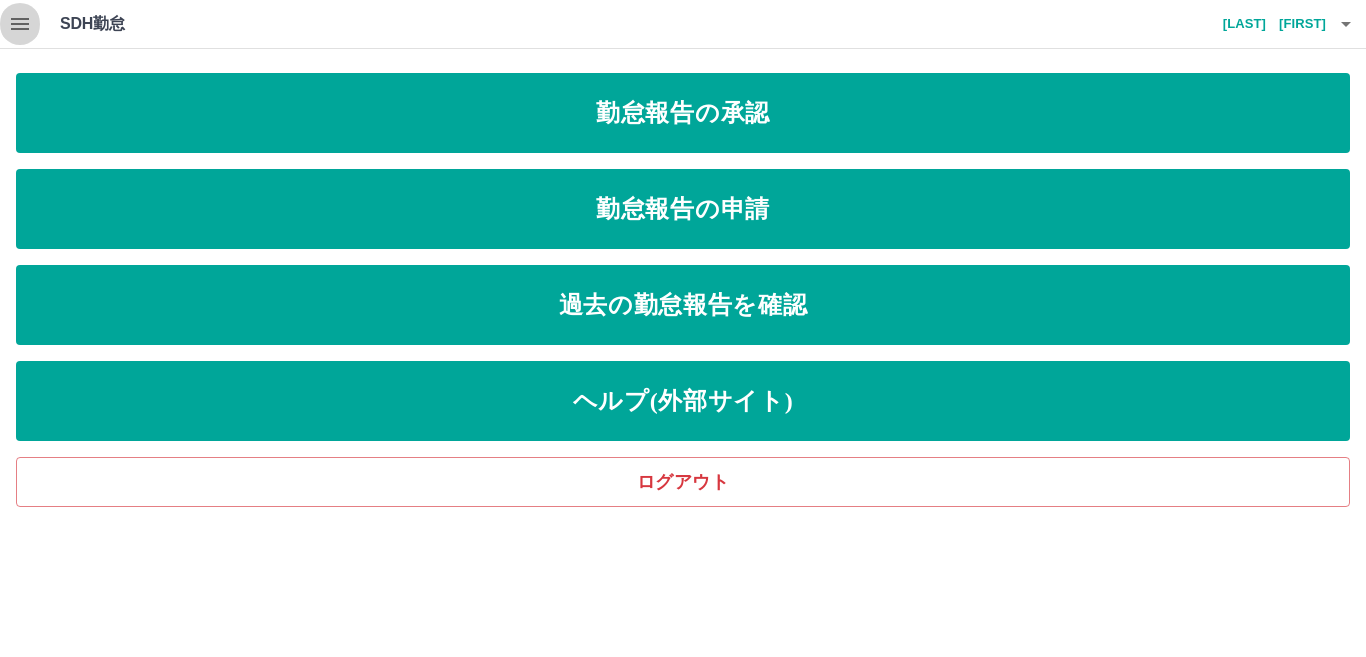 click 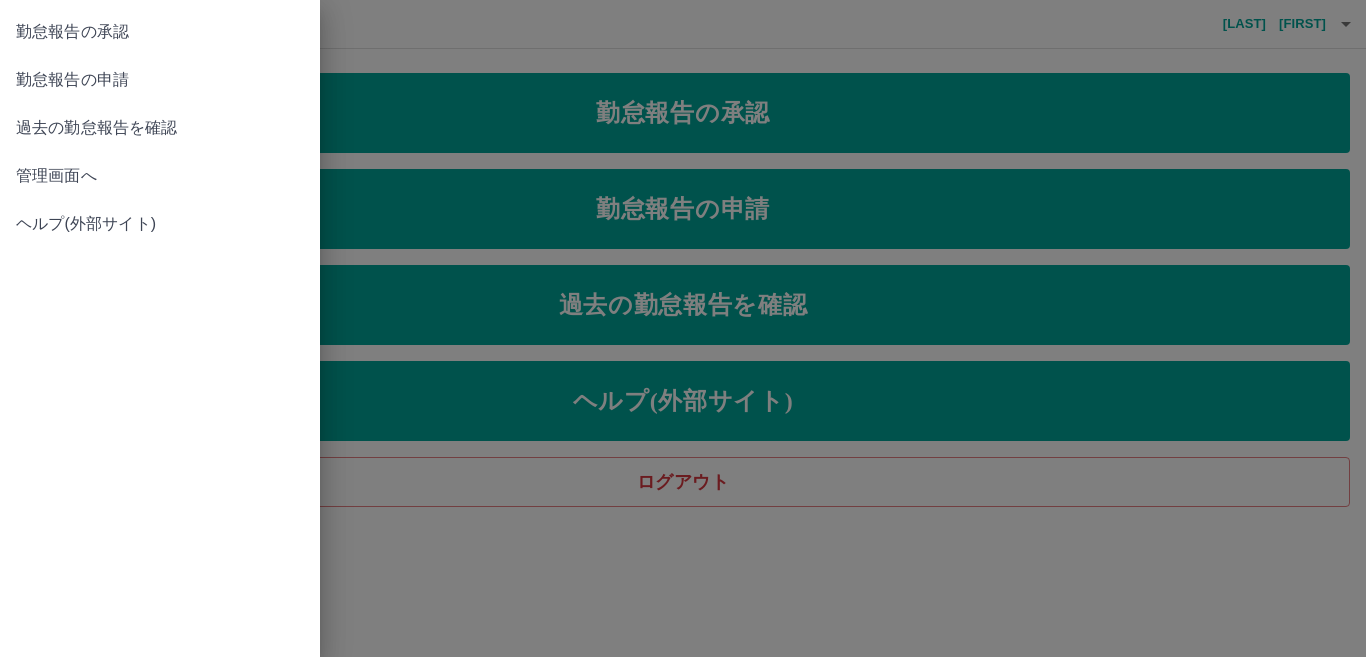 click on "管理画面へ" at bounding box center [160, 176] 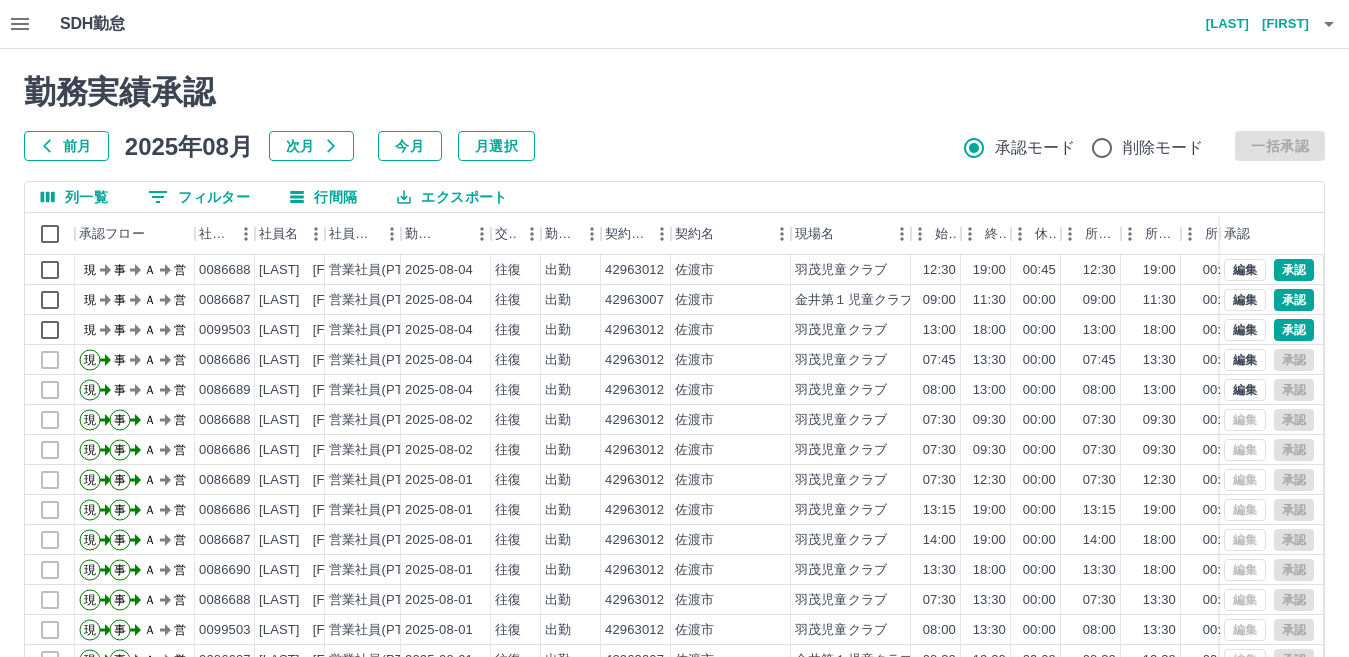 click 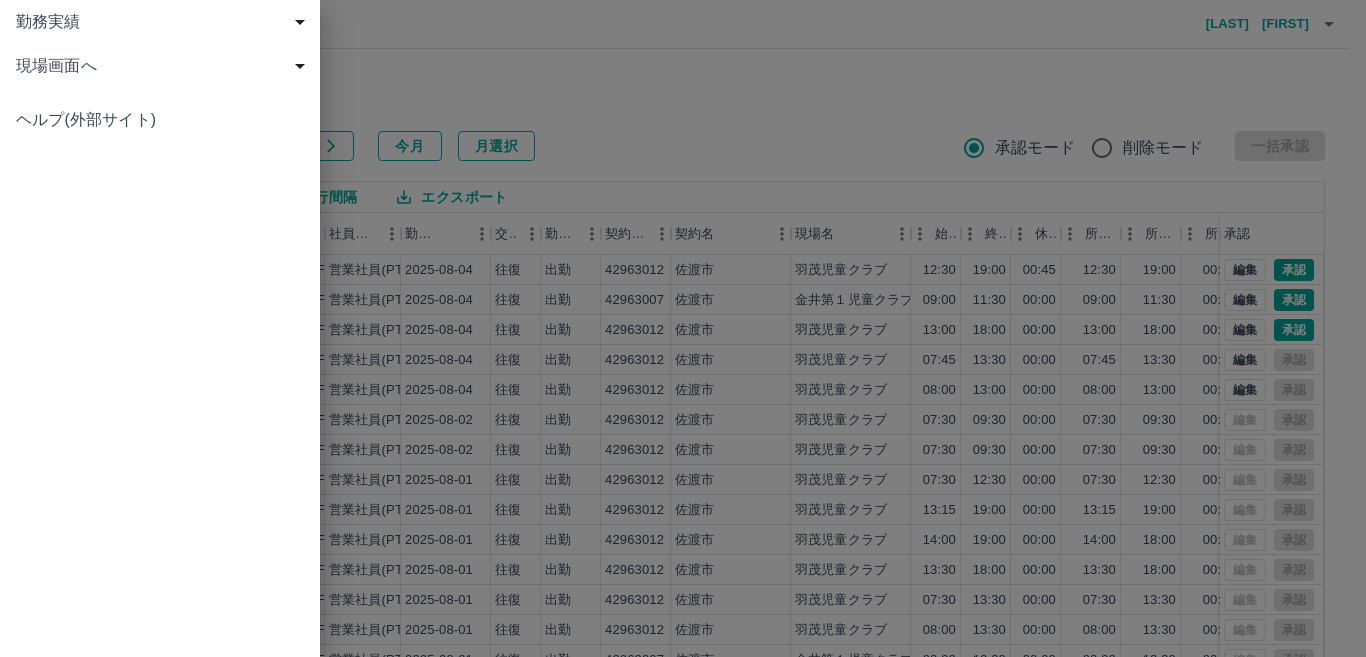 click on "現場画面へ" at bounding box center (164, 66) 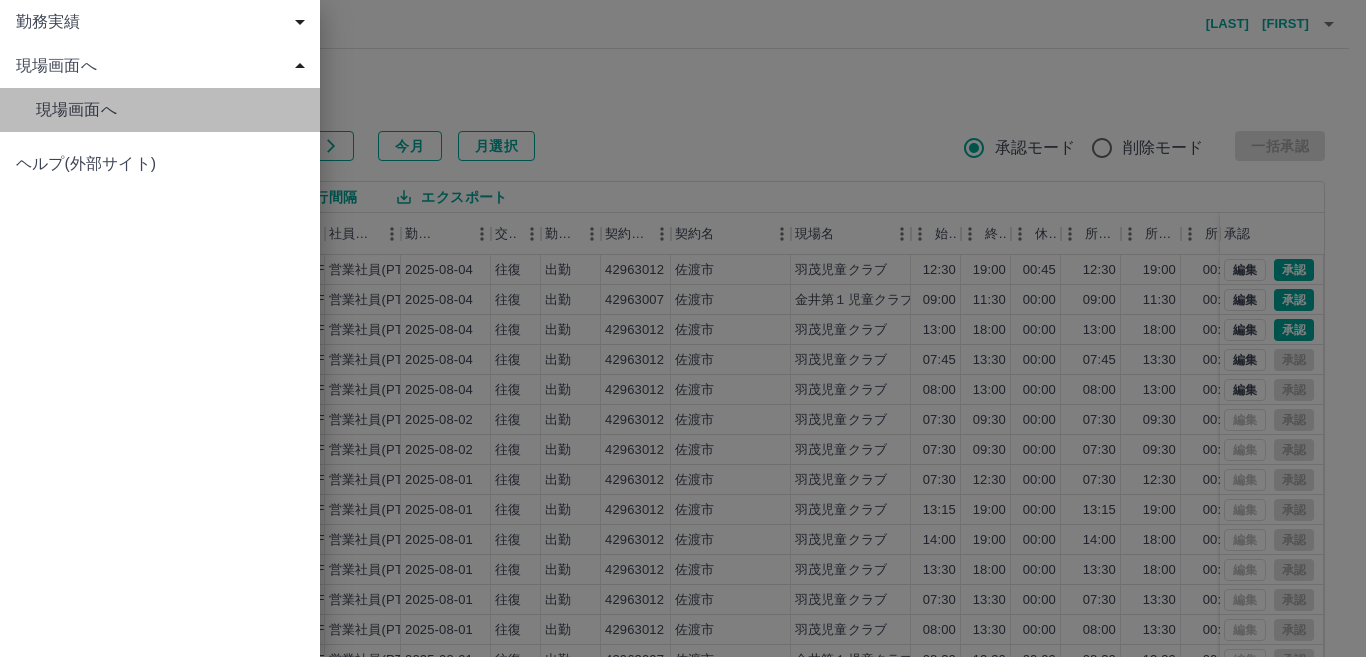 click on "現場画面へ" at bounding box center (170, 110) 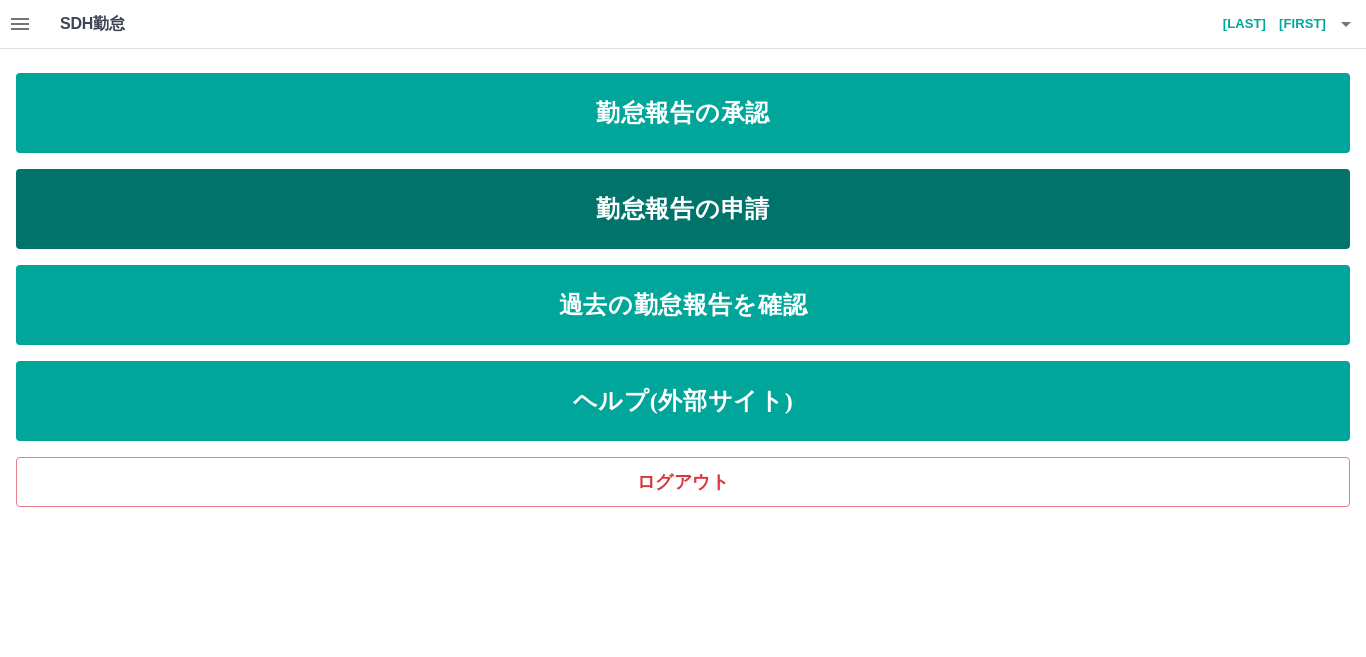 click on "勤怠報告の申請" at bounding box center [683, 209] 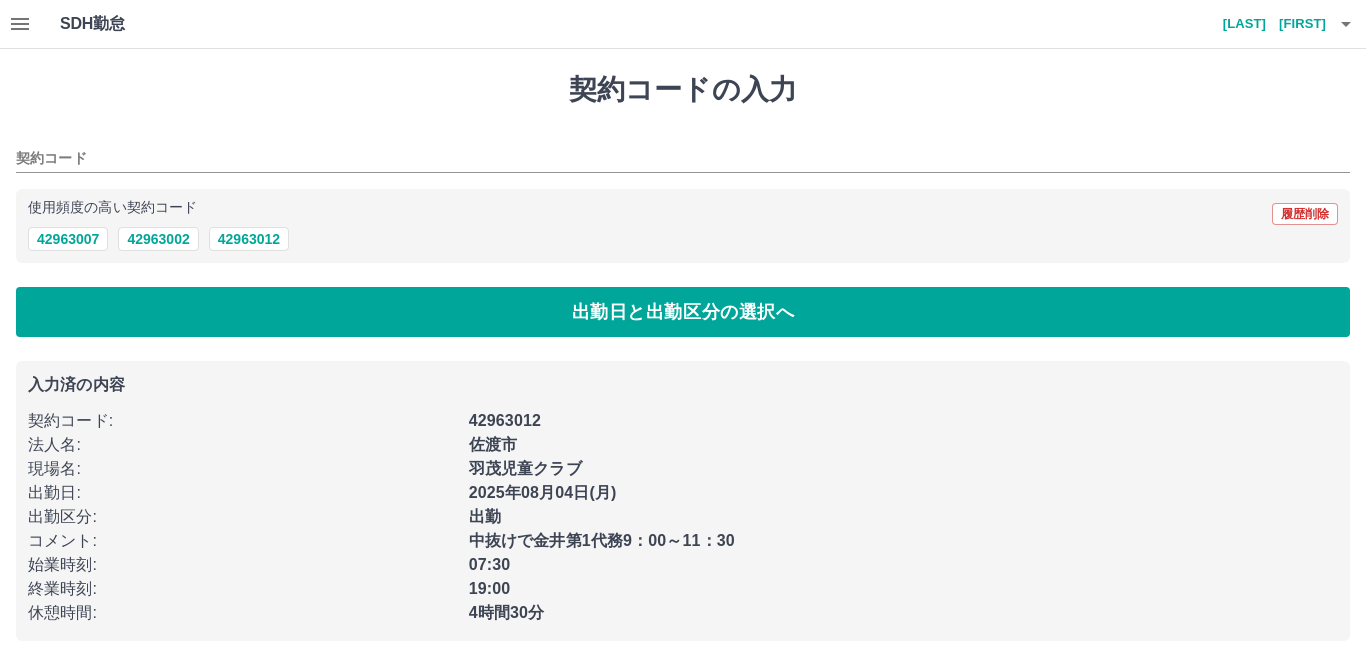 type on "********" 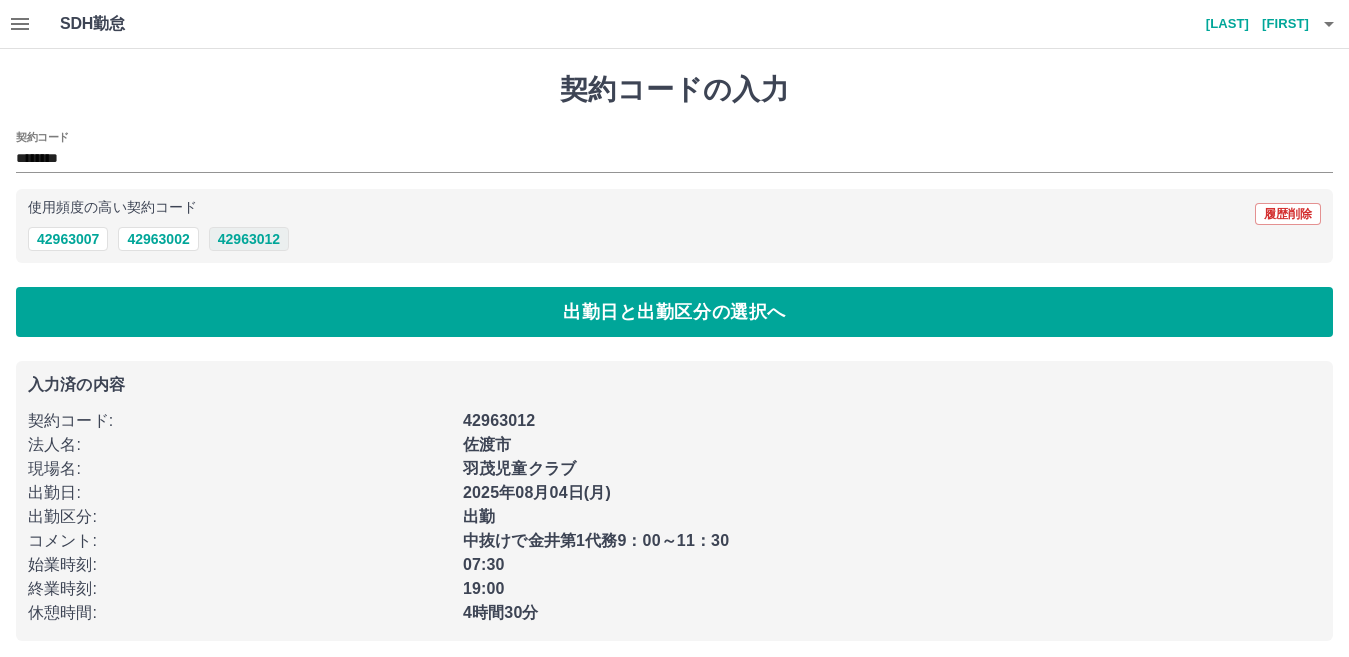 click on "42963012" at bounding box center [249, 239] 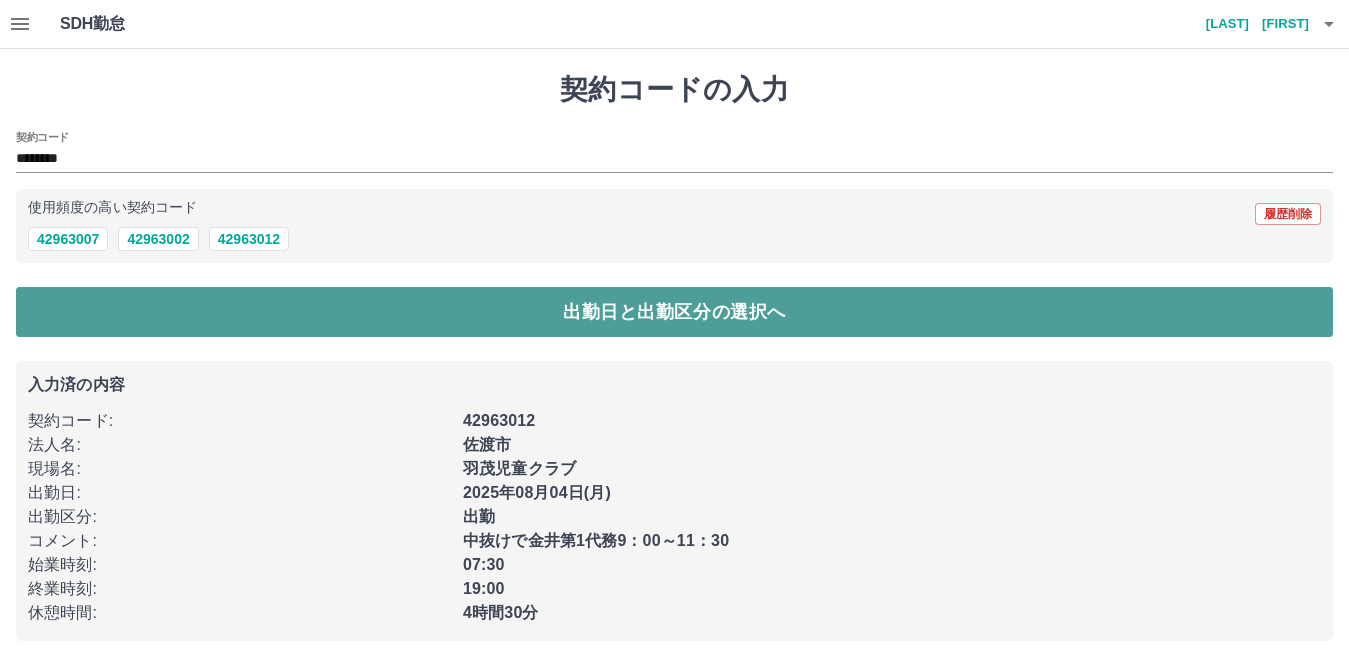click on "出勤日と出勤区分の選択へ" at bounding box center [674, 312] 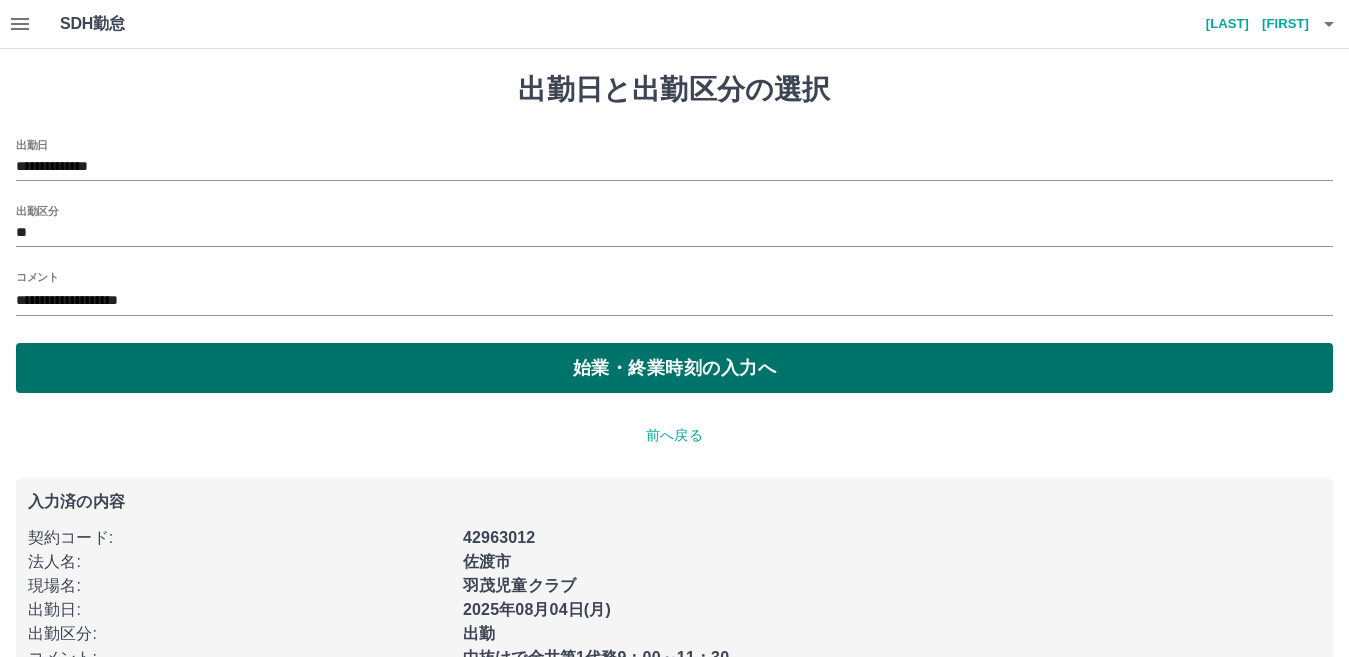 click on "始業・終業時刻の入力へ" at bounding box center (674, 368) 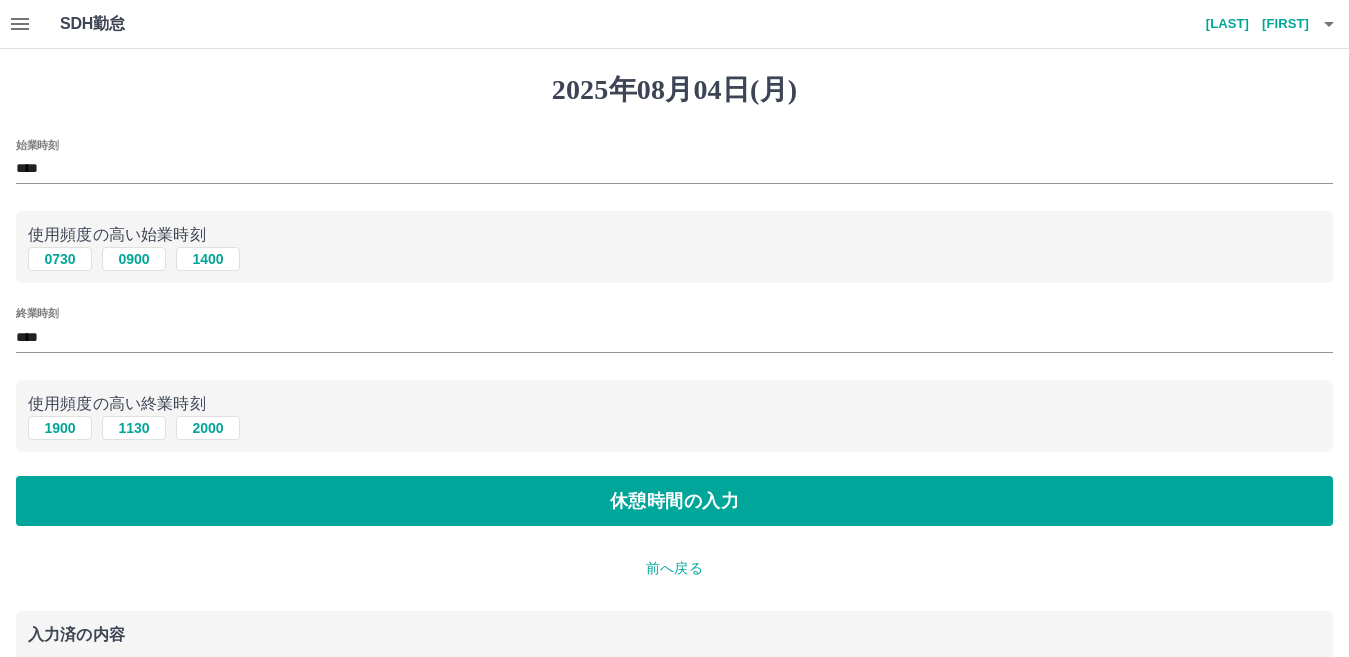 click on "****" at bounding box center (674, 337) 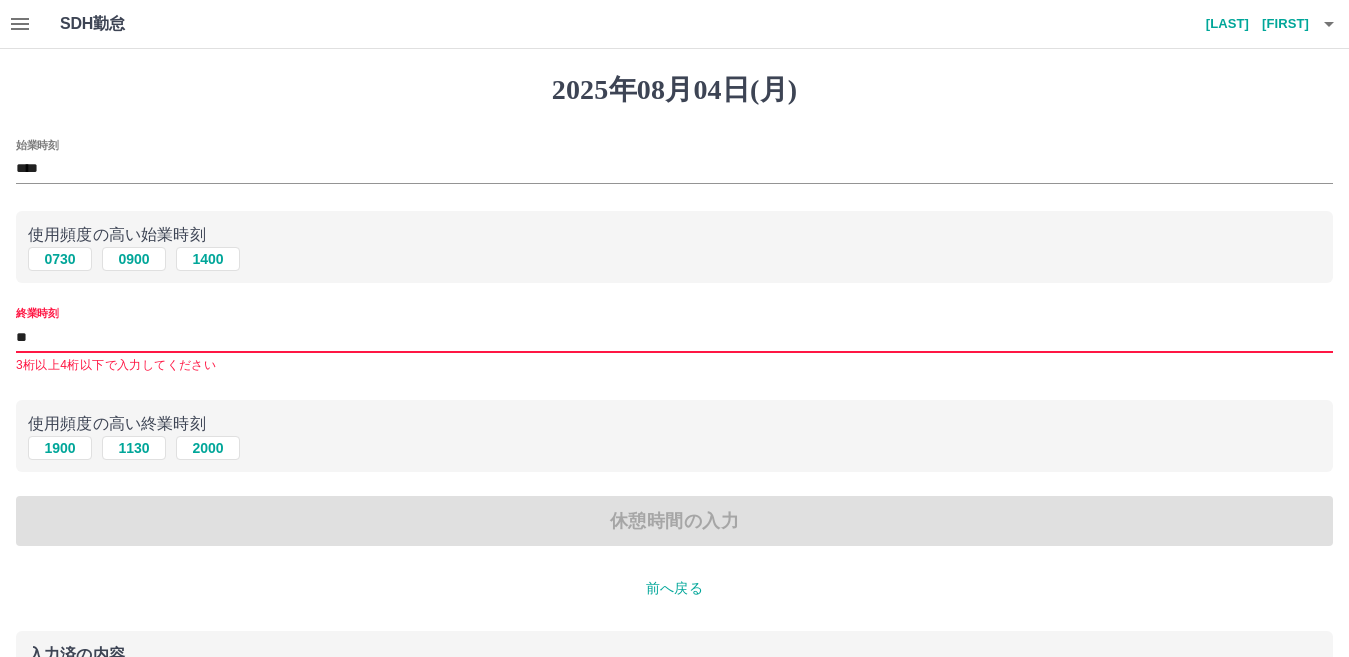 type on "*" 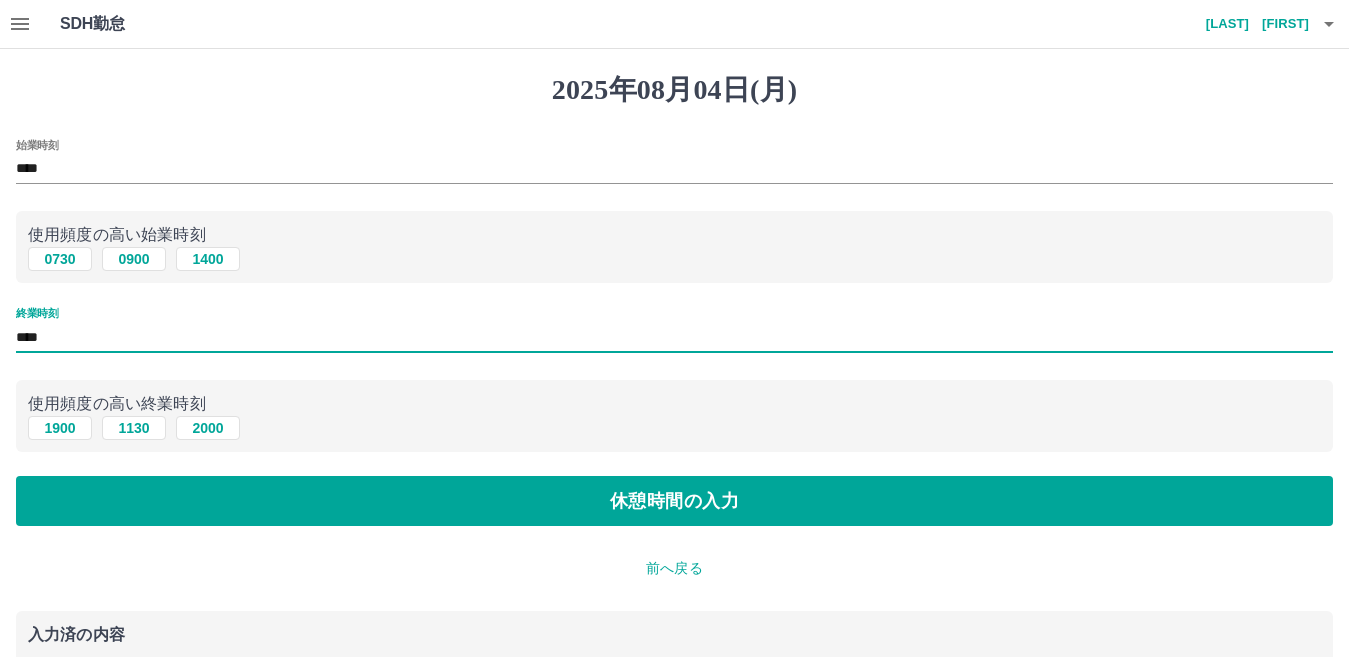 type on "****" 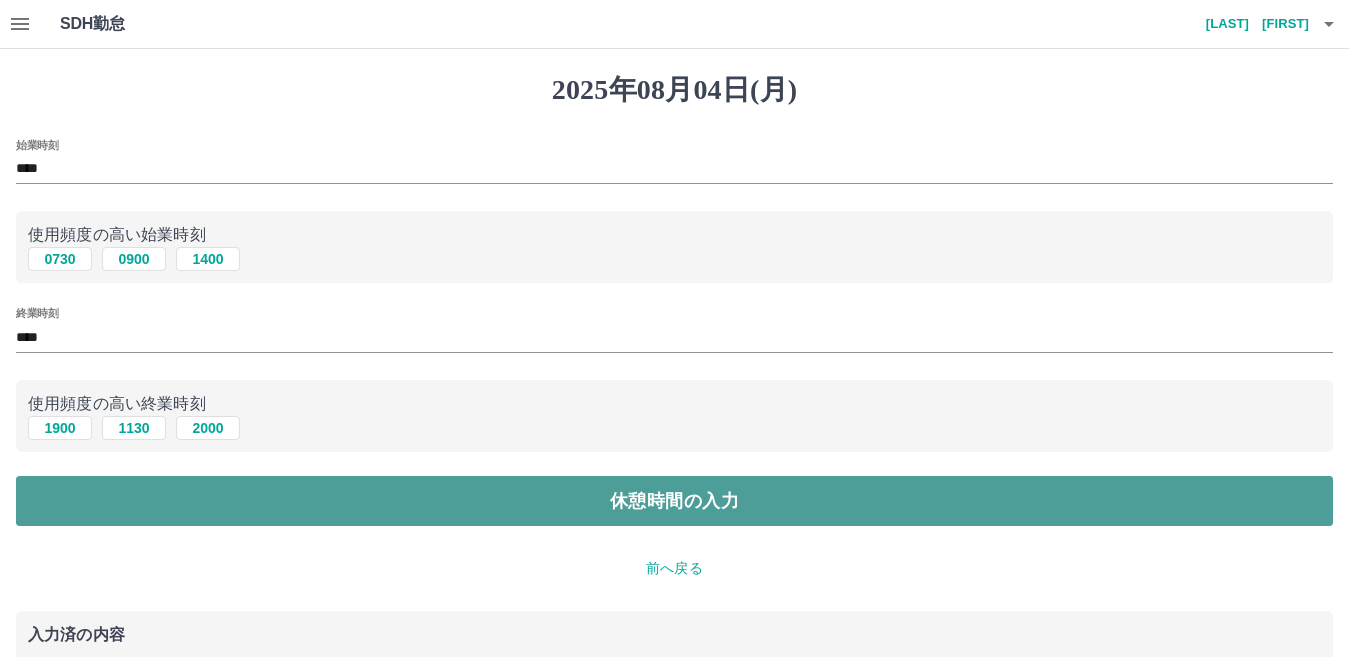 click on "休憩時間の入力" at bounding box center [674, 501] 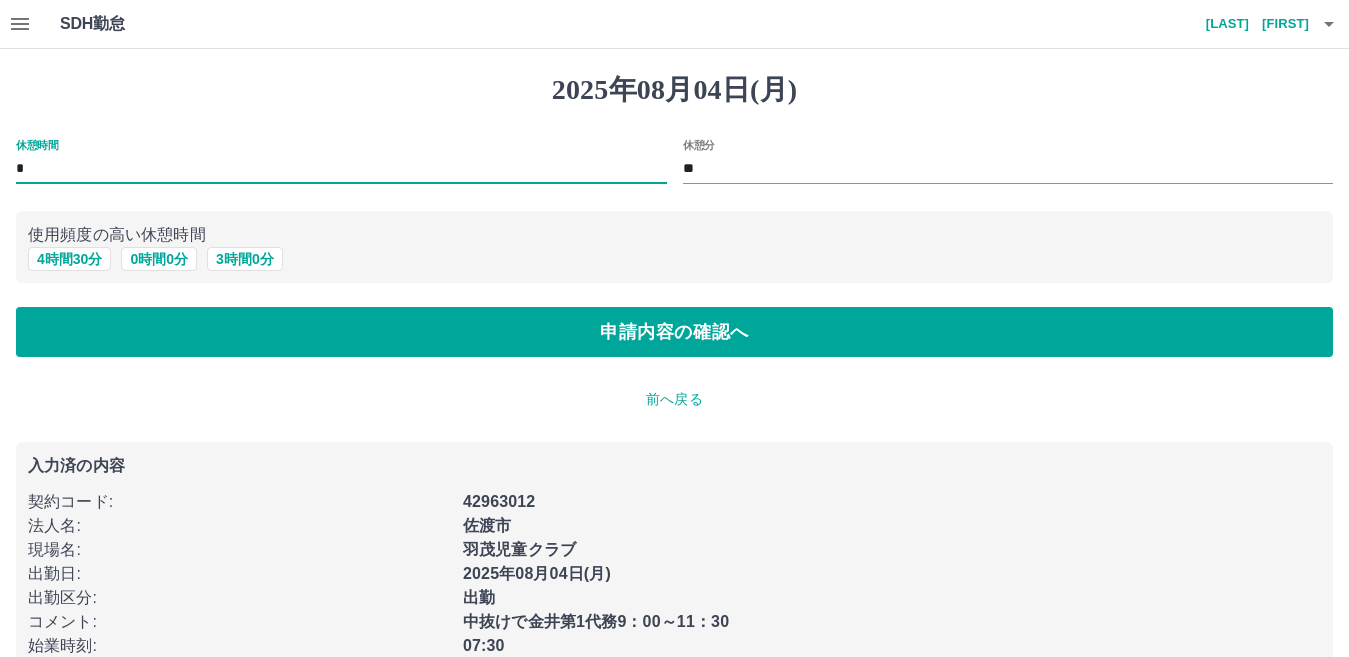 click on "*" at bounding box center [341, 169] 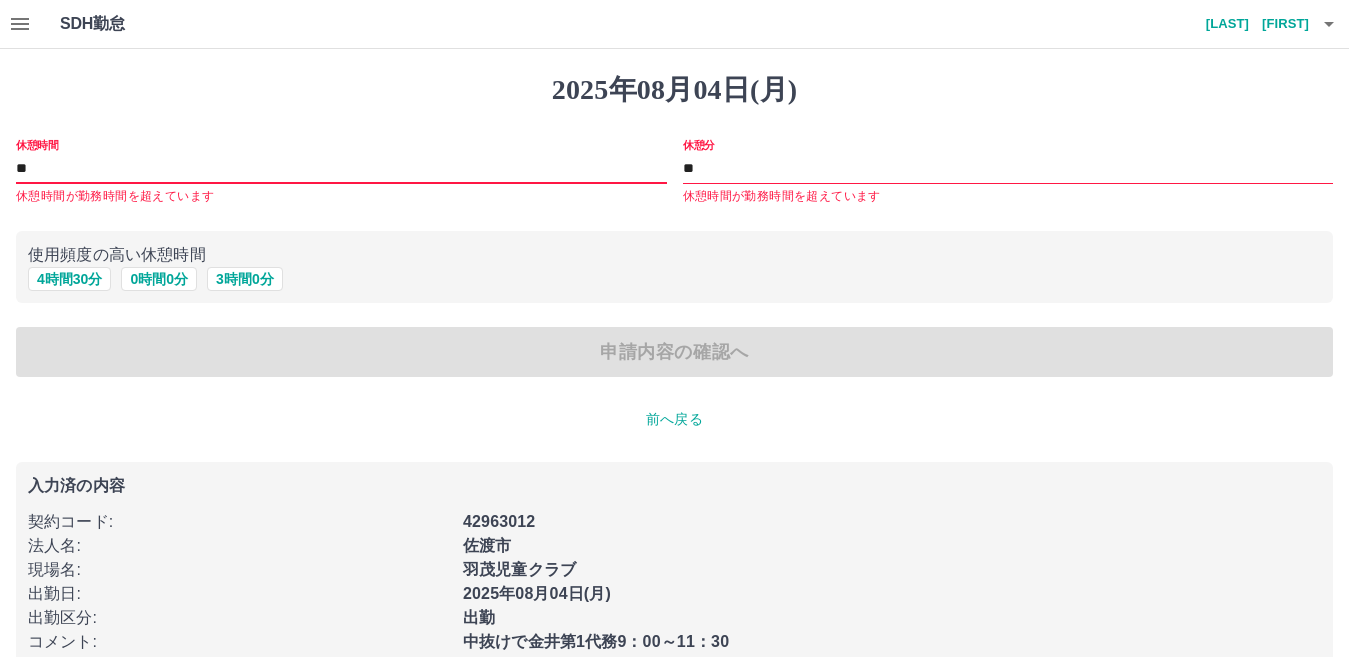 type on "**" 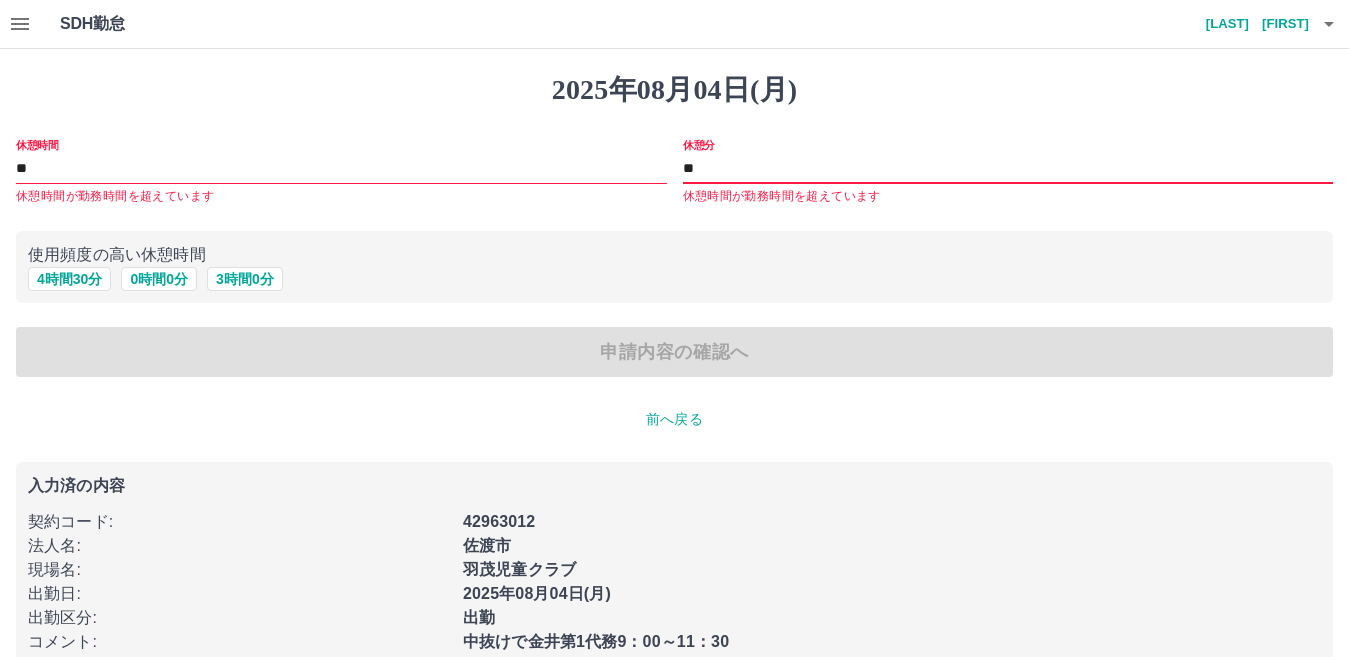 type on "*" 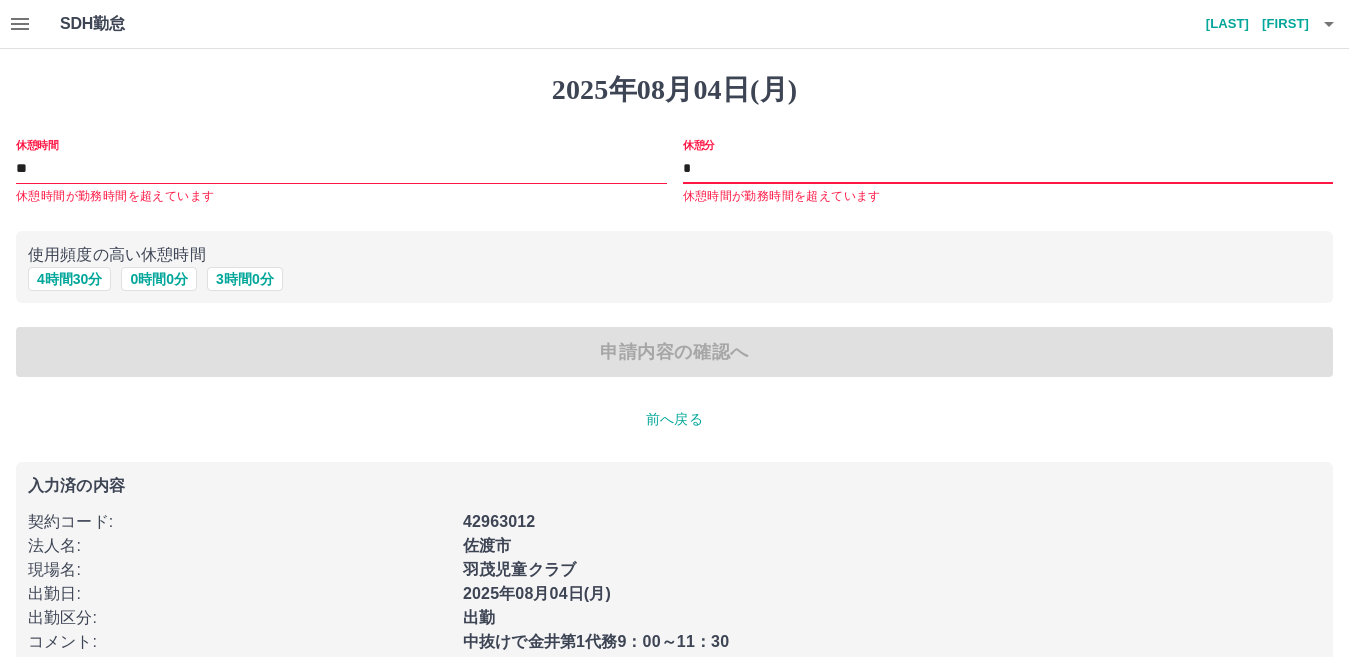 type on "*" 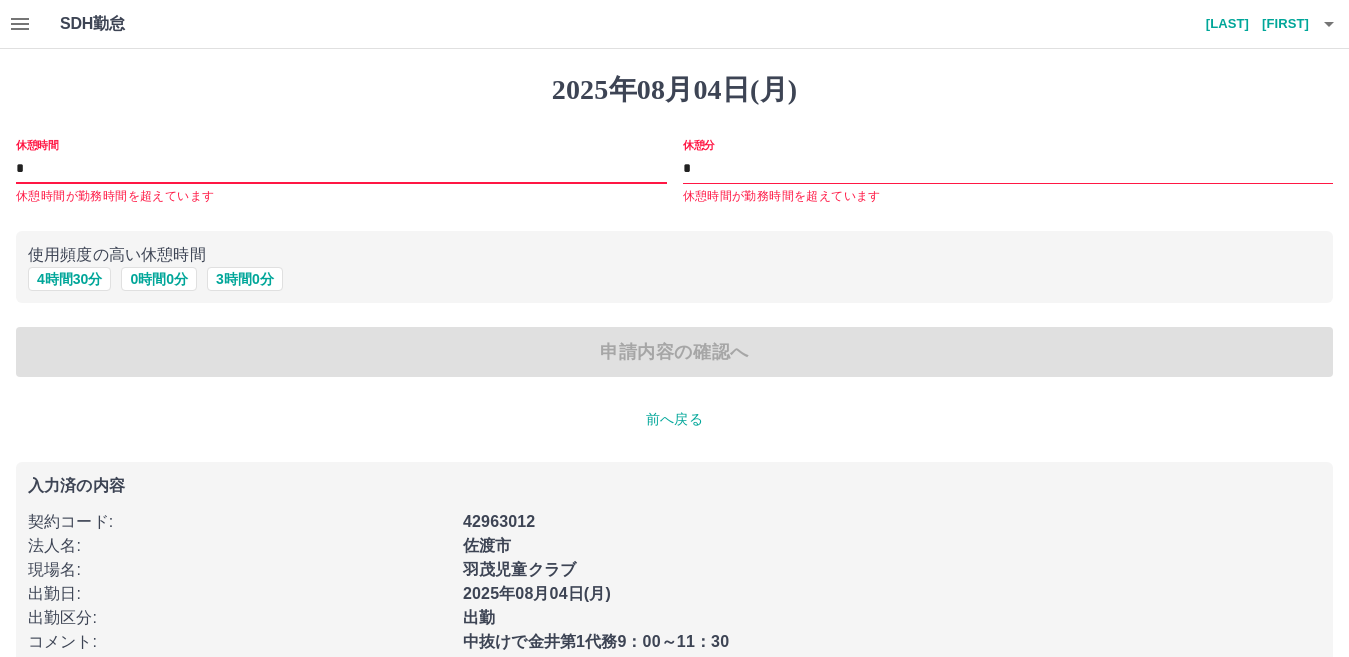 type on "*" 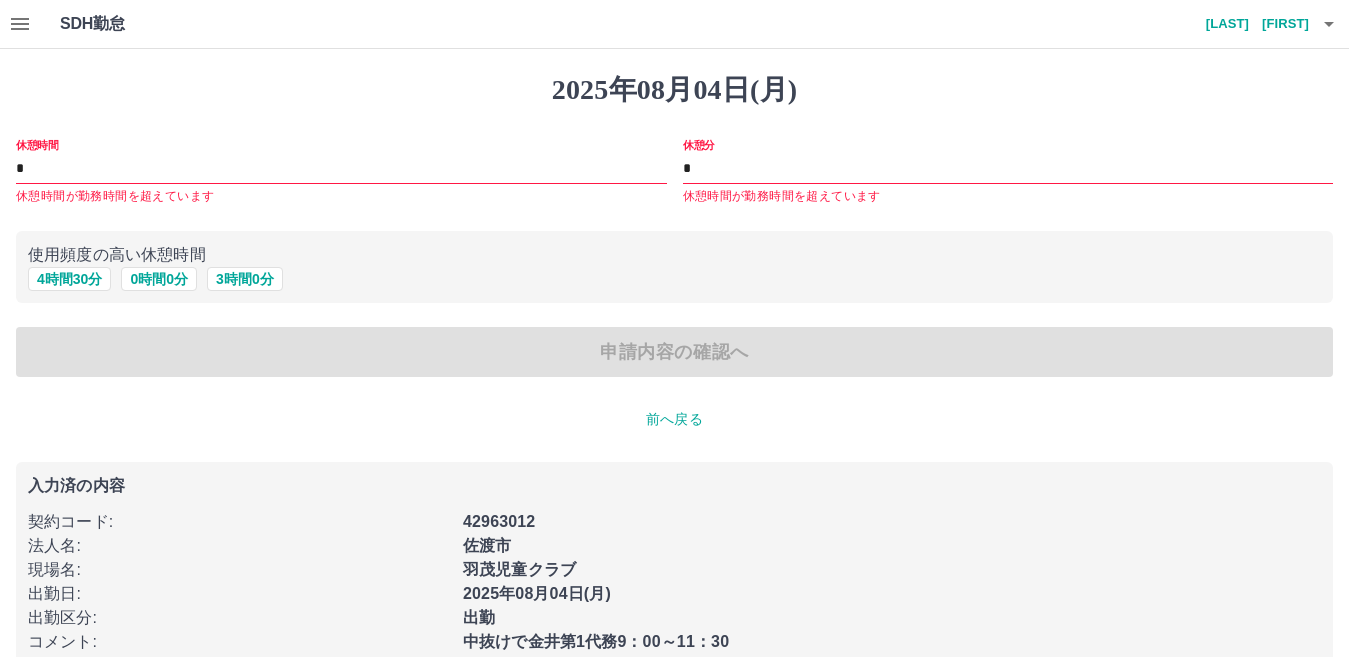 click on "申請内容の確認へ" at bounding box center (674, 352) 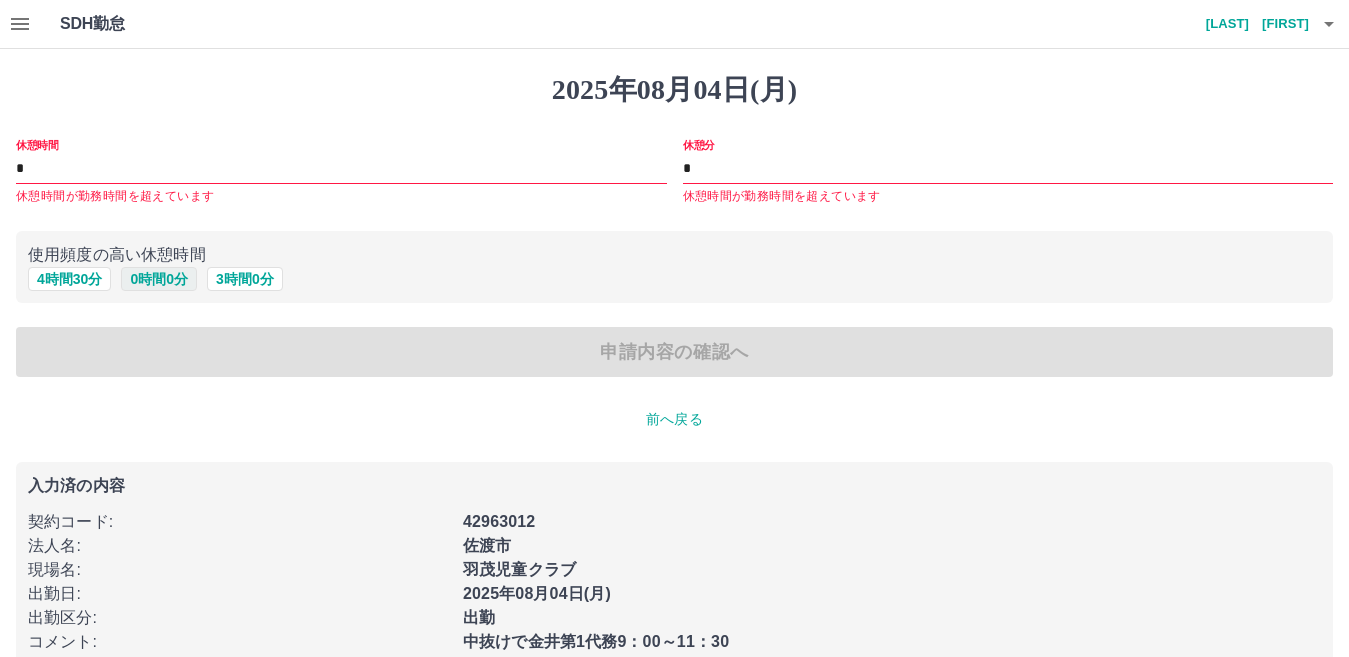 click on "0 時間 0 分" at bounding box center [159, 279] 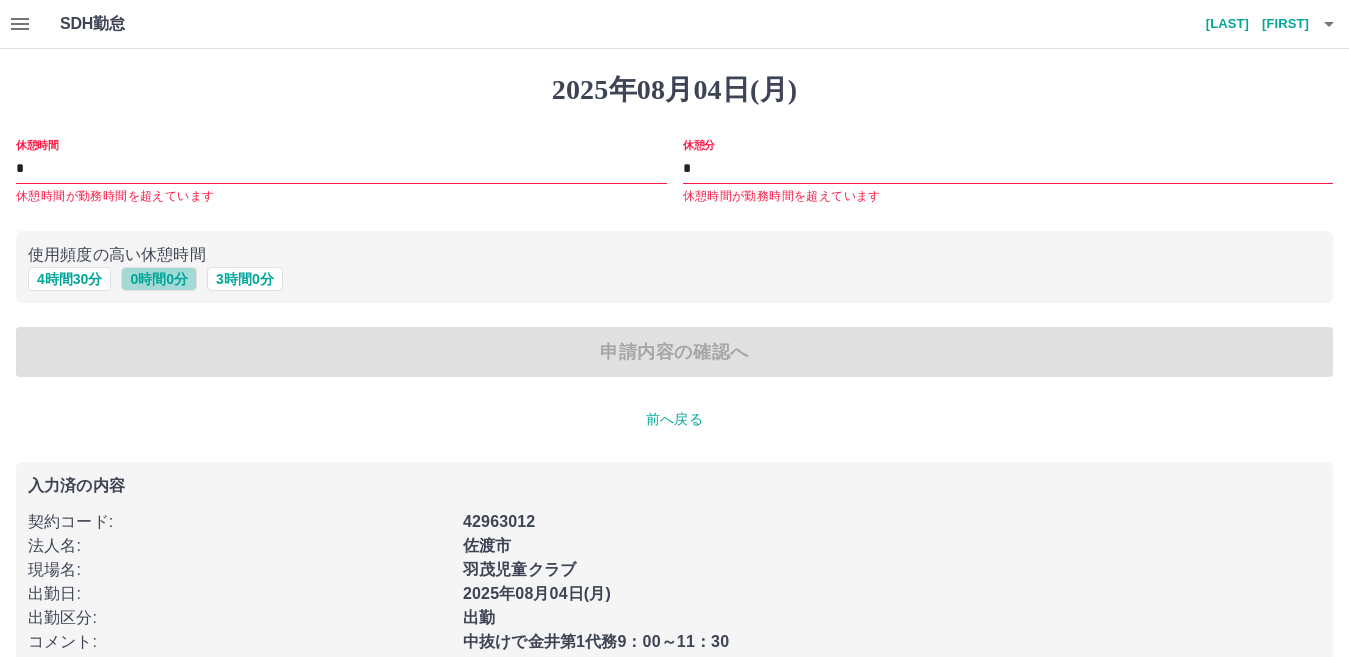 click on "0 時間 0 分" at bounding box center [159, 279] 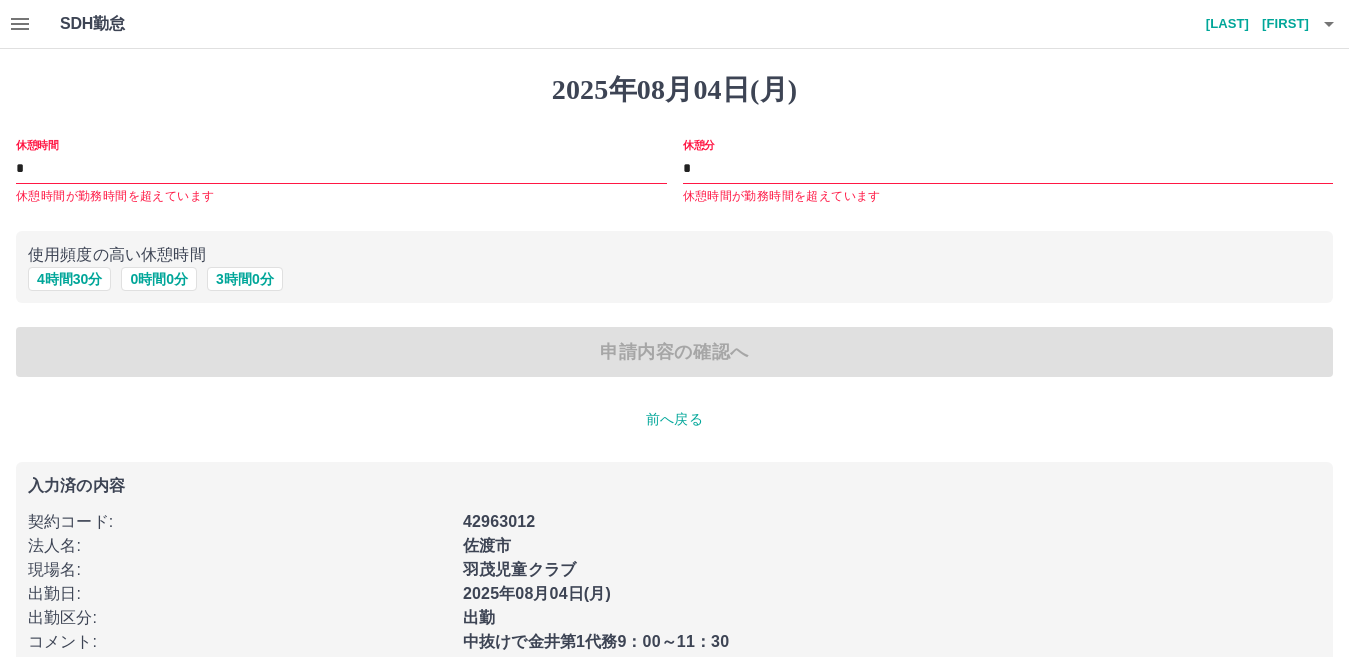 click on "前へ戻る" at bounding box center (674, 419) 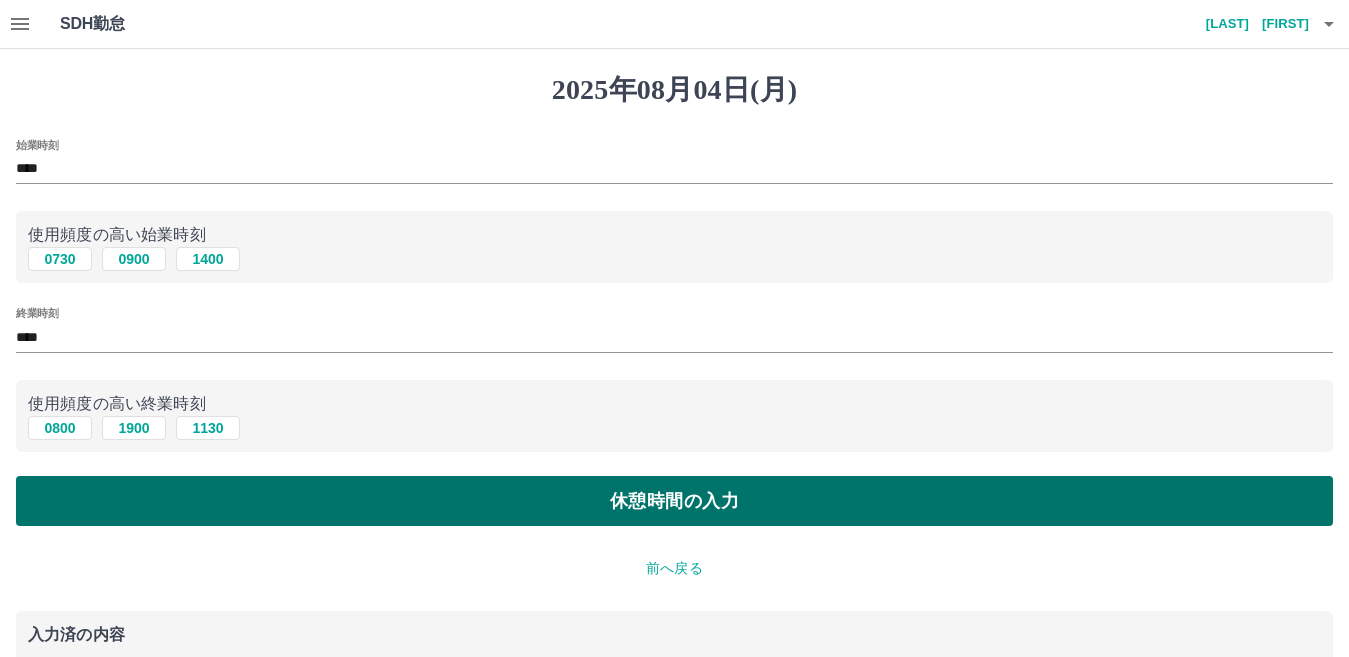 click on "休憩時間の入力" at bounding box center [674, 501] 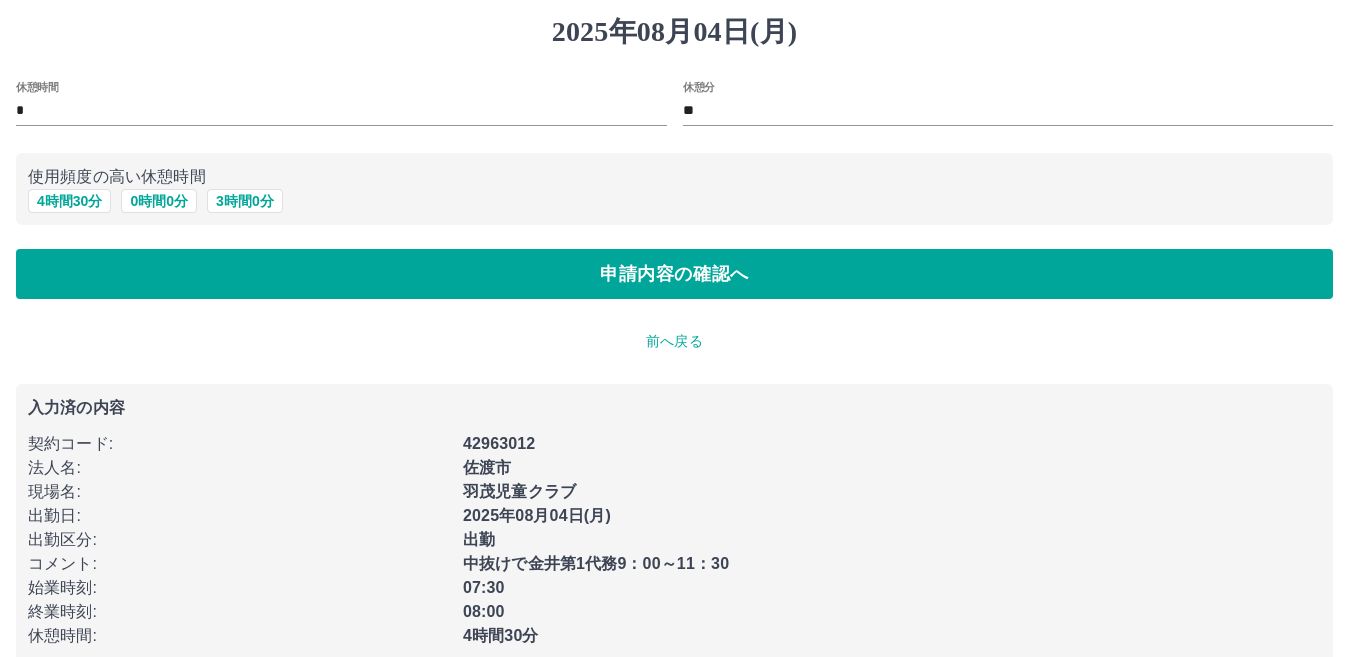 scroll, scrollTop: 90, scrollLeft: 0, axis: vertical 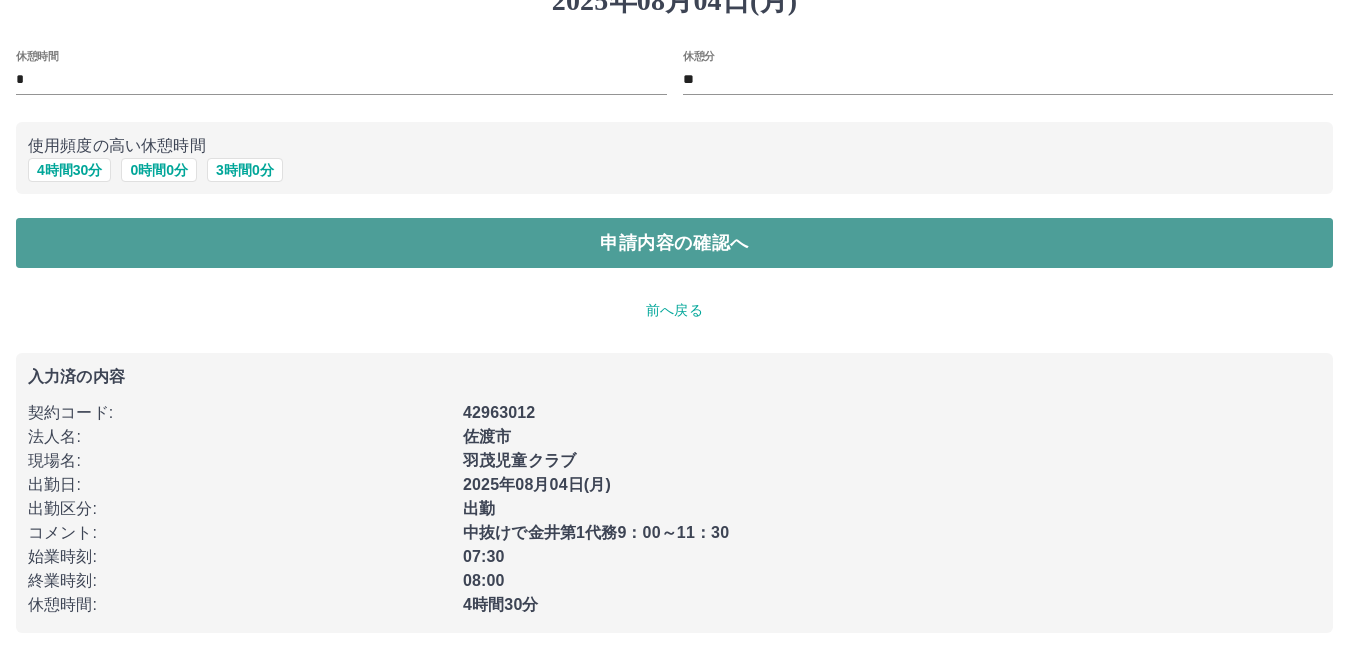 click on "申請内容の確認へ" at bounding box center [674, 243] 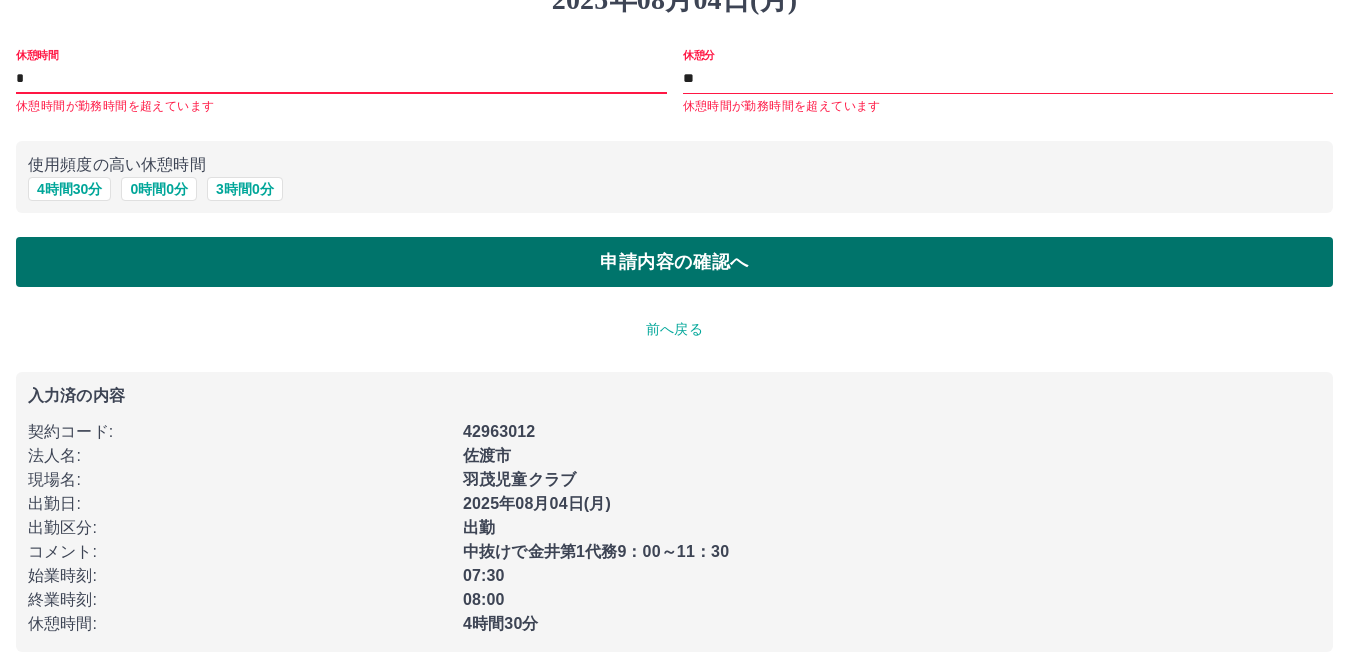 click on "申請内容の確認へ" at bounding box center (674, 262) 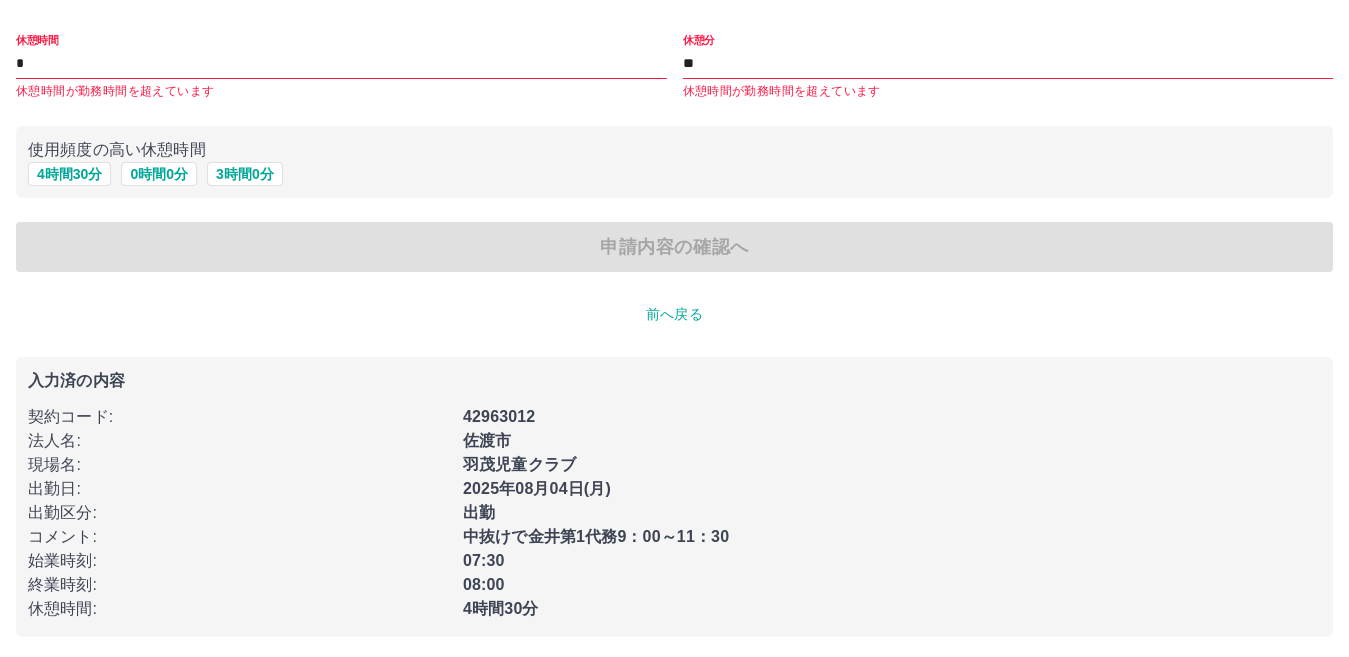 scroll, scrollTop: 109, scrollLeft: 0, axis: vertical 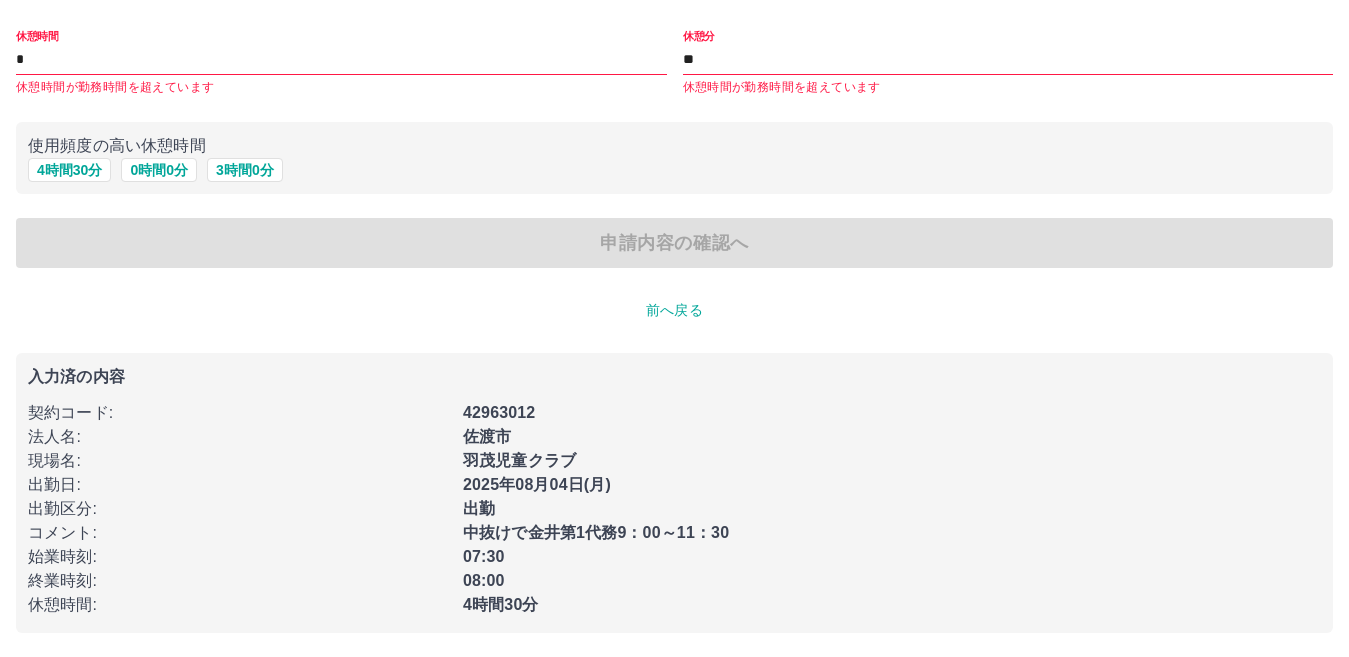 click on "4時間30分" at bounding box center (886, 599) 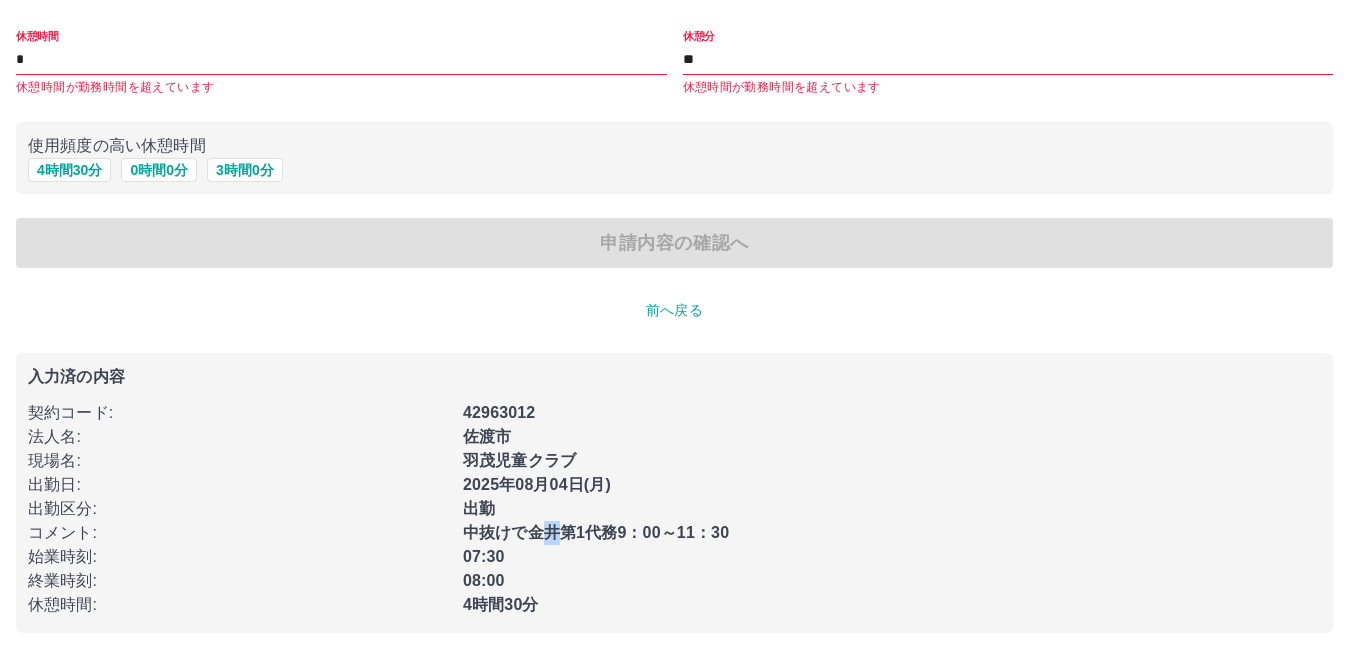 click on "中抜けで金井第1代務9：00～11：30" at bounding box center (596, 532) 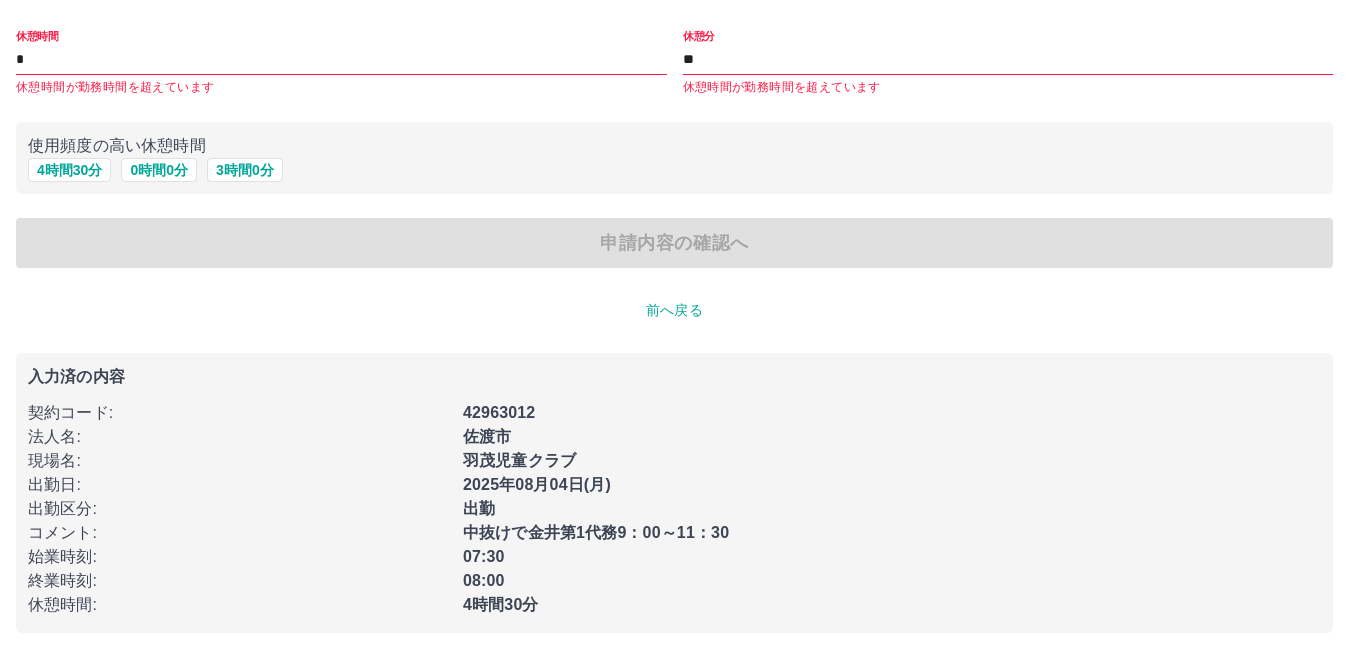 click on "年月日(月) 休憩時間 * 休憩時間が勤務時間を超えています 休憩分 ** 休憩時間が勤務時間を超えています 使用頻度の高い休憩時間 4 時間 30 分 0 時間 0 分 3 時間 0 分 申請内容の確認へ 前へ戻る 入力済の内容 契約コード : 法人名 : 佐渡市 現場名 : 羽茂児童クラブ 出勤日 : 年月日(月) 出勤区分 : 出勤 コメント : 中抜けで金井第1代務9：00～11：30 始業時刻 : 07:30 終業時刻 : 08:00 休憩時間 : 4時間30分" at bounding box center (674, 298) 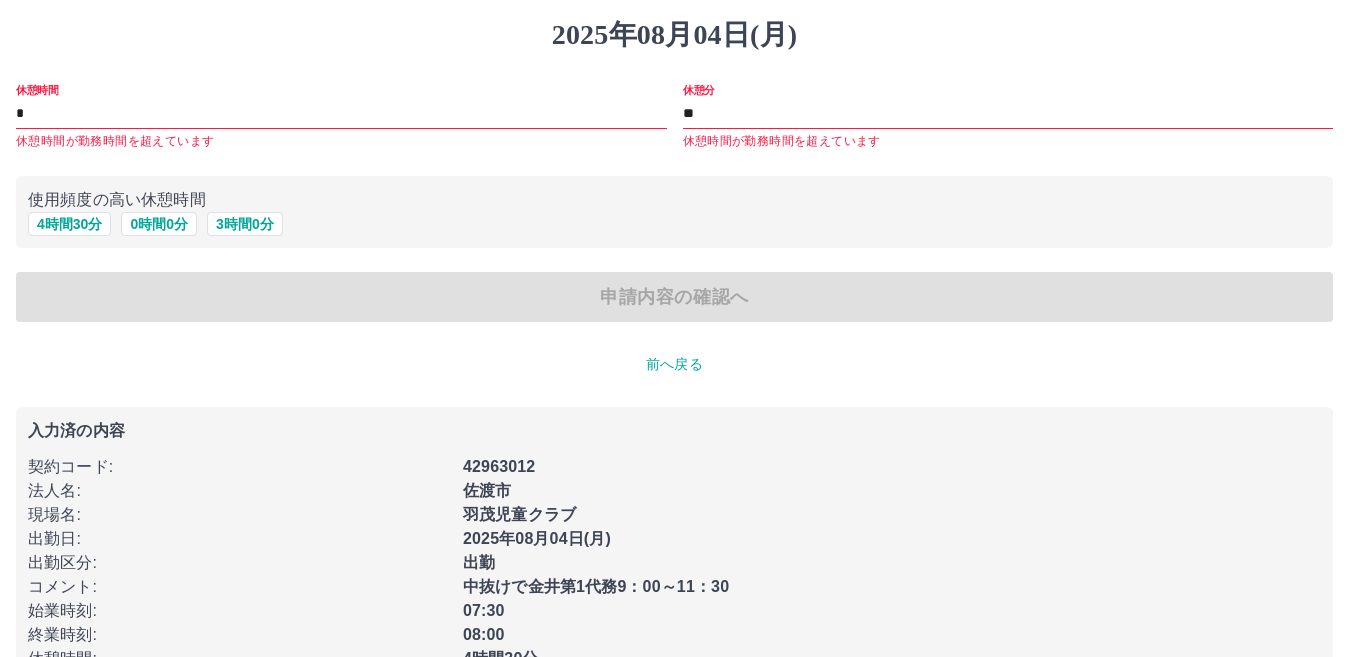 scroll, scrollTop: 109, scrollLeft: 0, axis: vertical 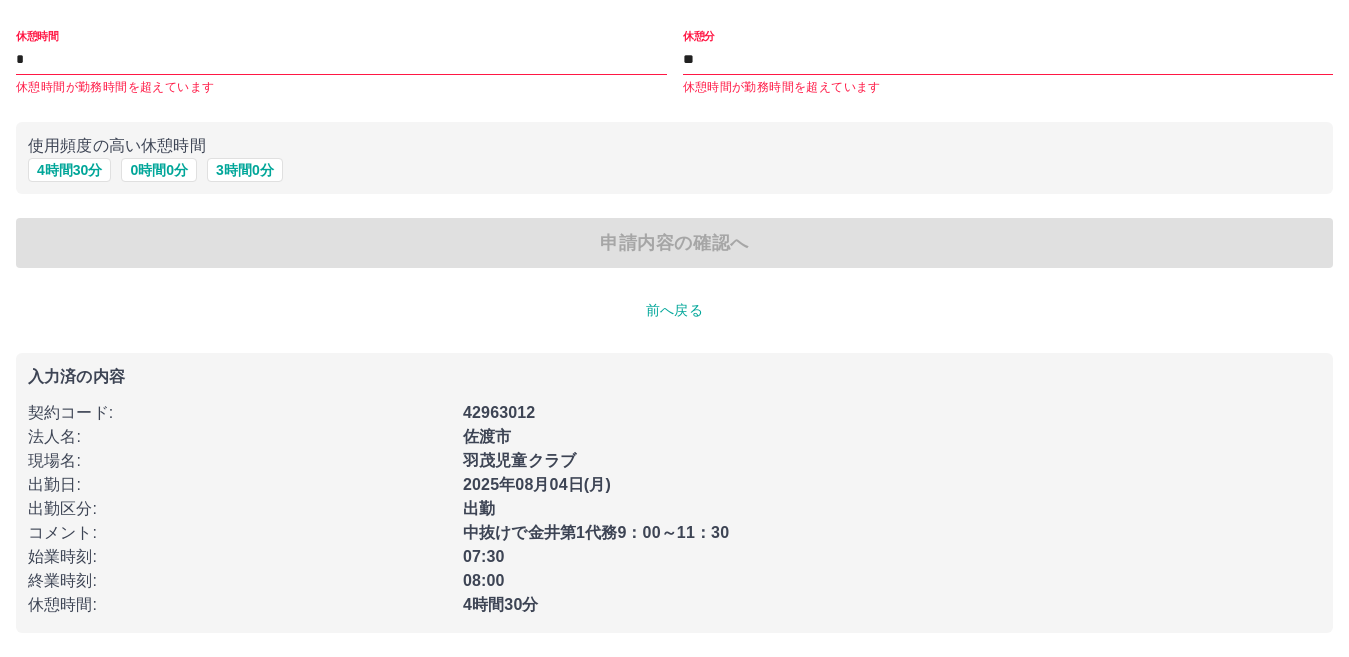 click on "前へ戻る" at bounding box center (674, 310) 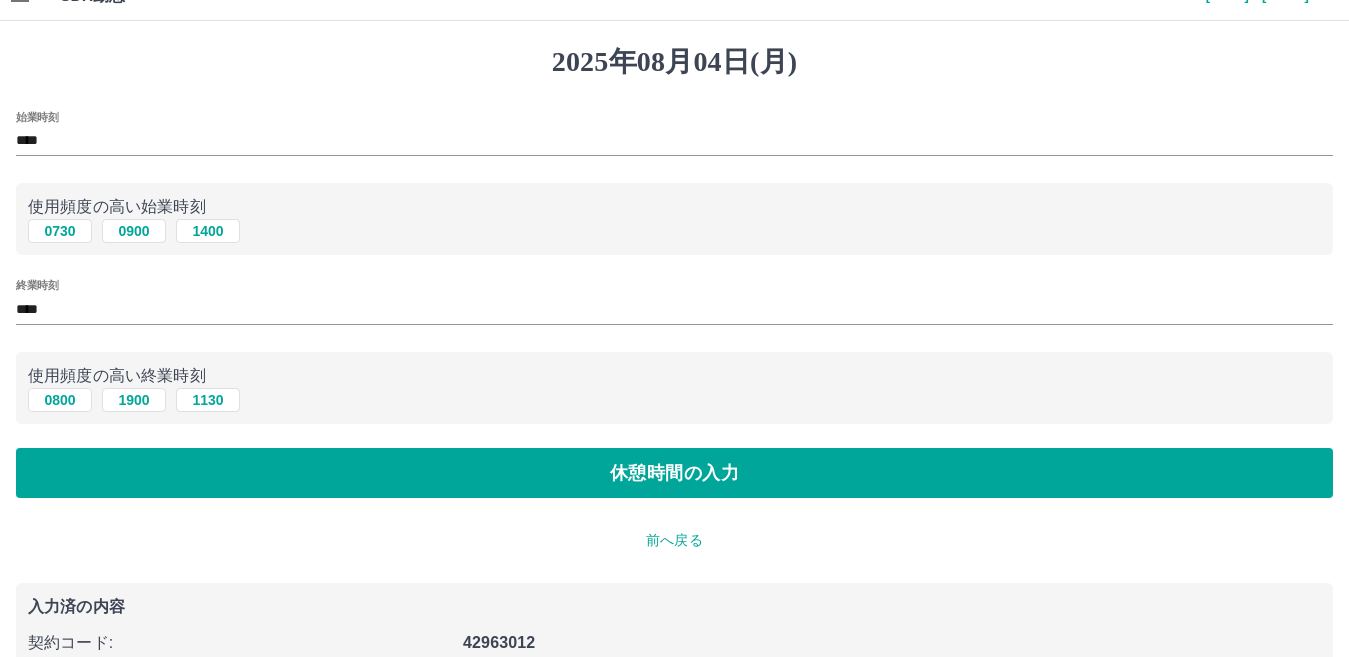 scroll, scrollTop: 0, scrollLeft: 0, axis: both 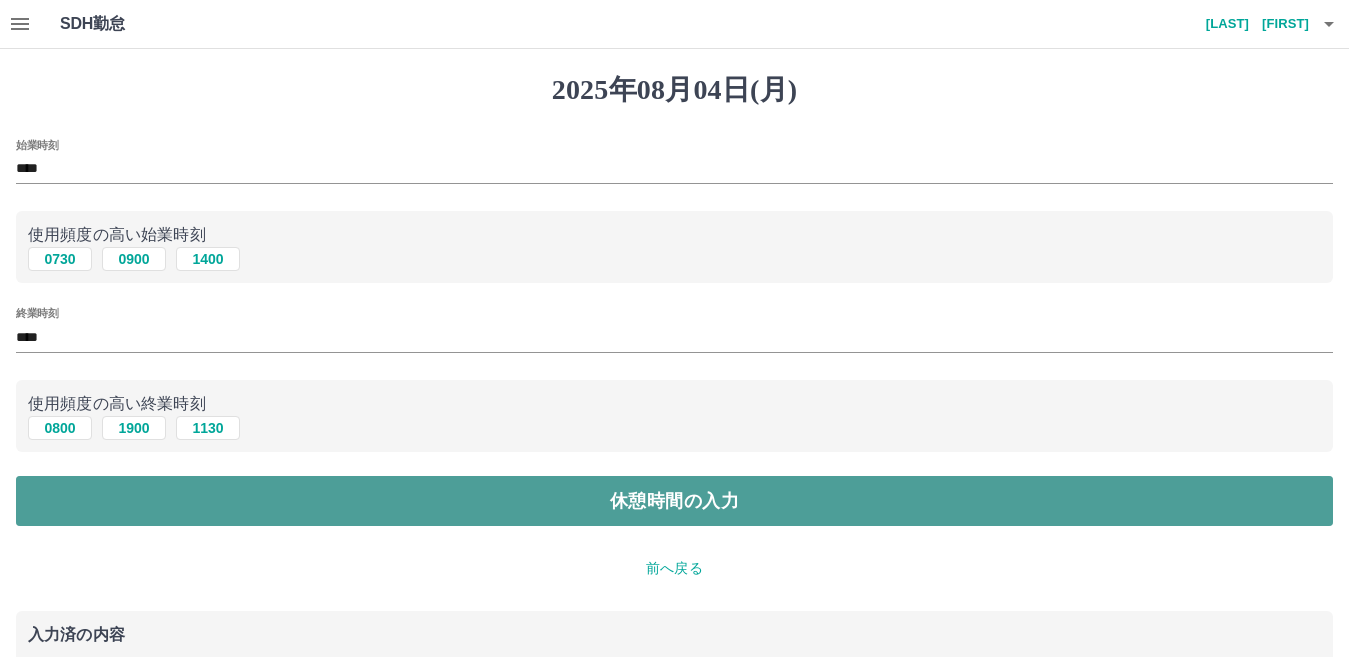click on "休憩時間の入力" at bounding box center (674, 501) 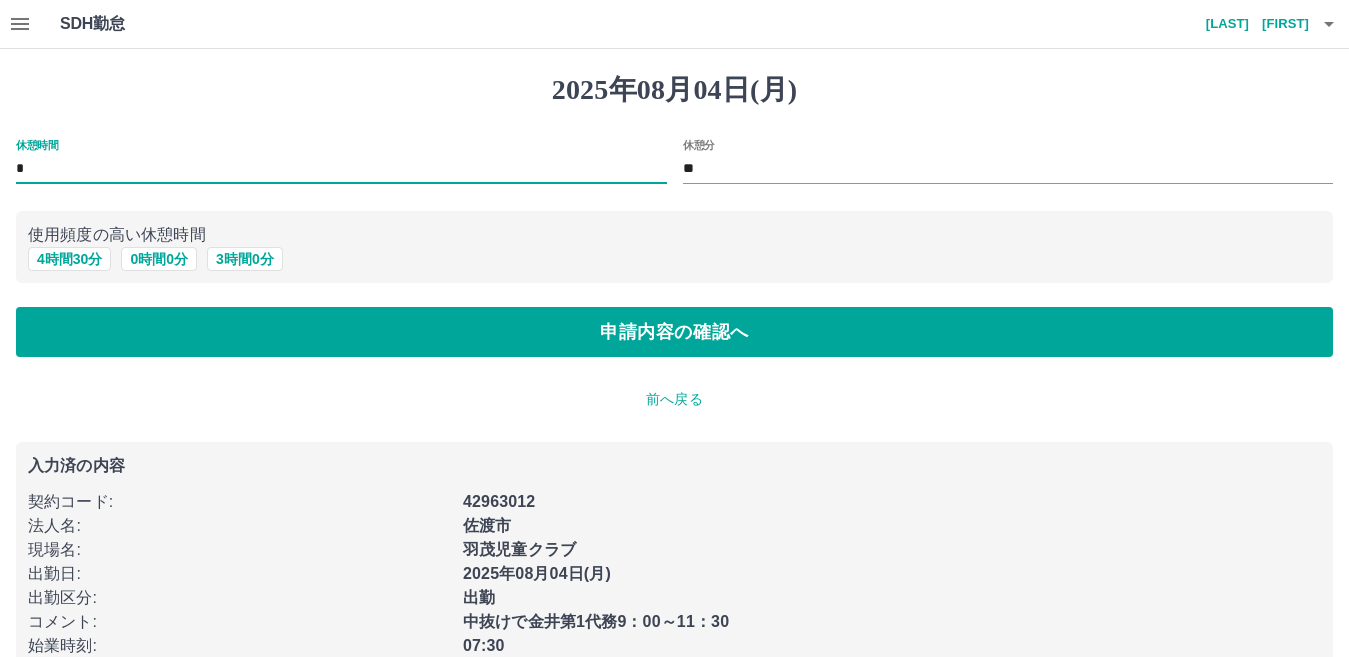 click on "*" at bounding box center (341, 169) 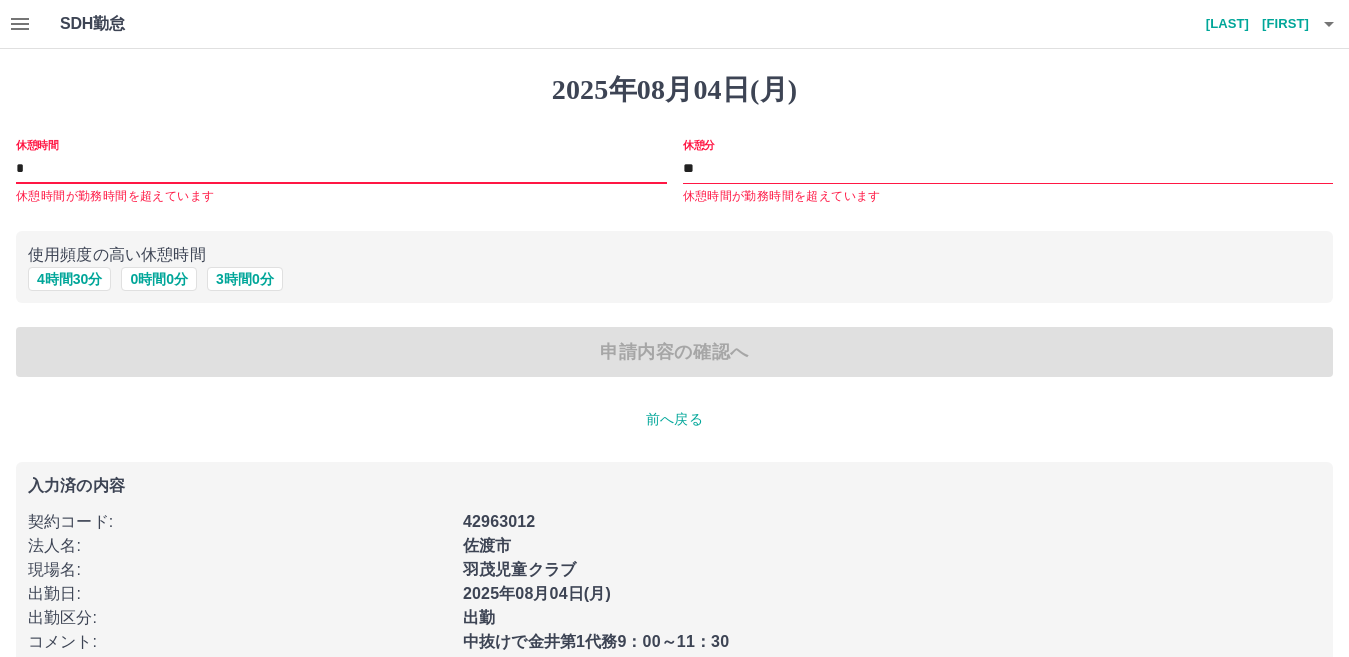 type on "*" 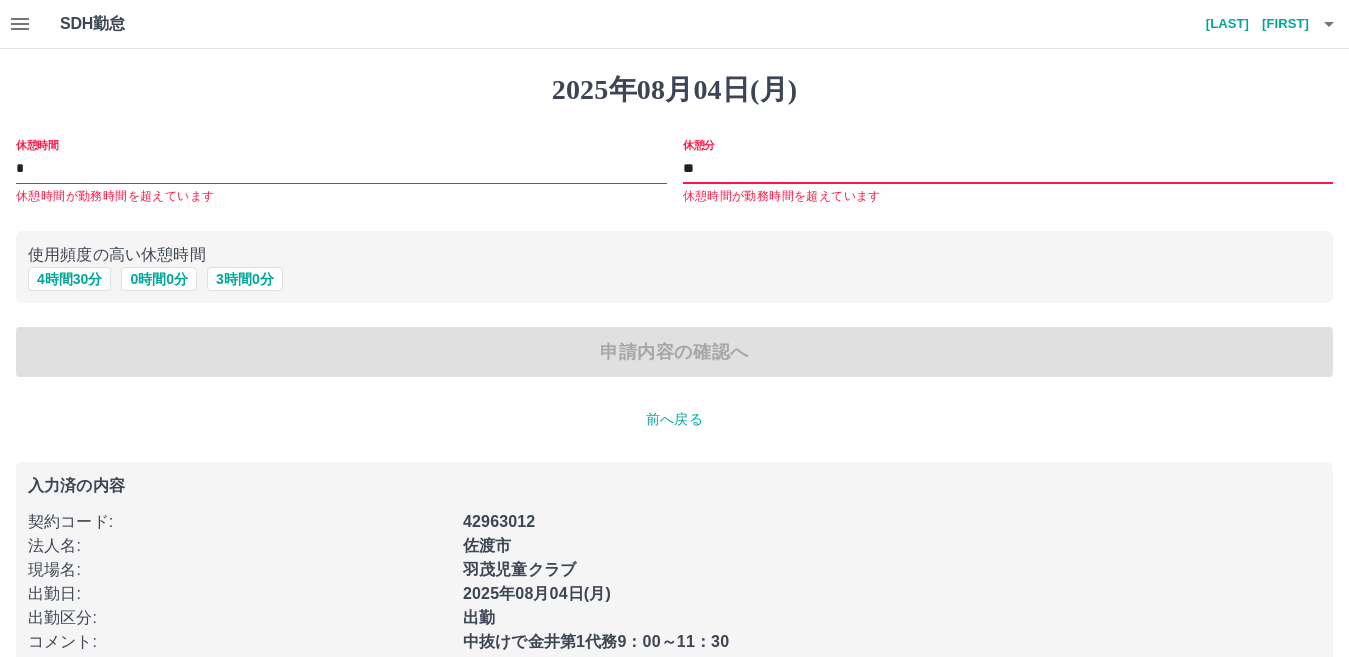 click on "**" at bounding box center (1008, 169) 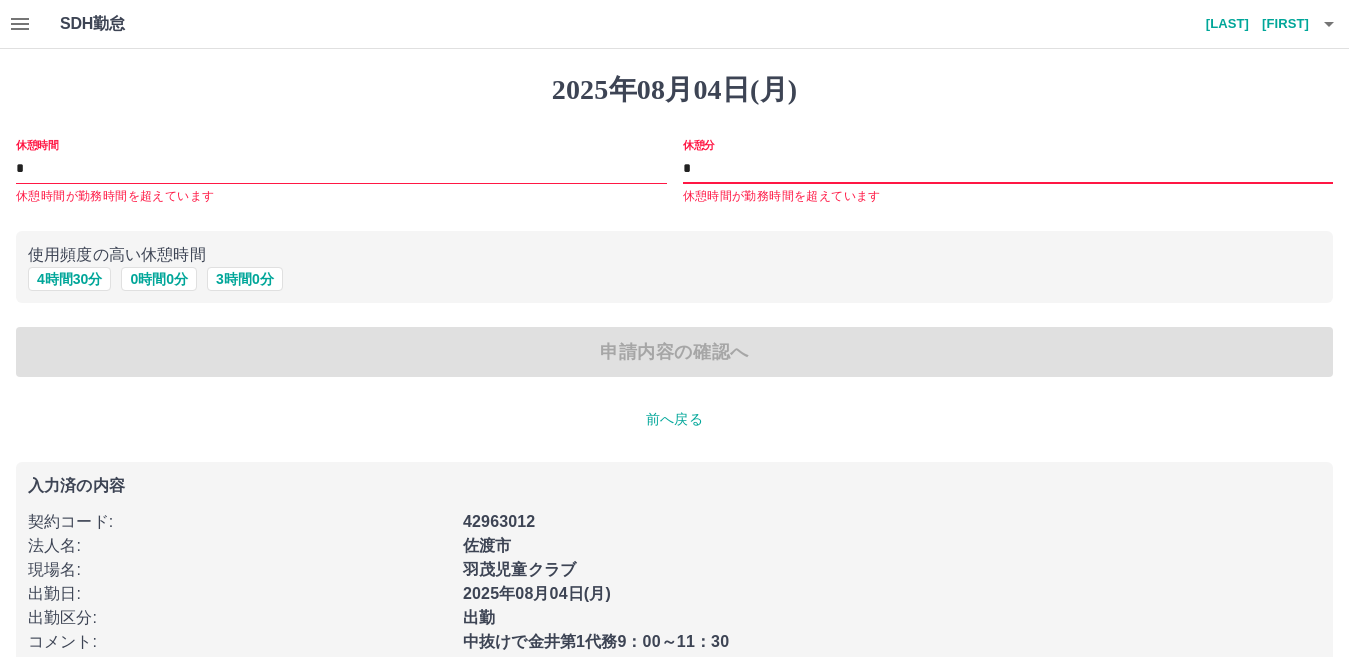 type on "*" 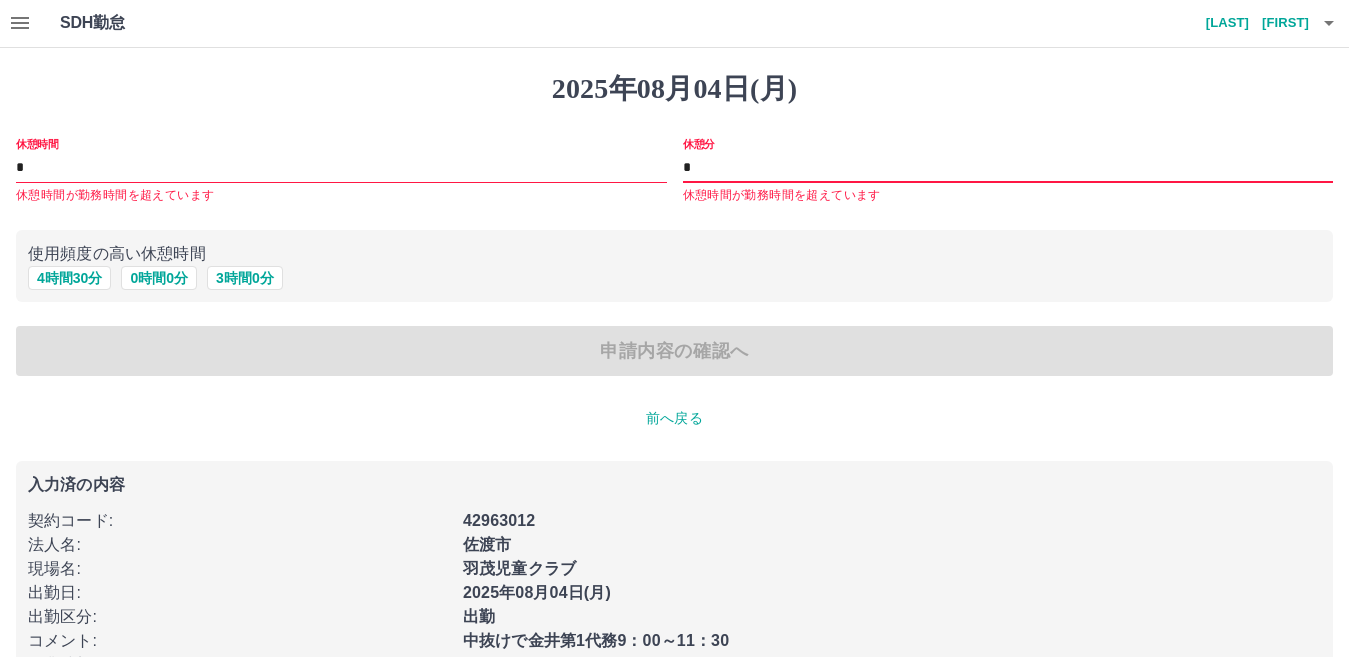 scroll, scrollTop: 0, scrollLeft: 0, axis: both 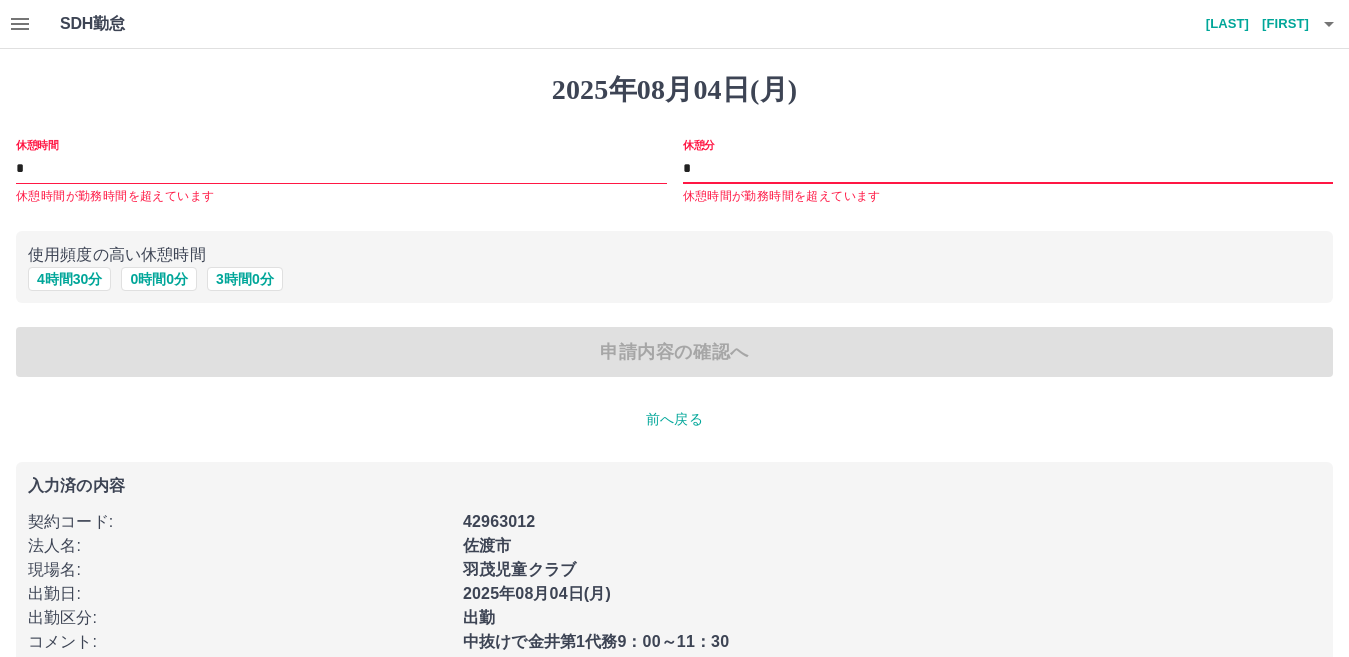 click on "前へ戻る" at bounding box center [674, 419] 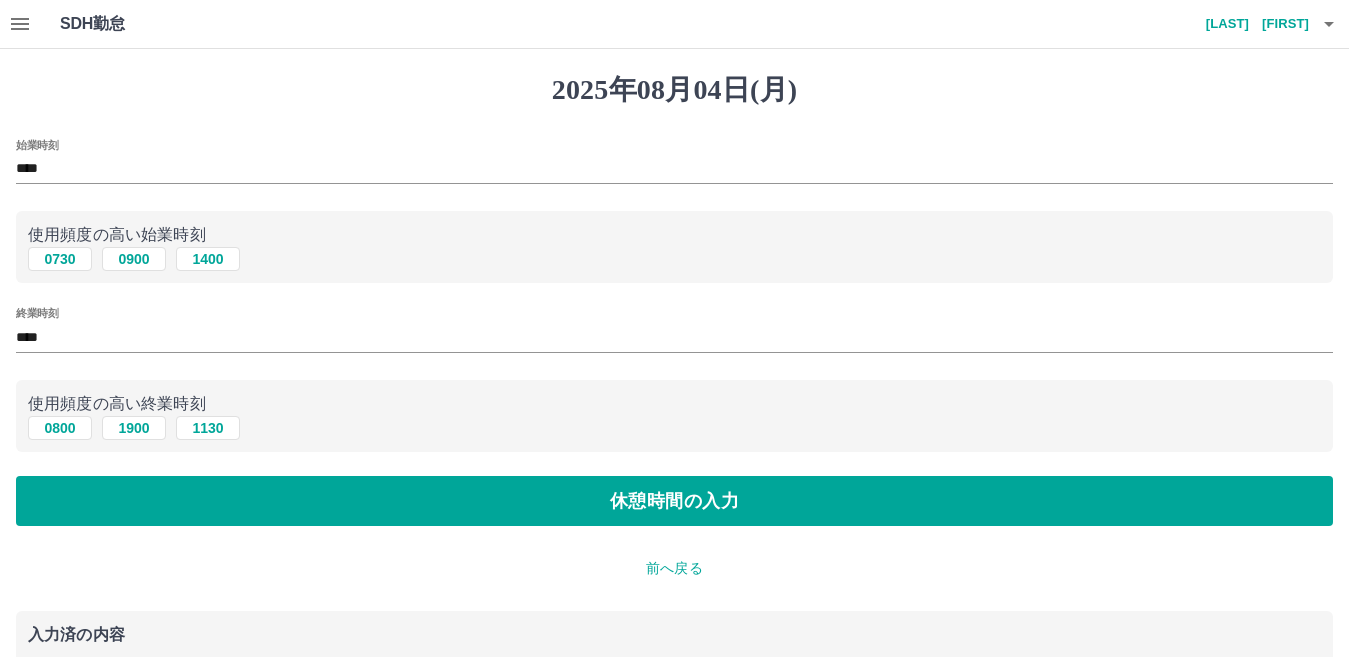click on "****" at bounding box center (674, 169) 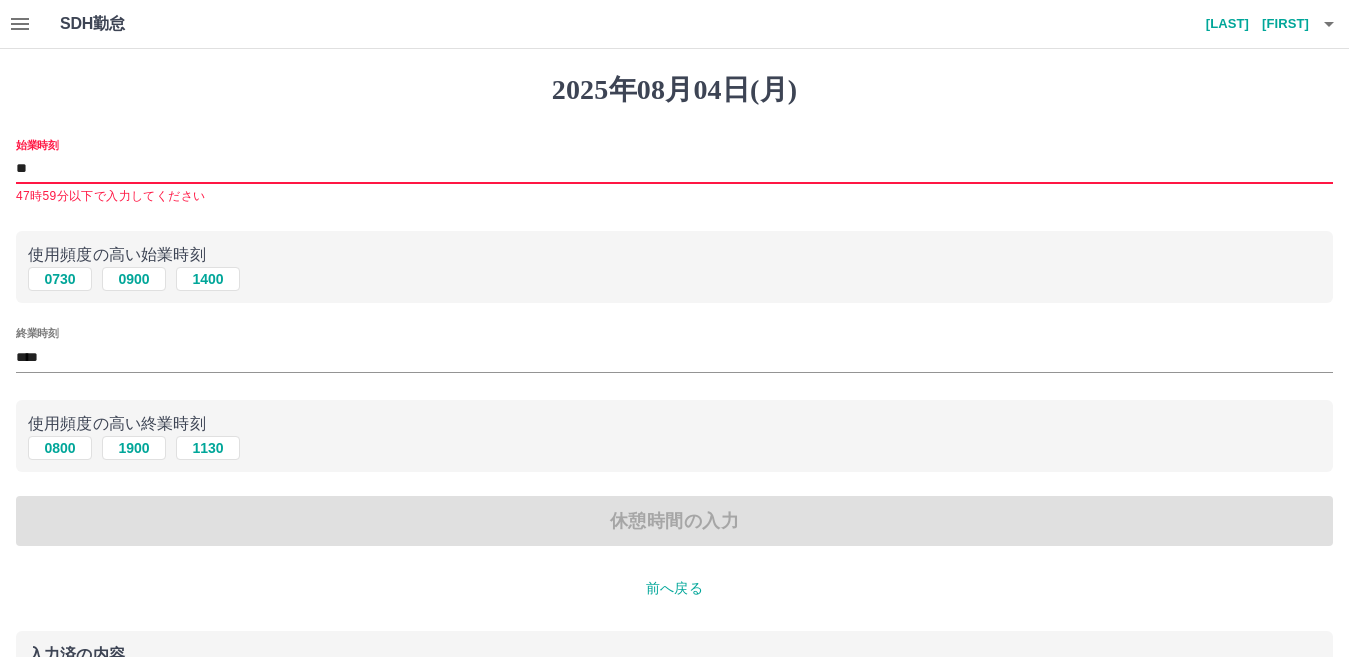 type on "*" 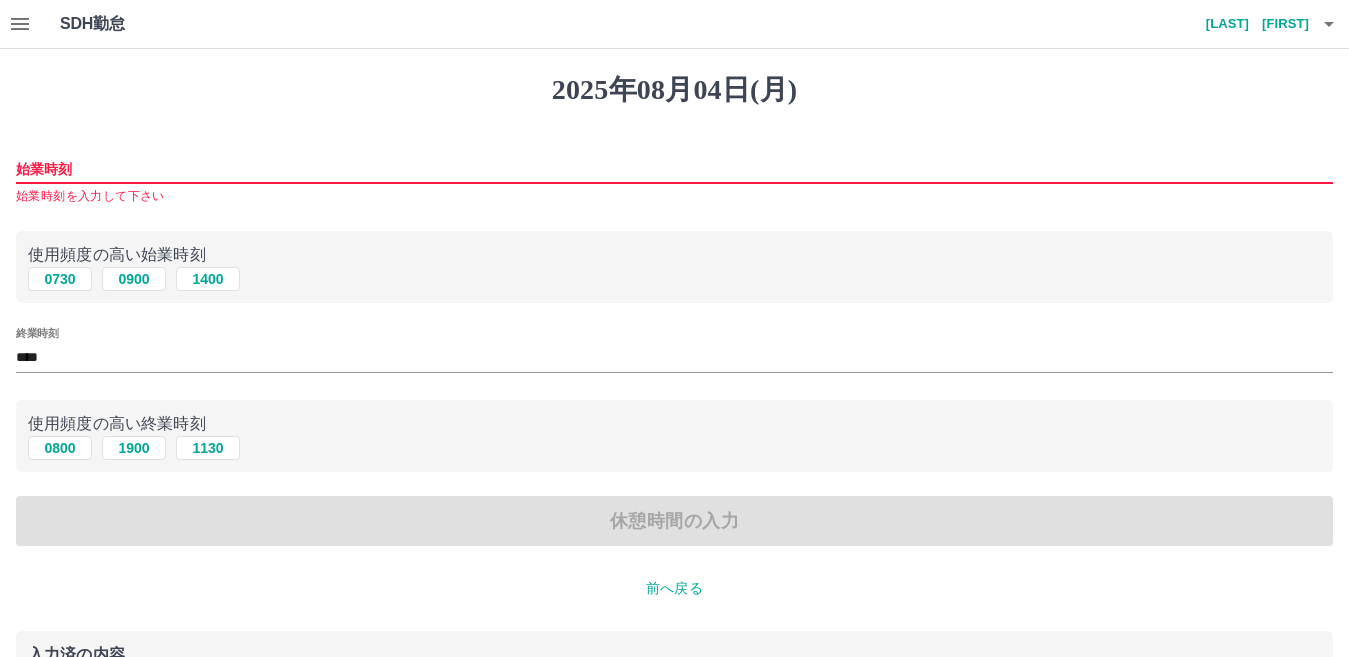type 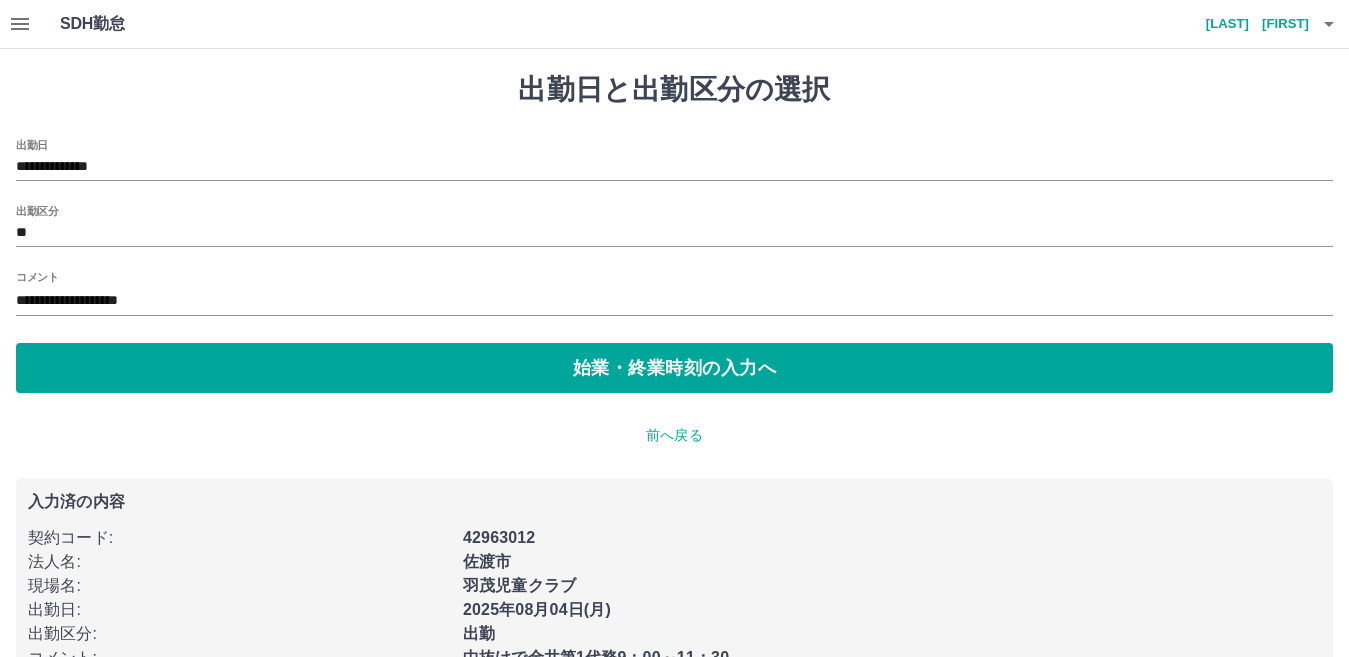 click on "**********" at bounding box center (674, 301) 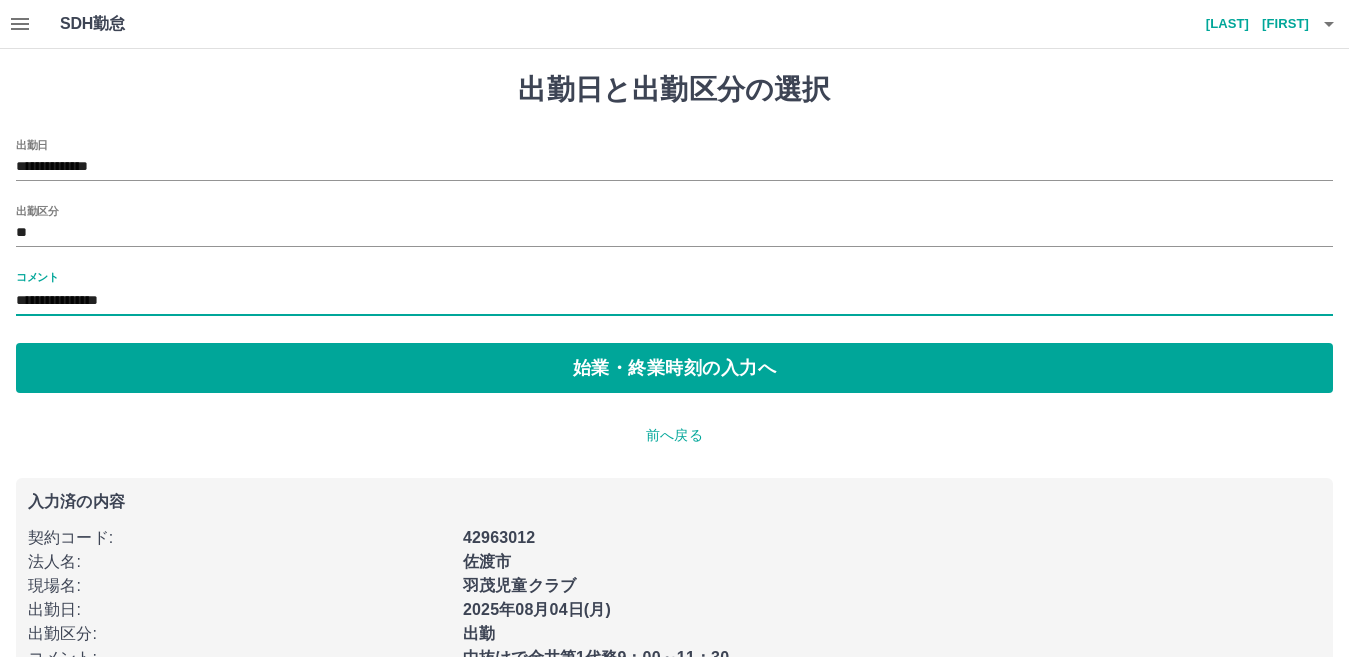click on "**********" at bounding box center (674, 301) 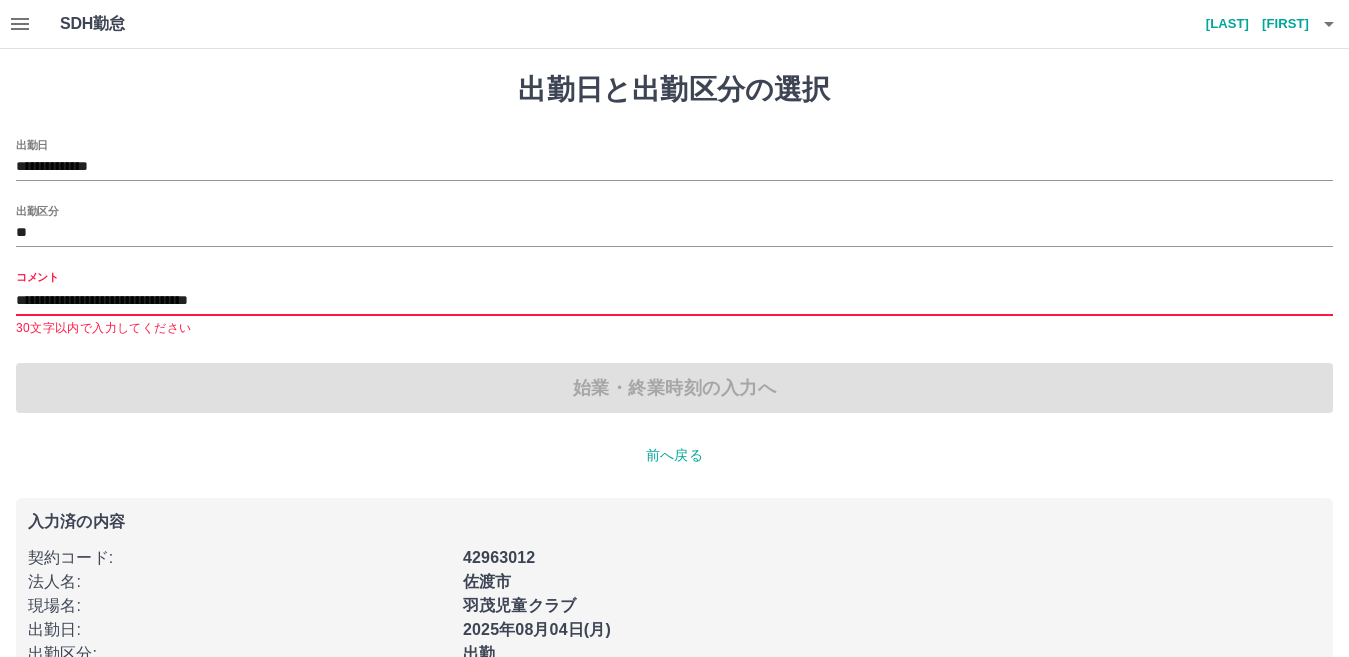 click on "**********" at bounding box center (674, 301) 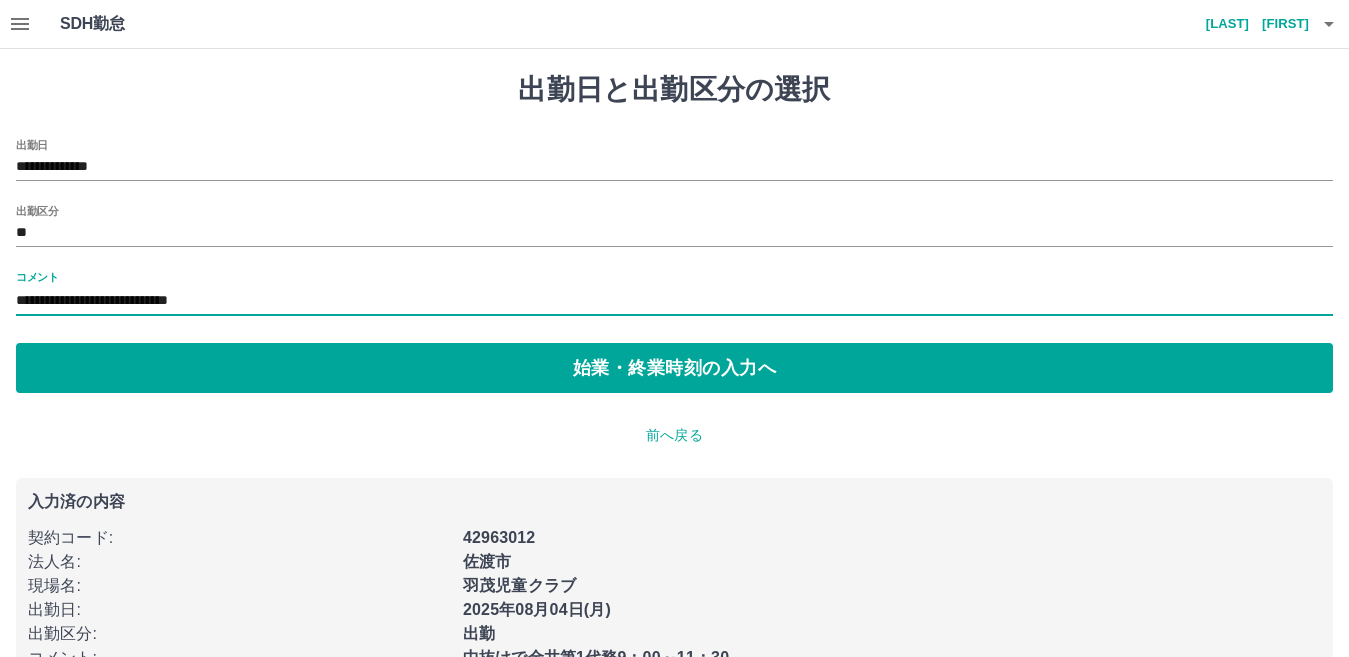click on "**********" at bounding box center (674, 301) 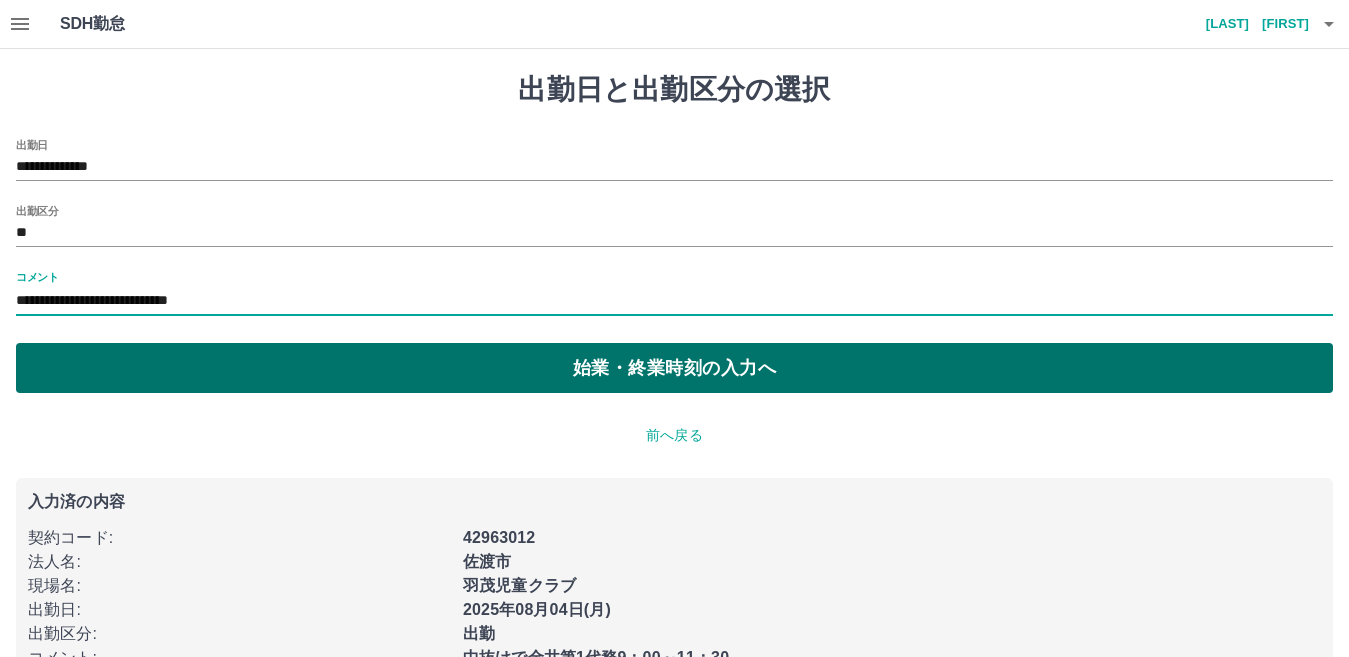 type on "**********" 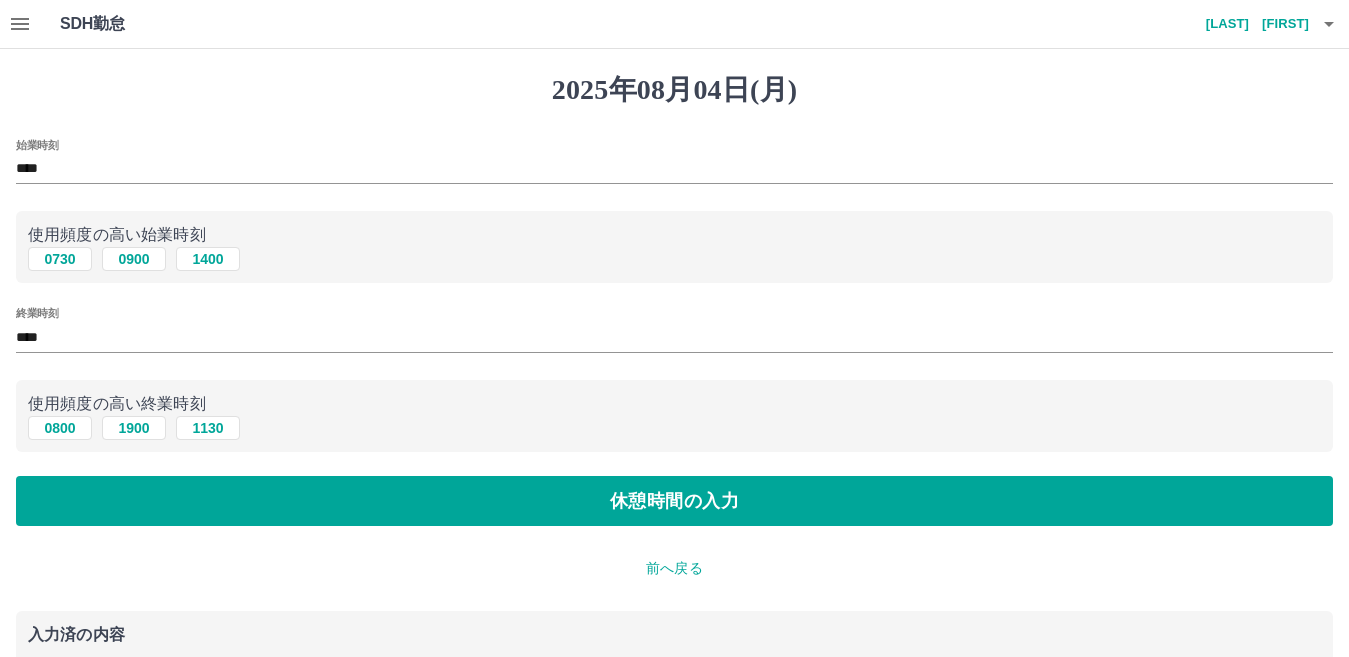 click on "****" at bounding box center [674, 169] 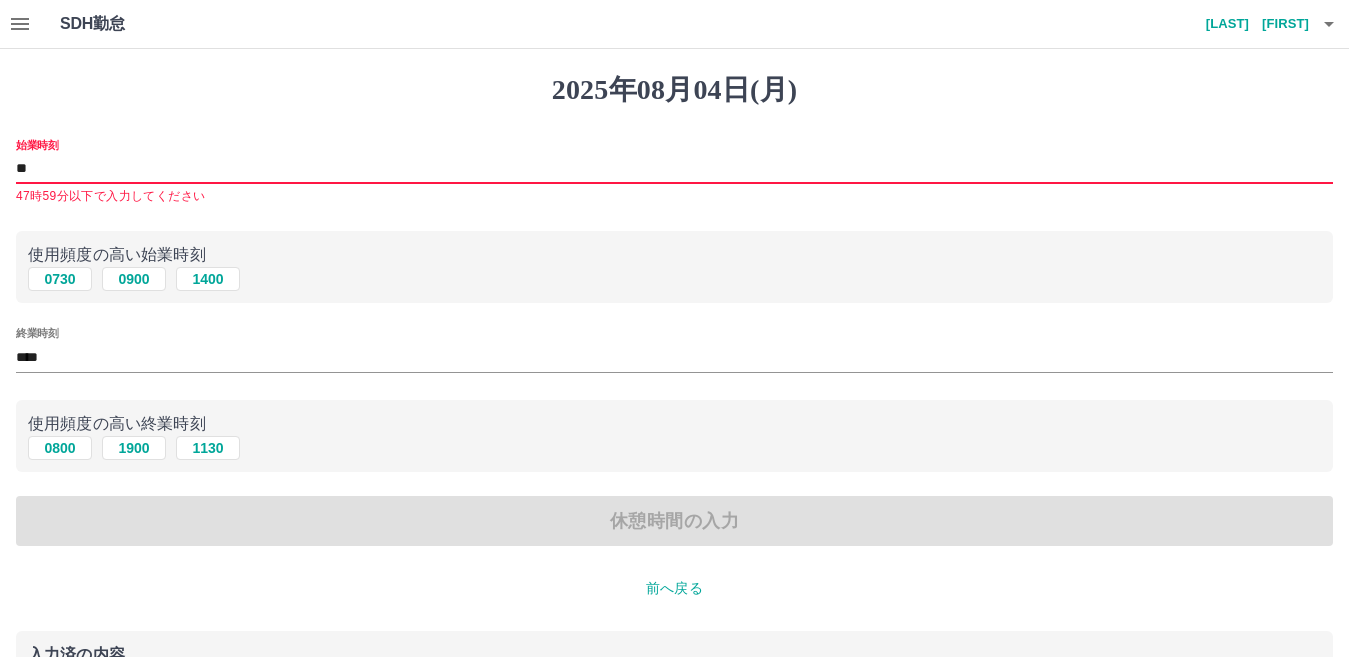 type on "*" 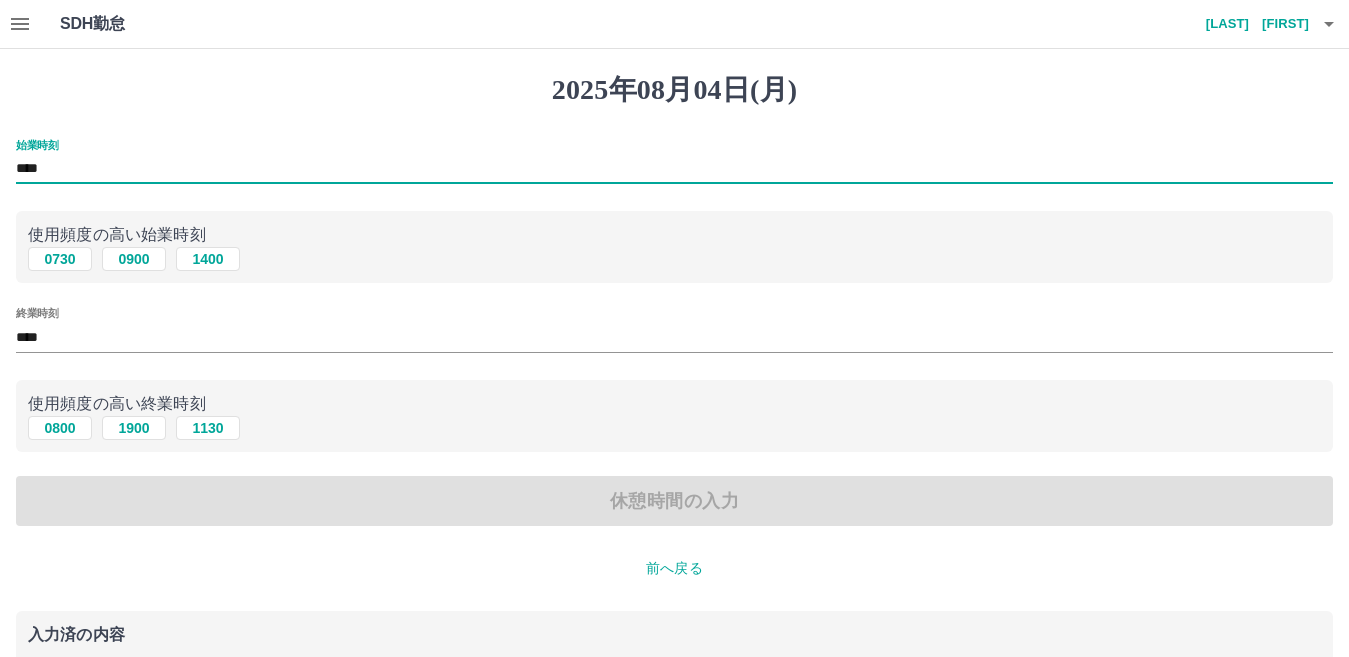 type on "****" 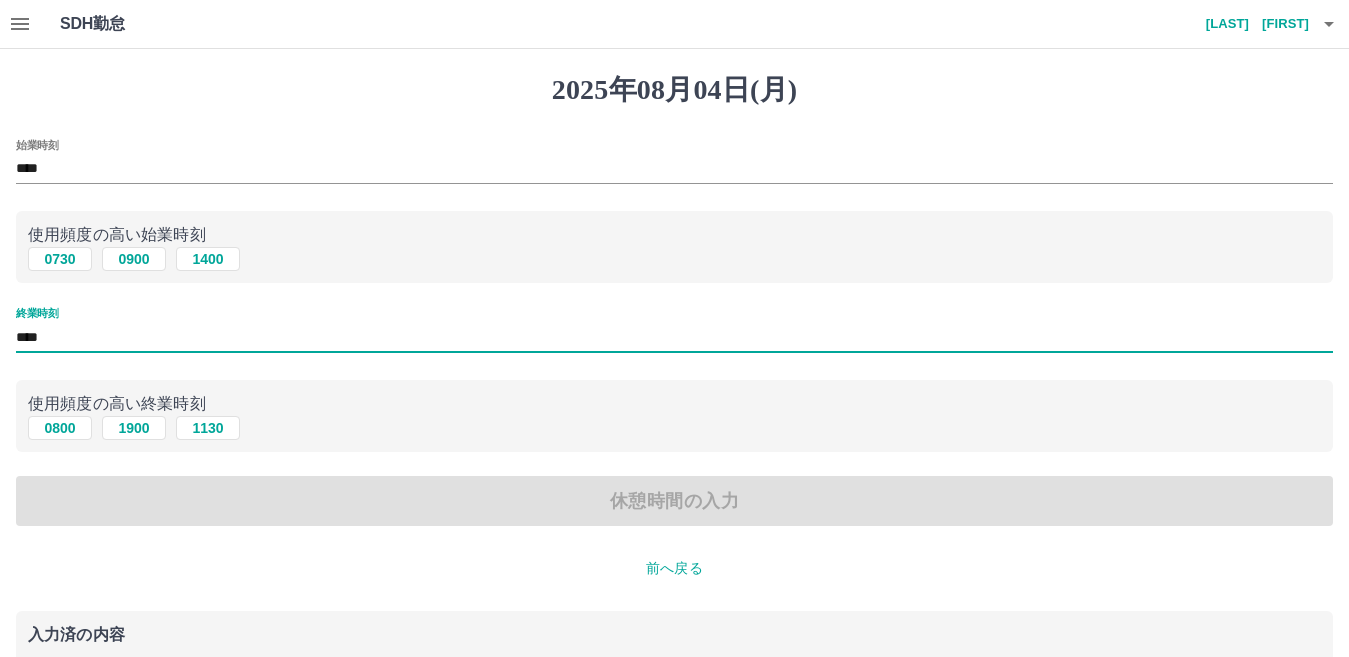 click on "****" at bounding box center (674, 337) 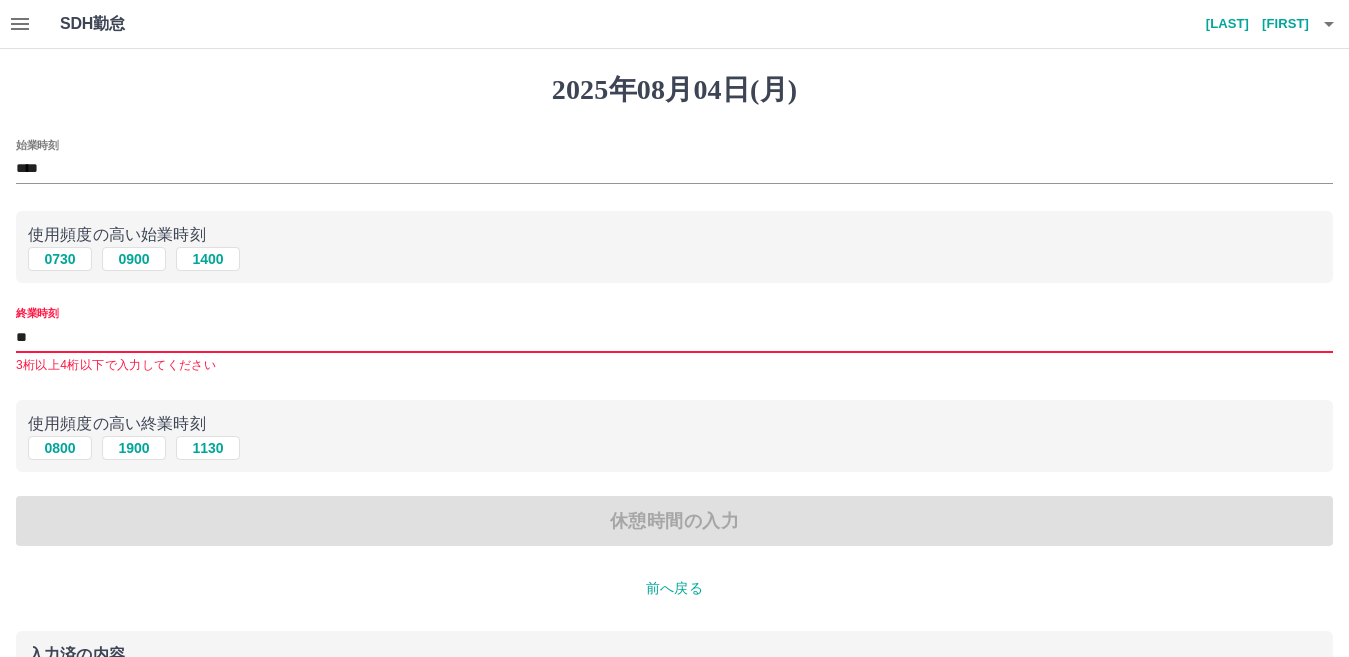 type on "*" 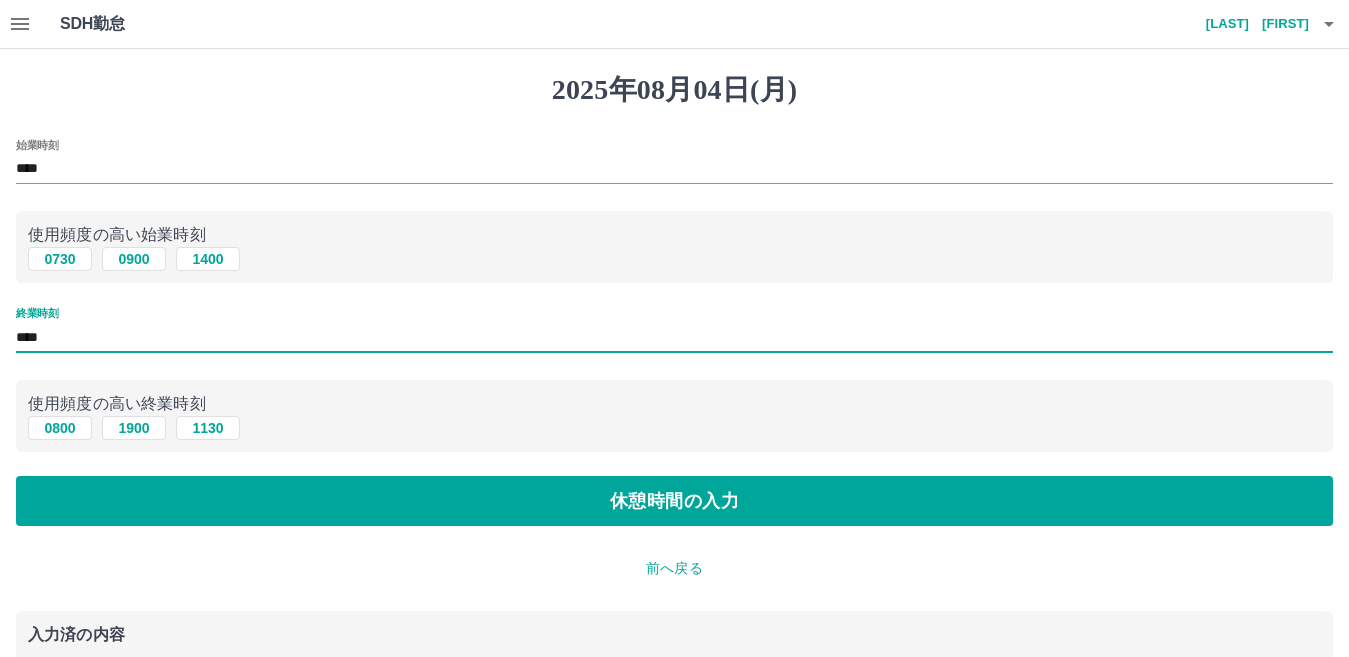 type on "****" 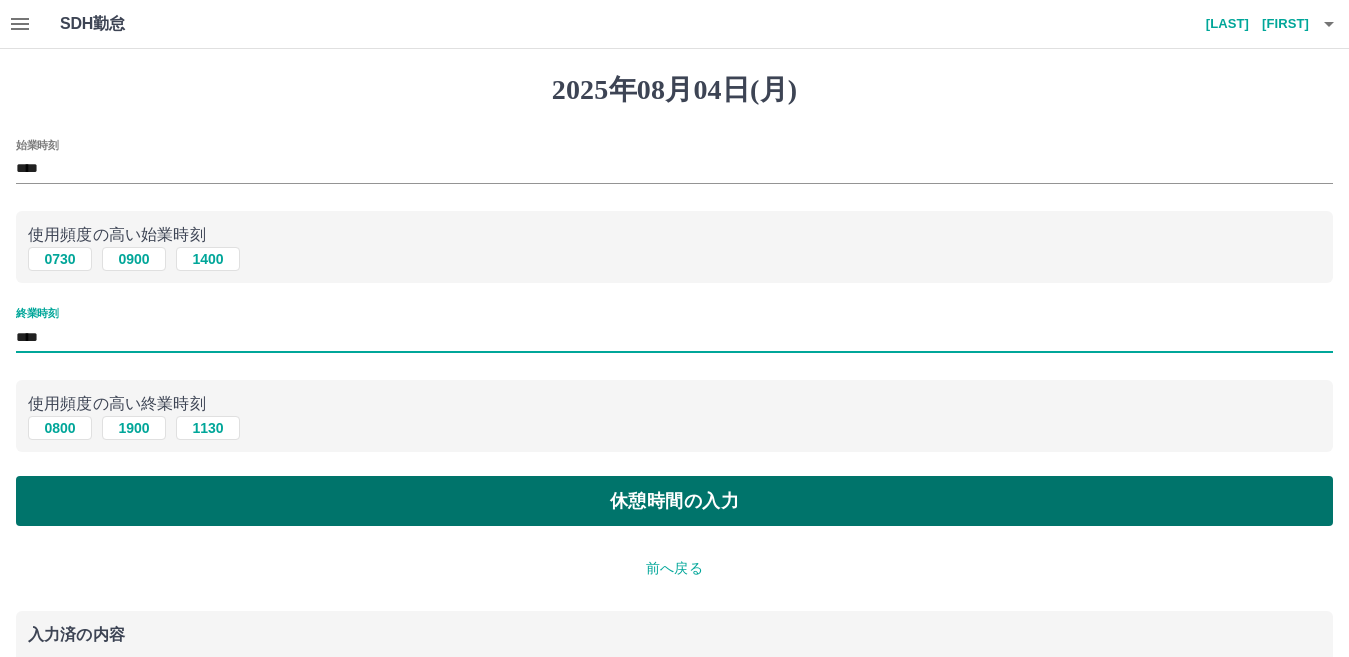 click on "休憩時間の入力" at bounding box center (674, 501) 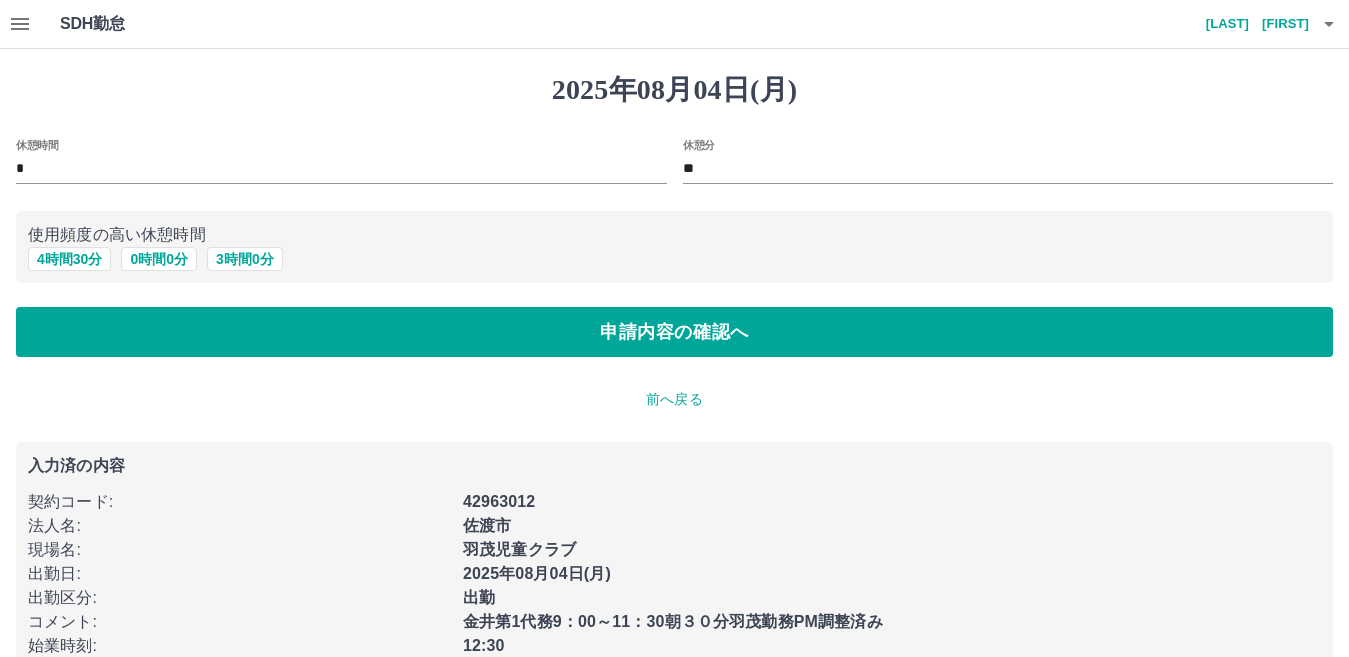 click on "*" at bounding box center [341, 169] 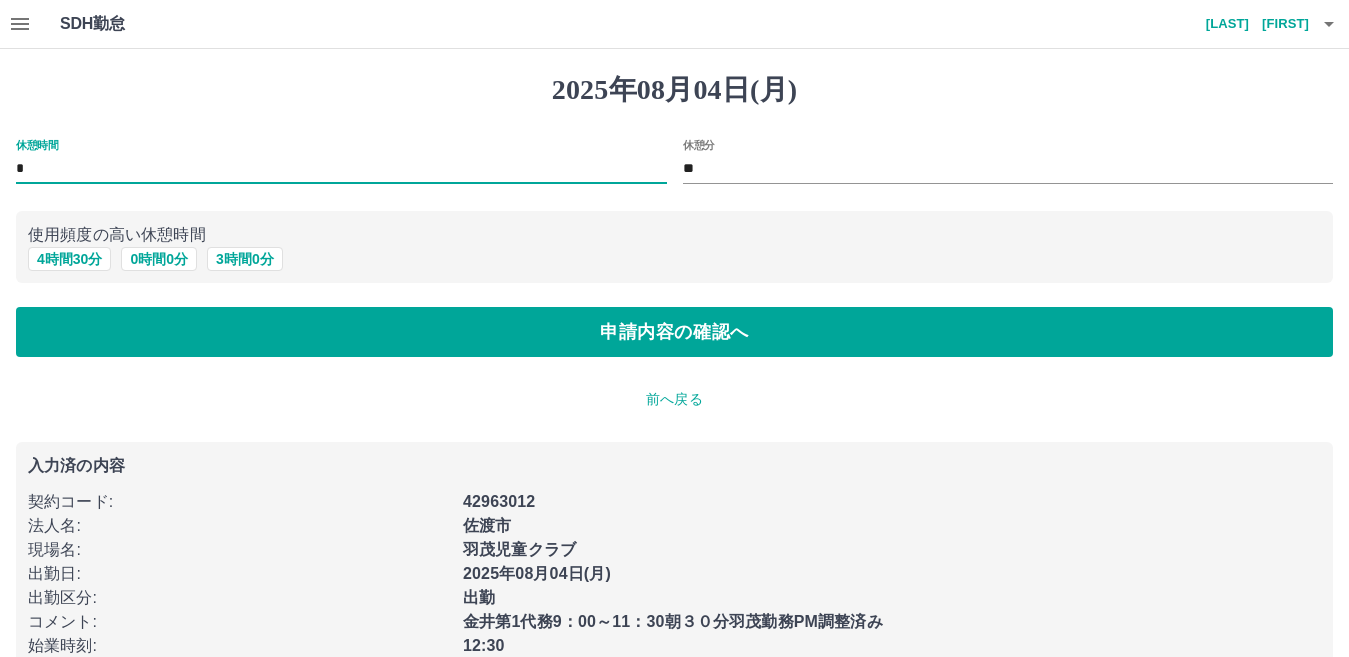 type on "*" 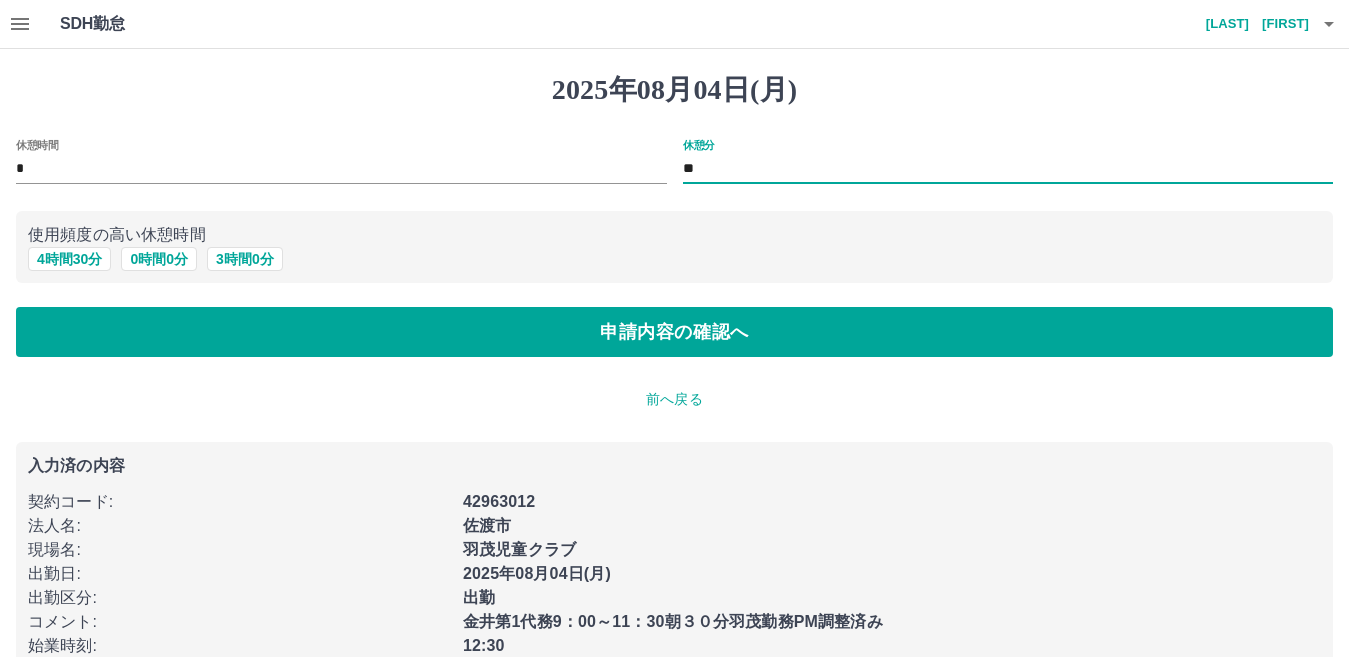 type on "*" 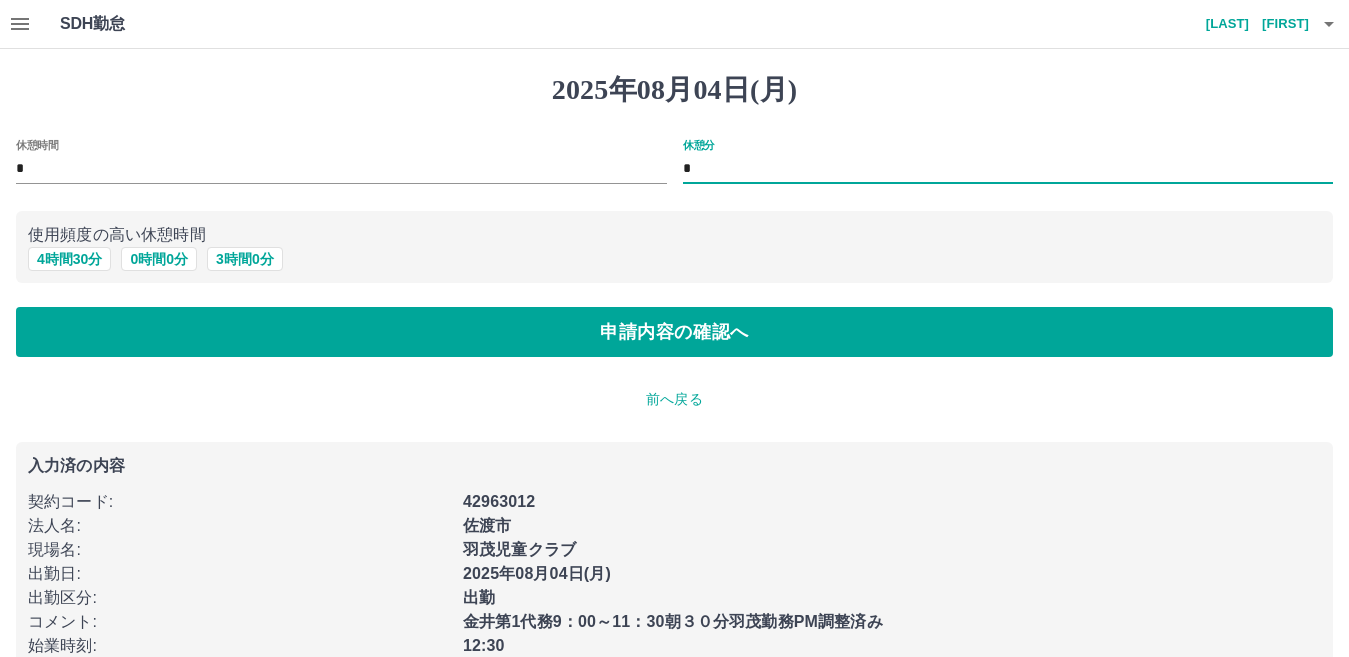 type on "*" 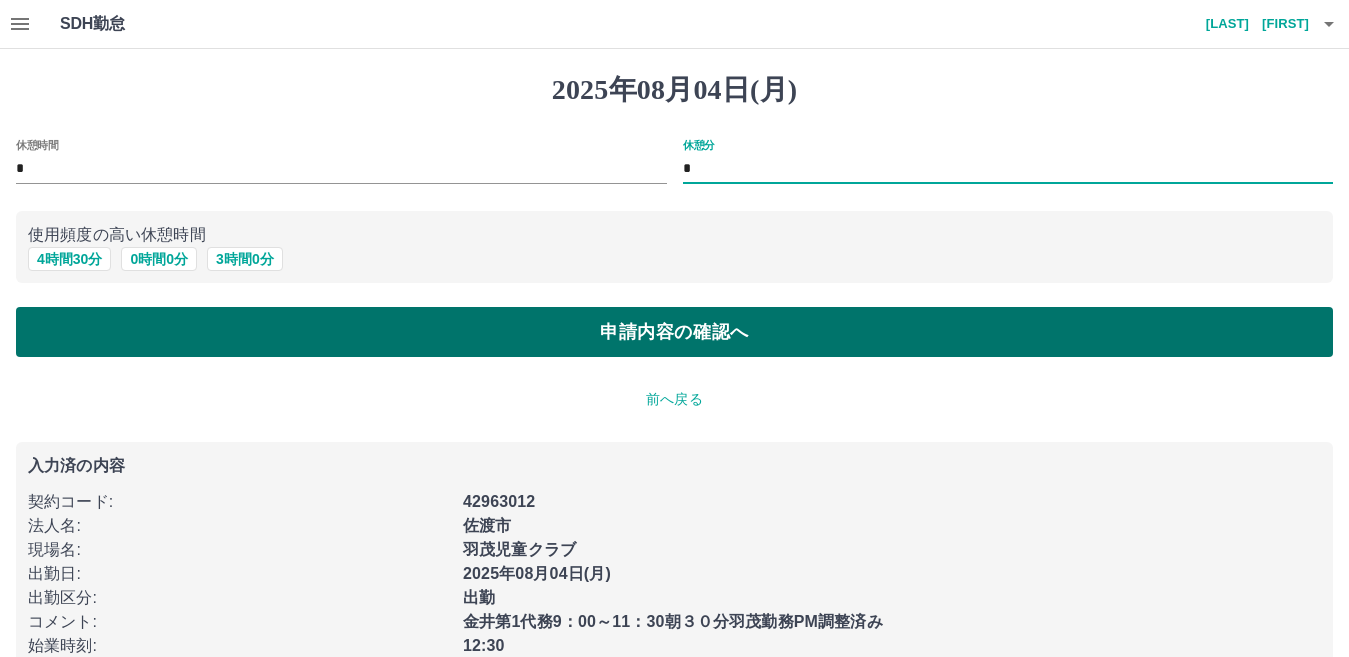 click on "申請内容の確認へ" at bounding box center [674, 332] 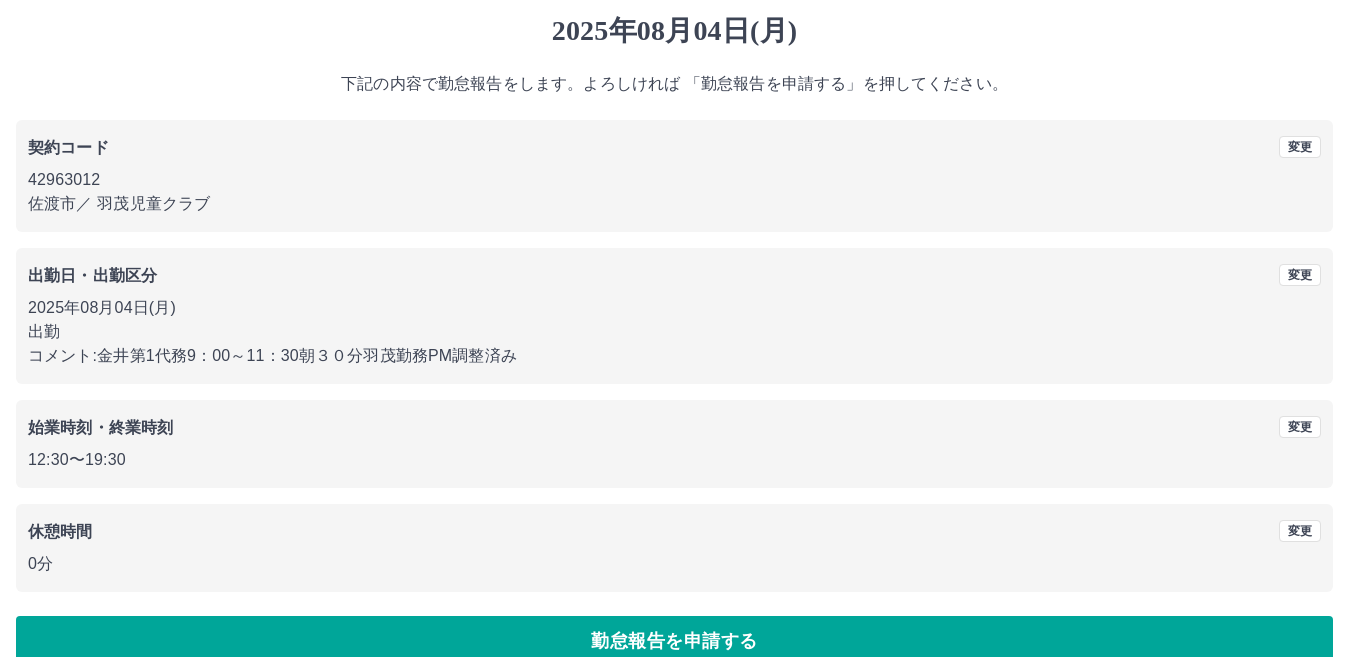 scroll, scrollTop: 92, scrollLeft: 0, axis: vertical 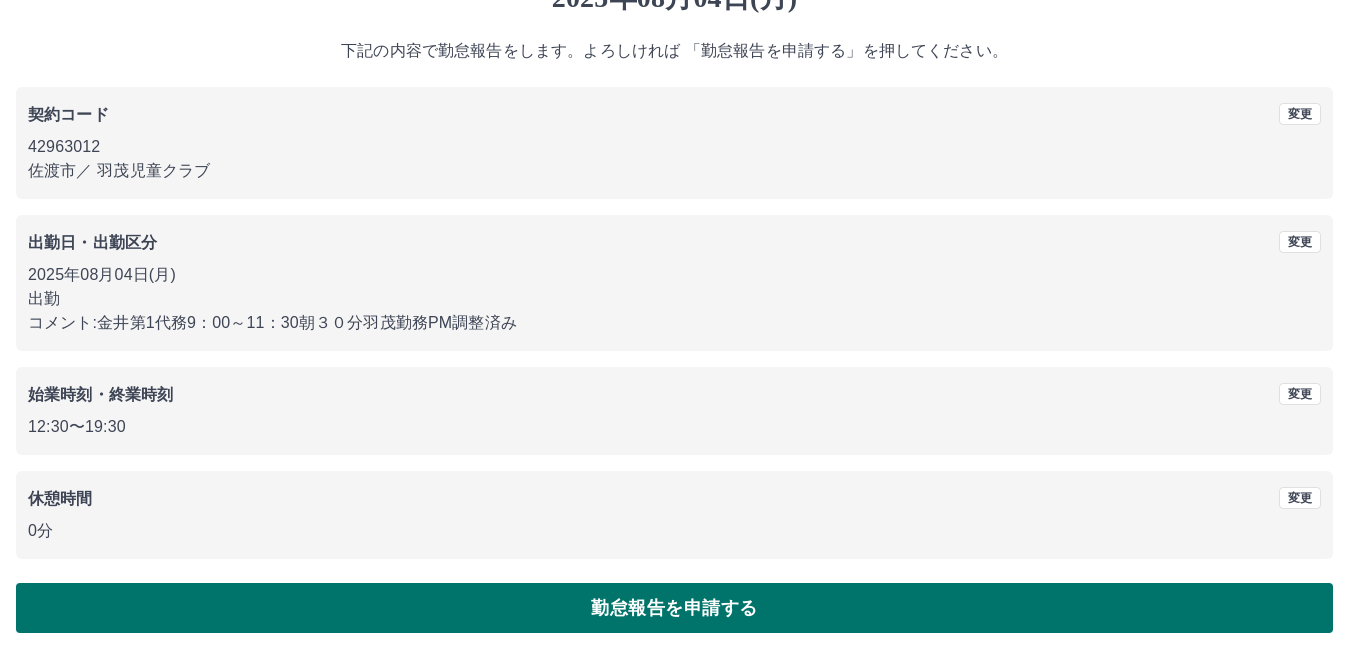 click on "勤怠報告を申請する" at bounding box center [674, 608] 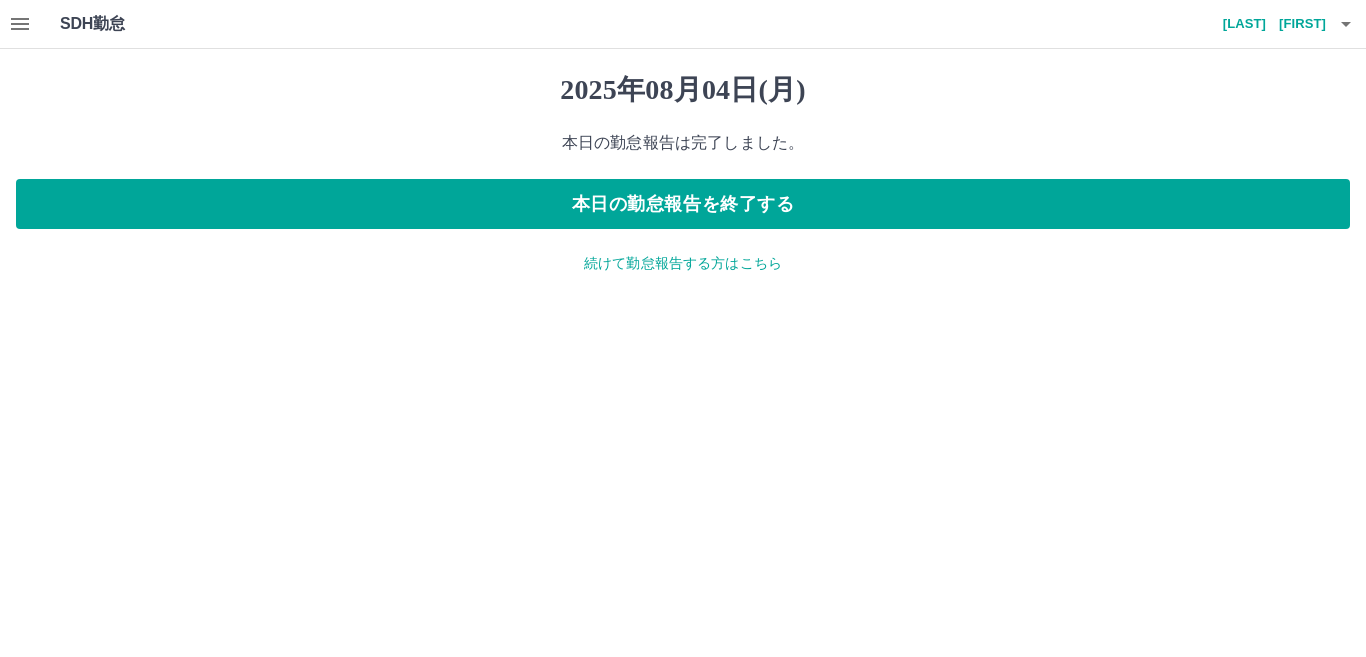 click 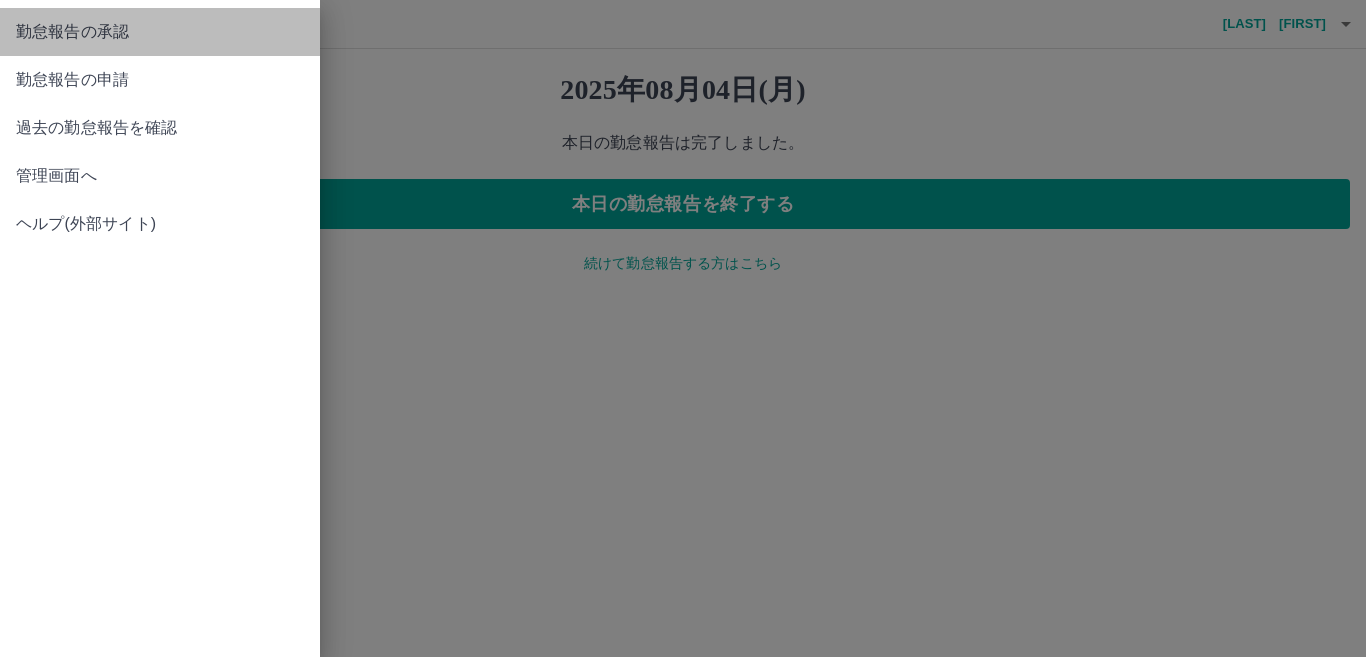 click on "勤怠報告の承認" at bounding box center [160, 32] 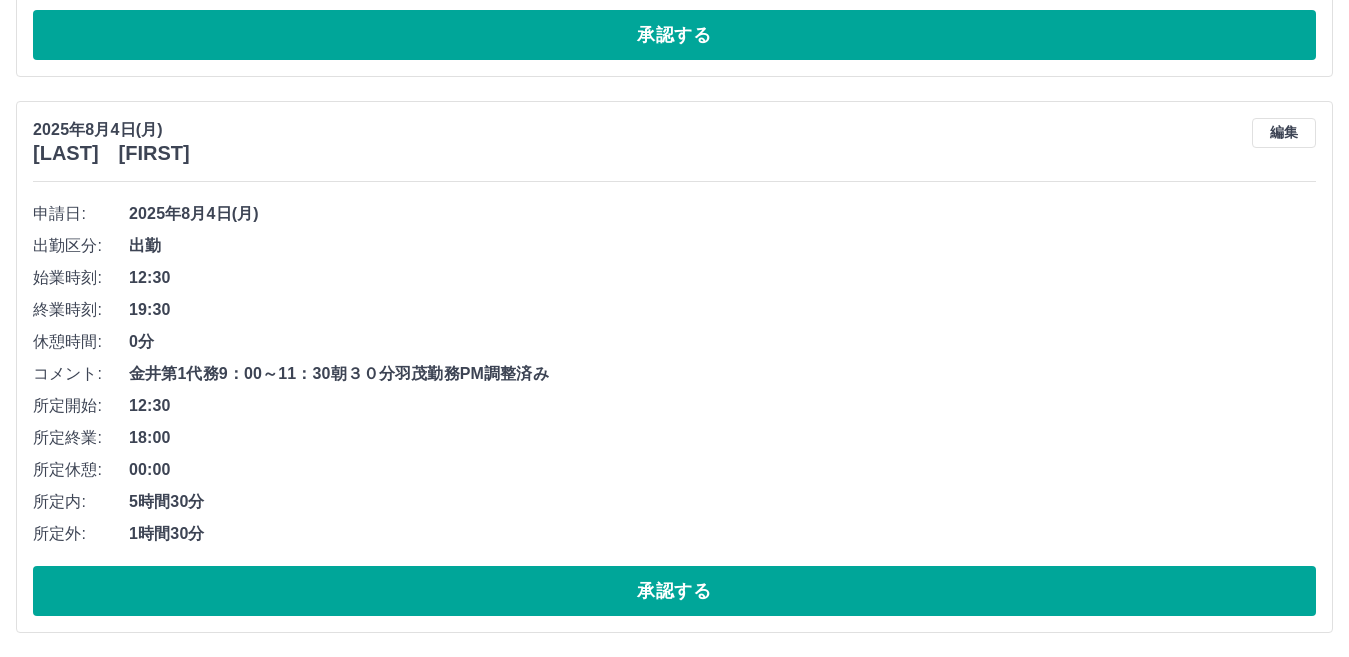 scroll, scrollTop: 1806, scrollLeft: 0, axis: vertical 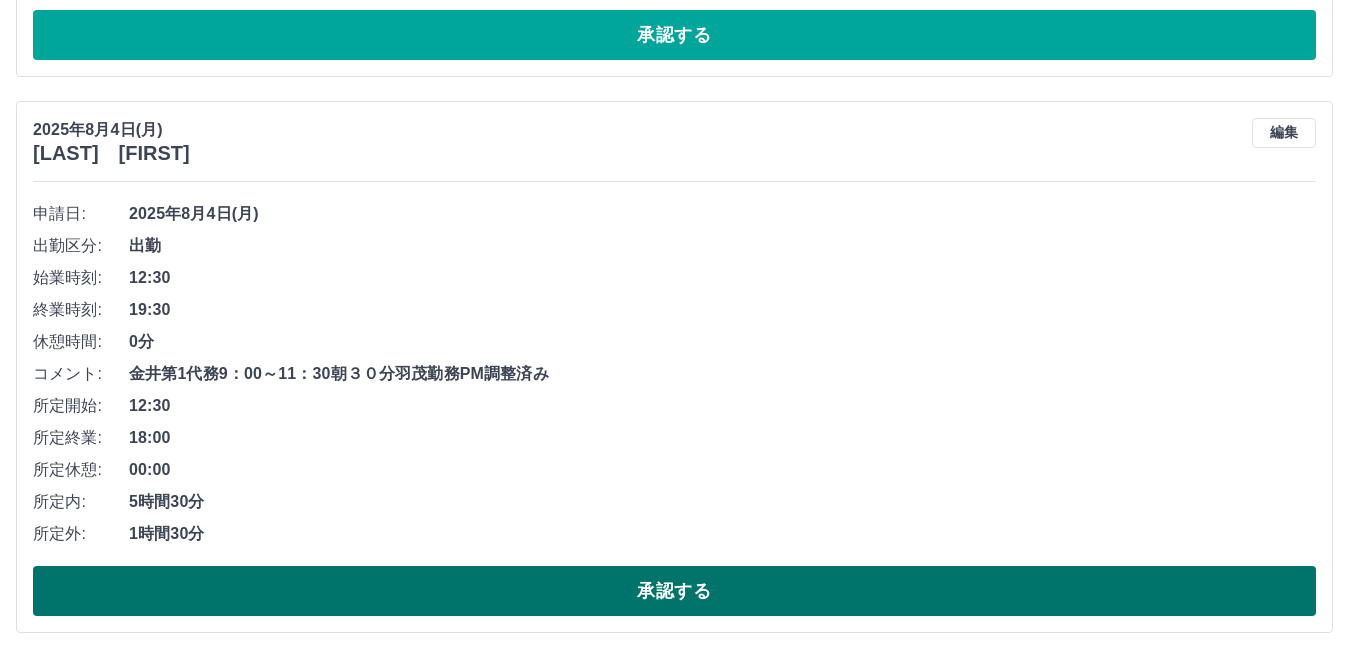 click on "承認する" at bounding box center (674, 591) 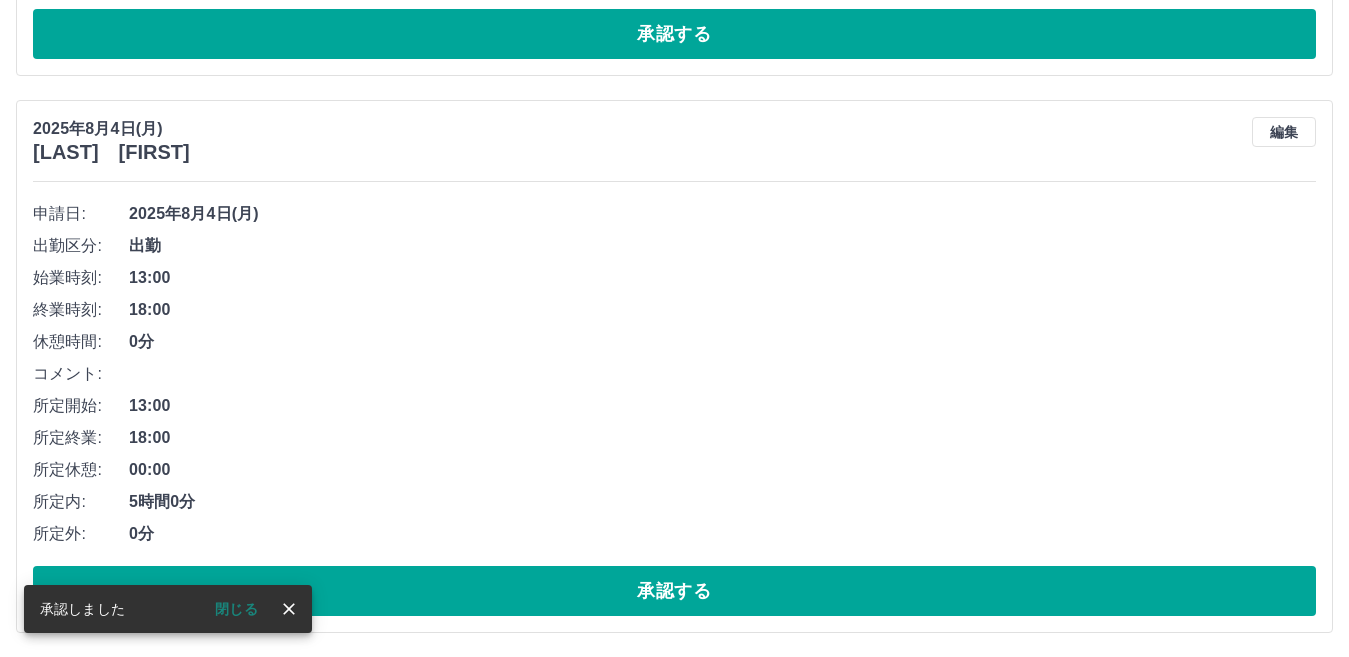 scroll, scrollTop: 1250, scrollLeft: 0, axis: vertical 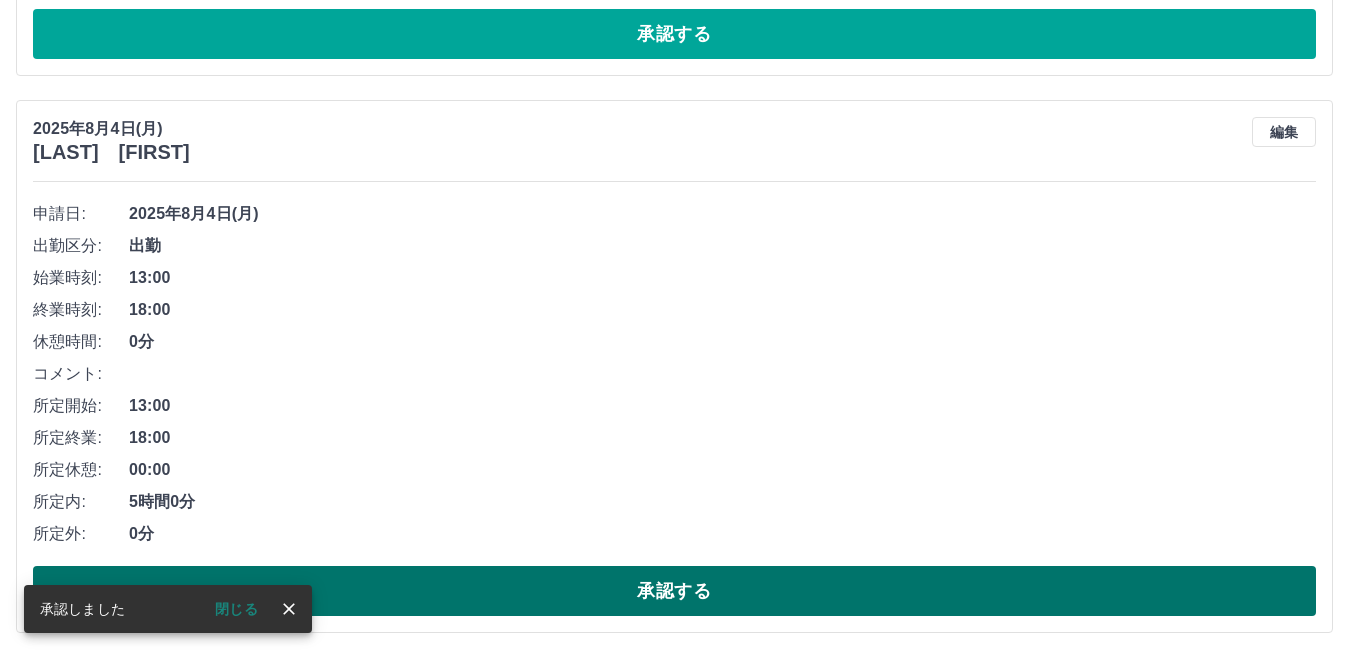 click on "承認する" at bounding box center (674, 591) 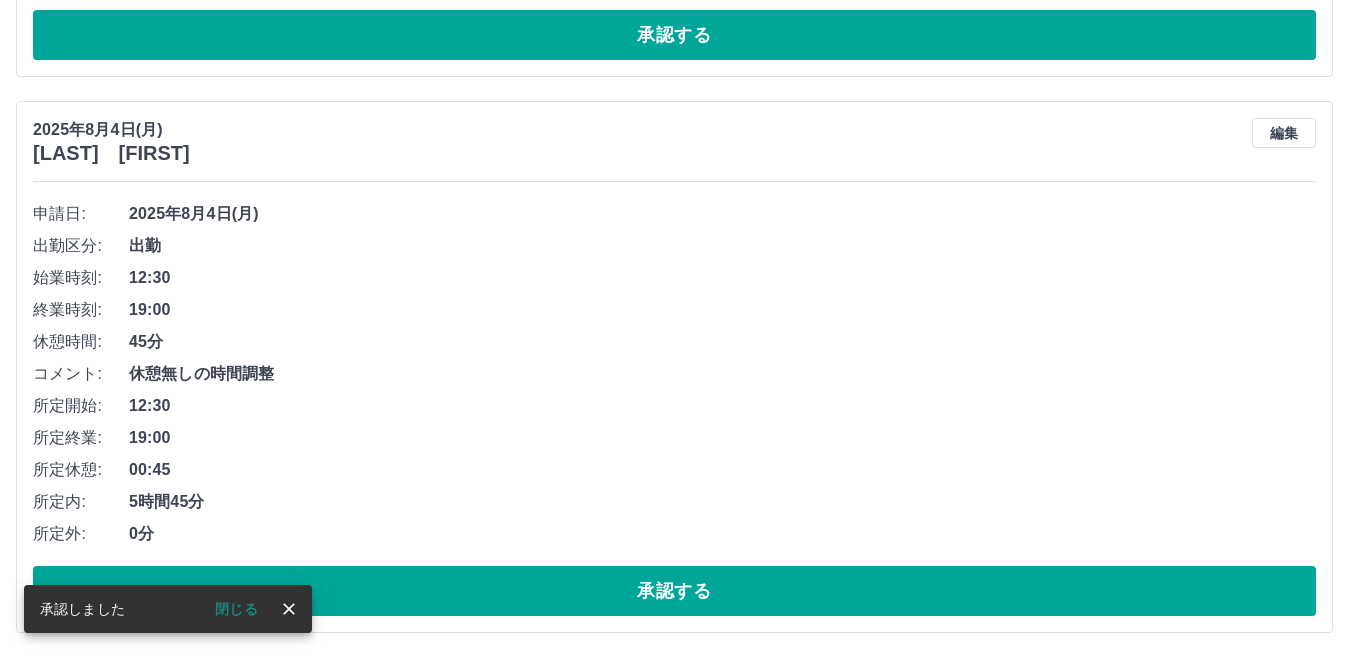 scroll, scrollTop: 693, scrollLeft: 0, axis: vertical 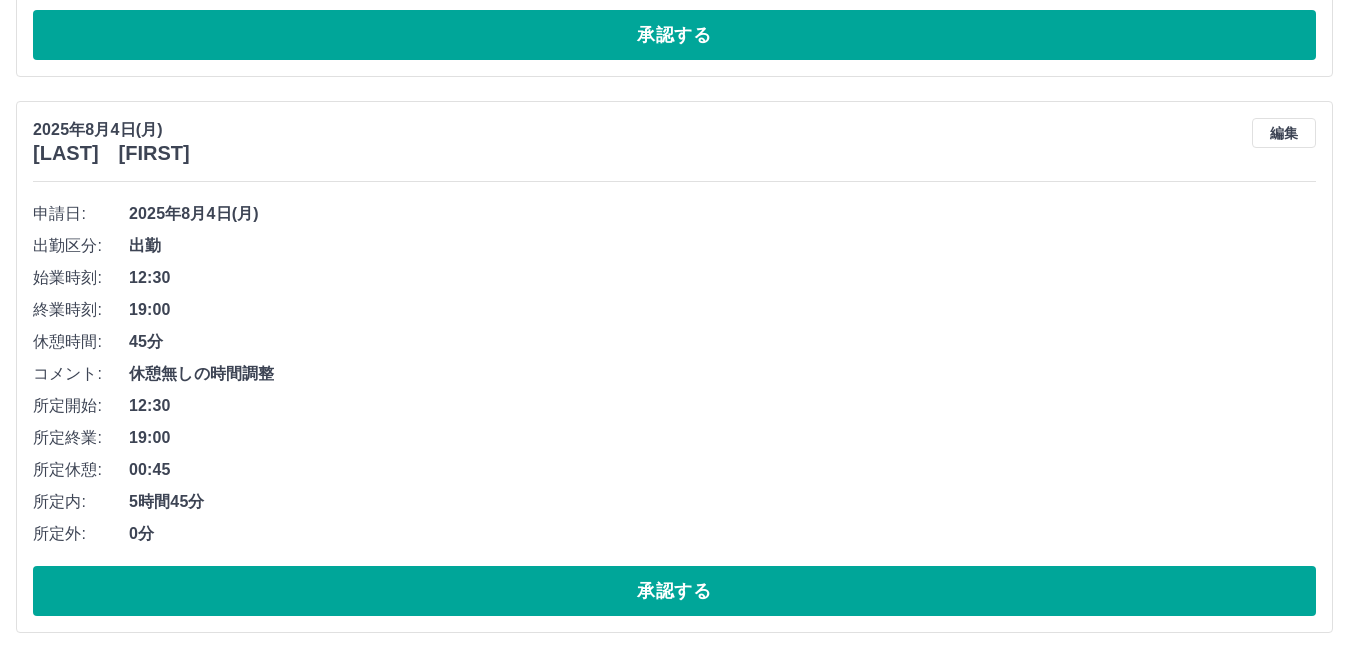 click on "編集" at bounding box center (1284, 133) 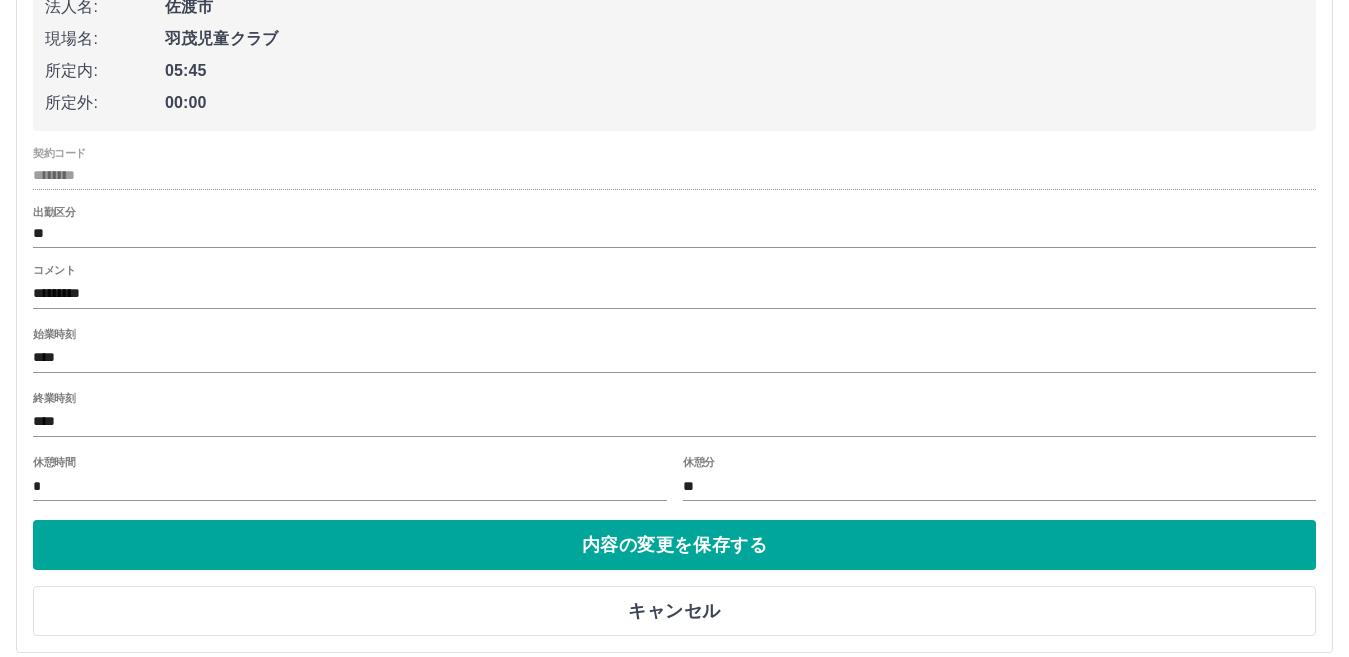 scroll, scrollTop: 993, scrollLeft: 0, axis: vertical 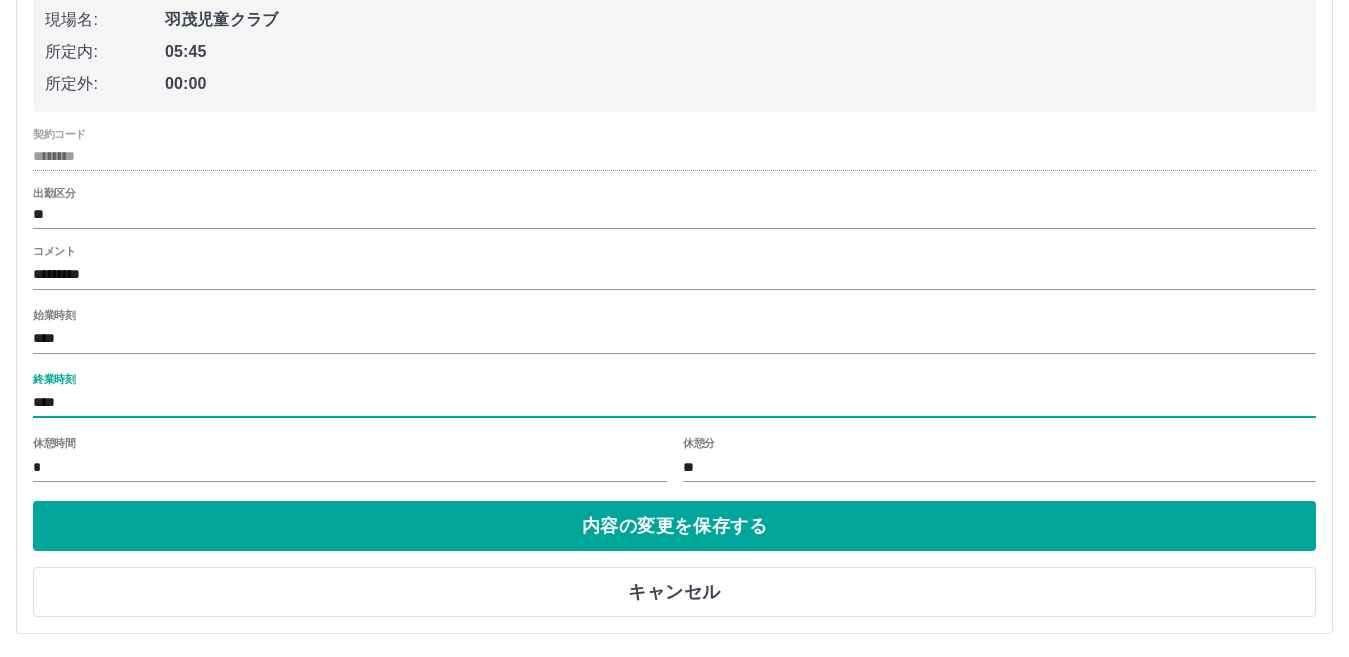click on "****" at bounding box center [674, 403] 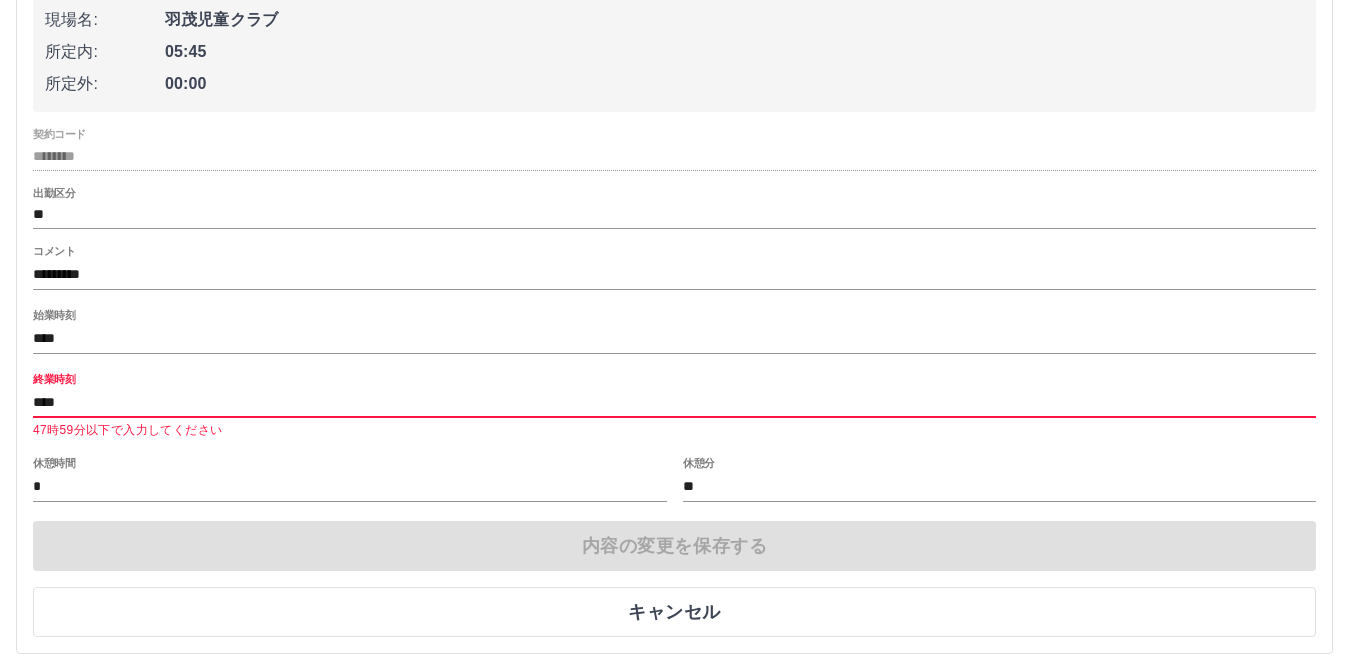 type on "****" 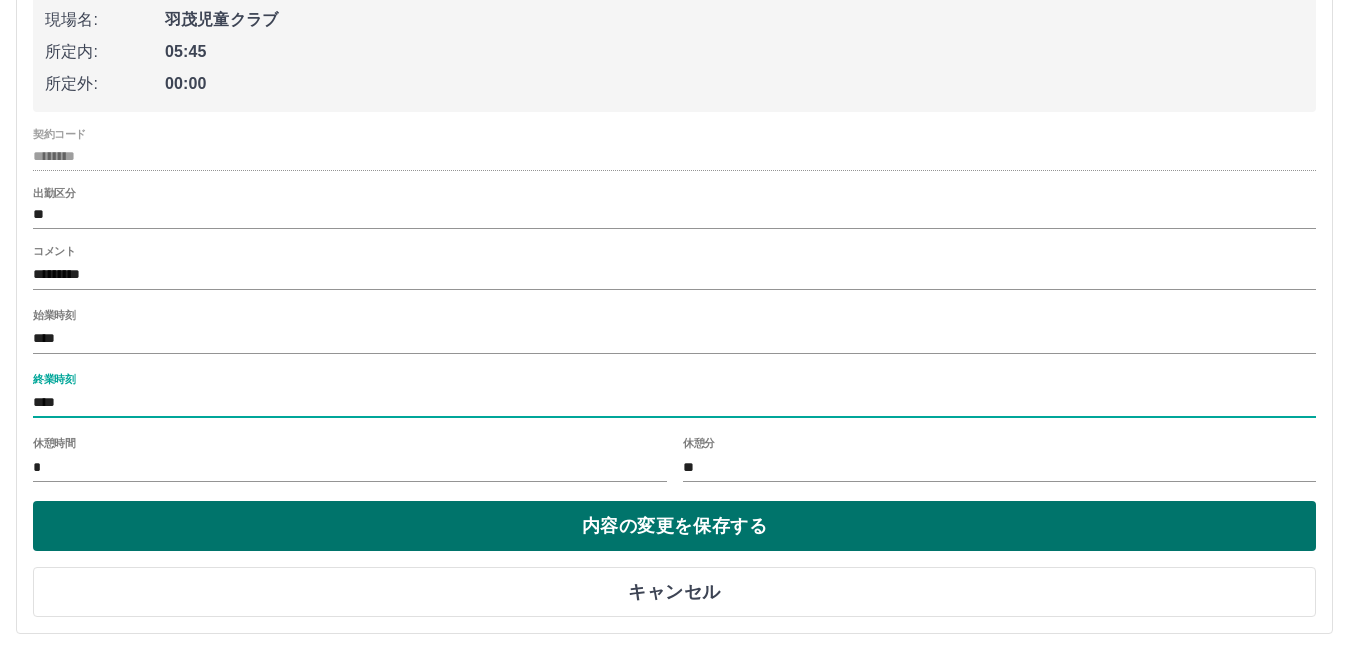 click on "内容の変更を保存する" at bounding box center (674, 526) 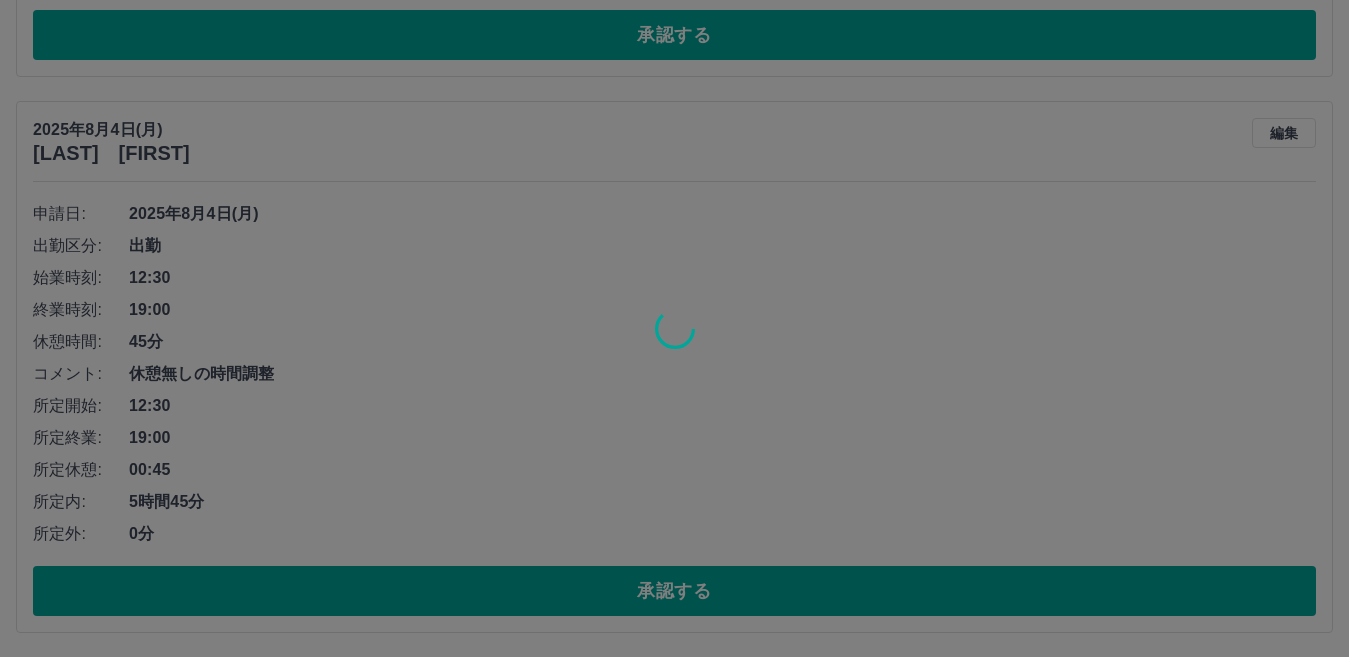 scroll, scrollTop: 693, scrollLeft: 0, axis: vertical 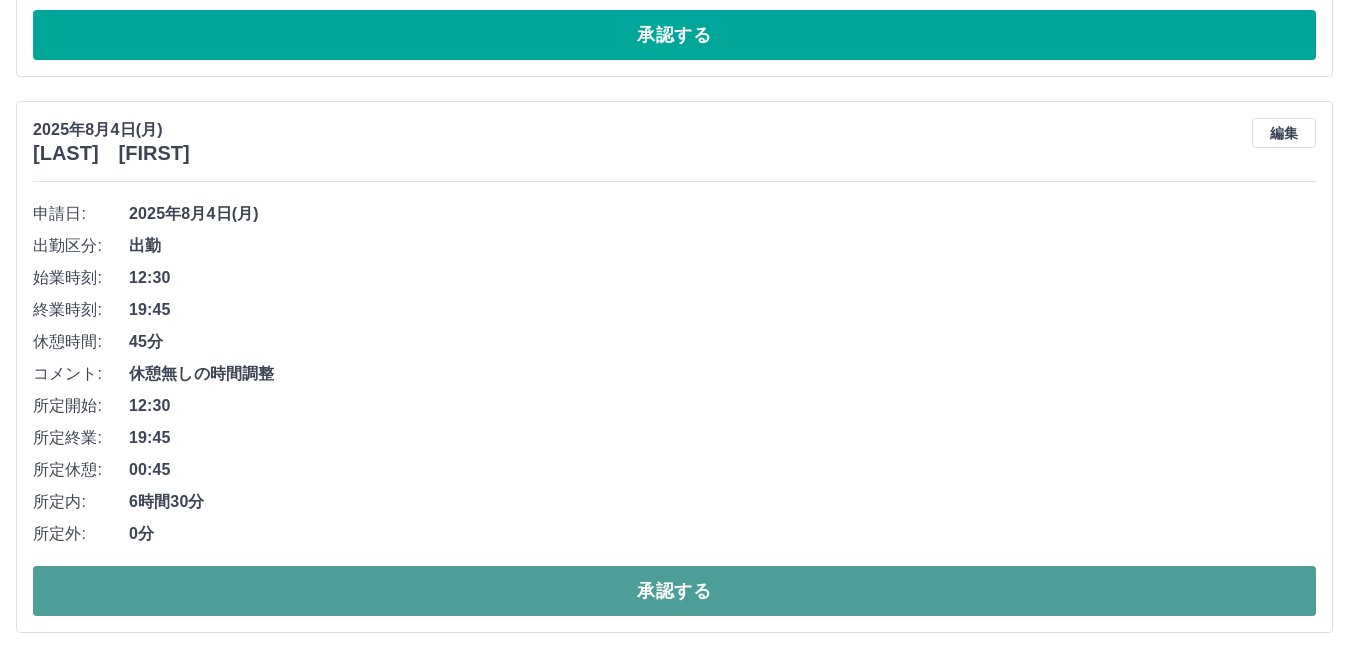 click on "承認する" at bounding box center (674, 591) 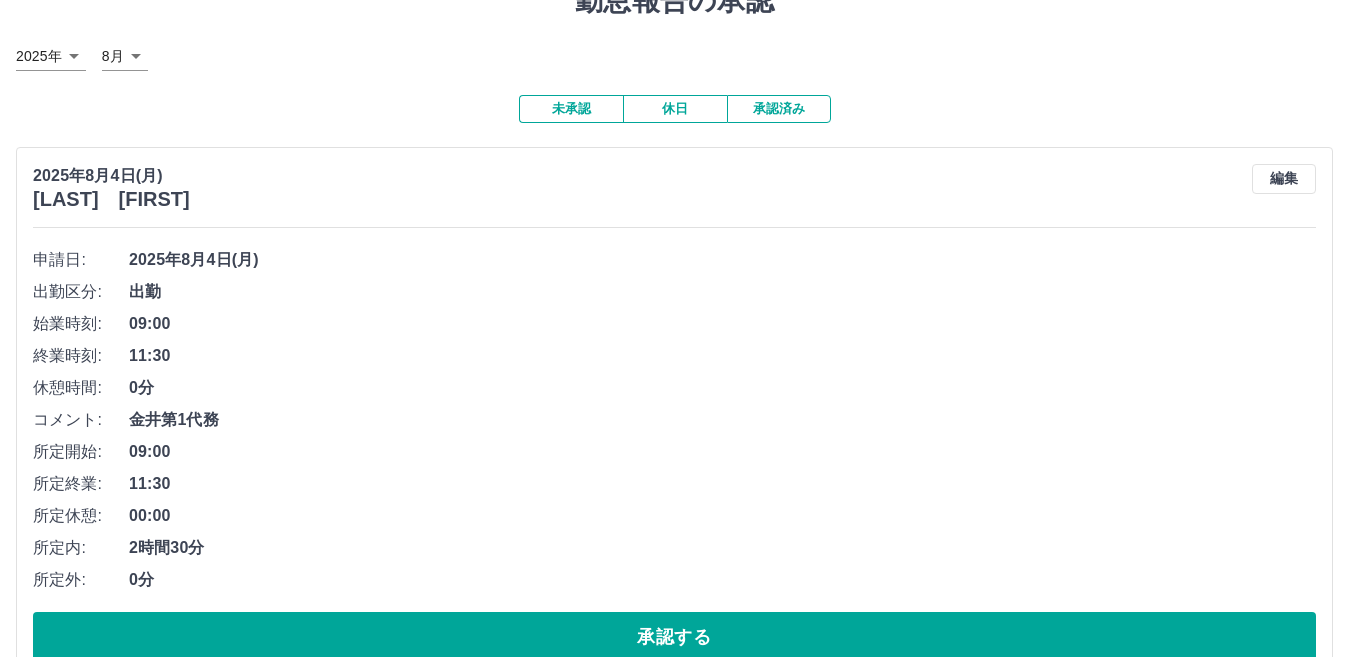 scroll, scrollTop: 0, scrollLeft: 0, axis: both 